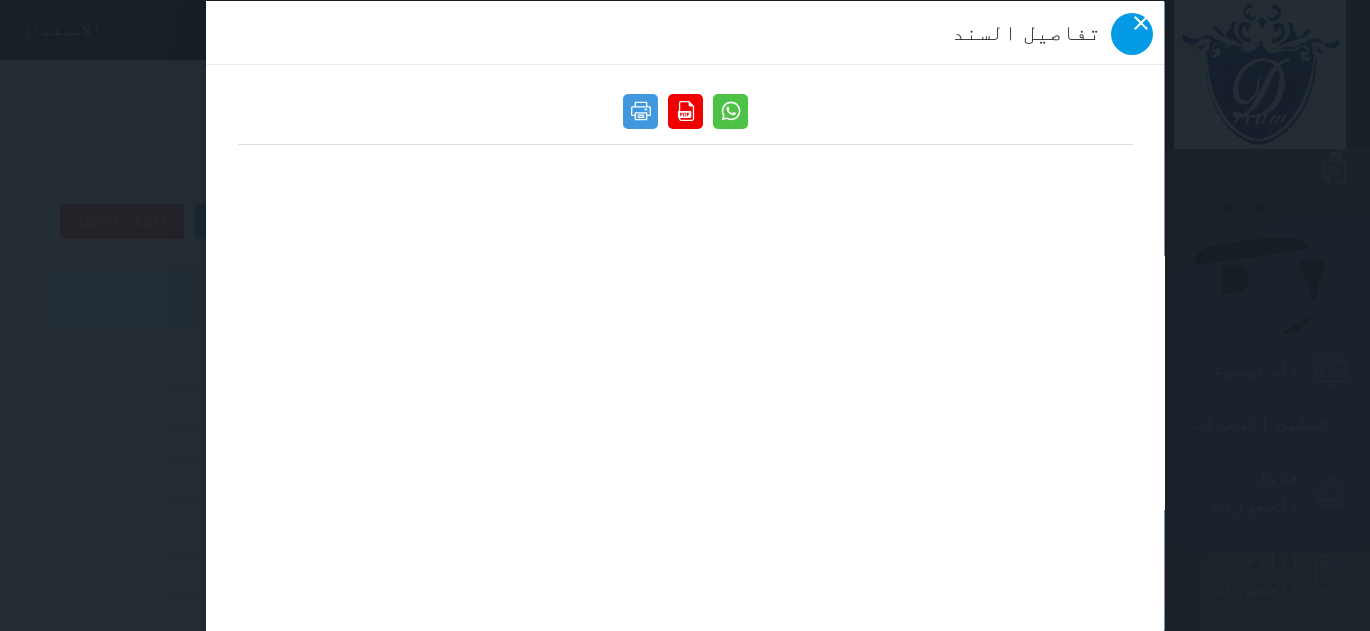 click 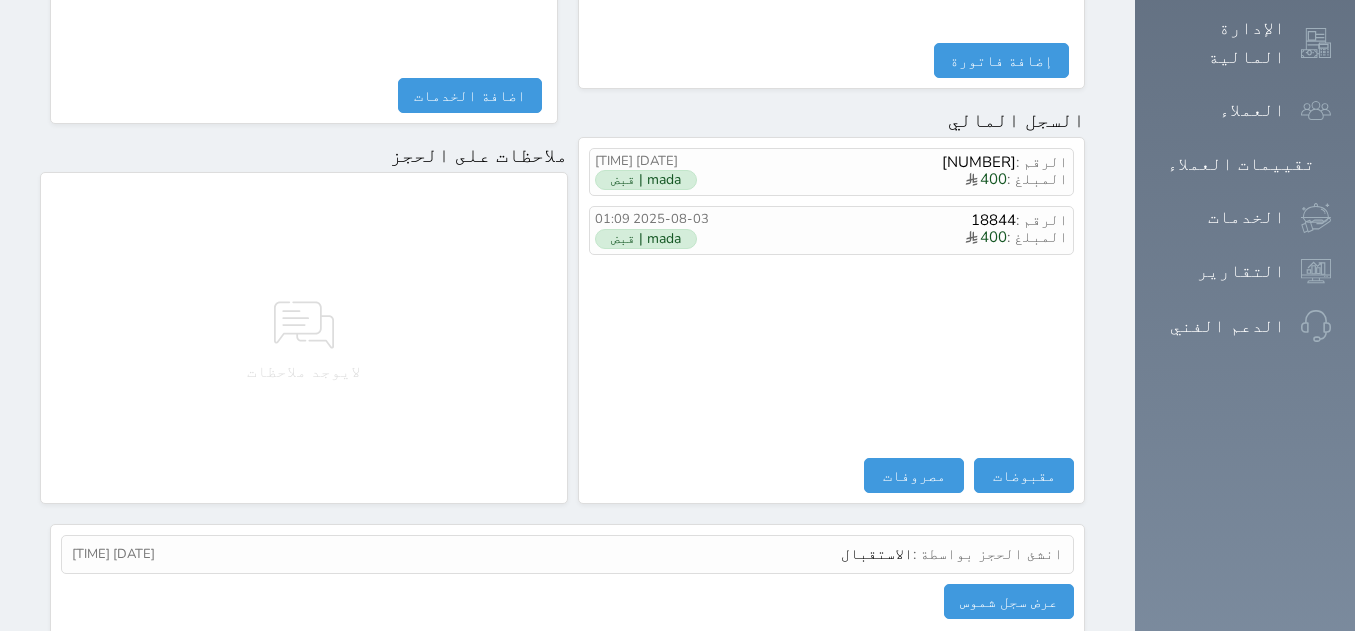 scroll, scrollTop: 1148, scrollLeft: 0, axis: vertical 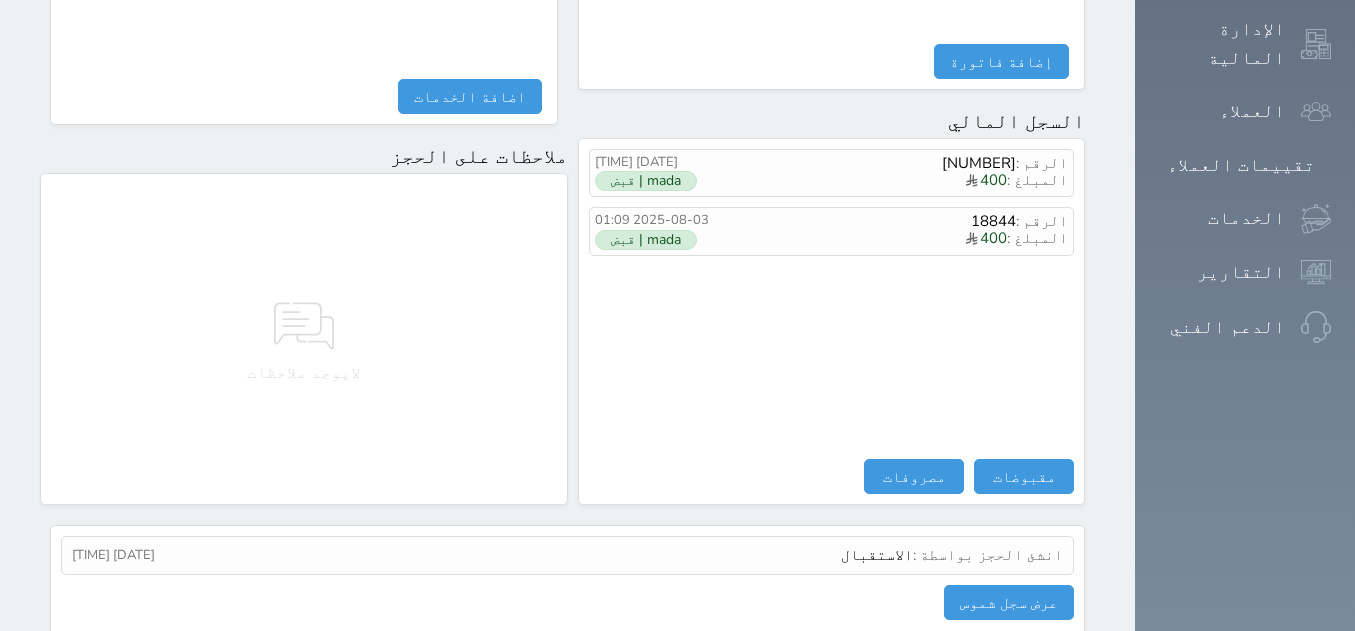 click 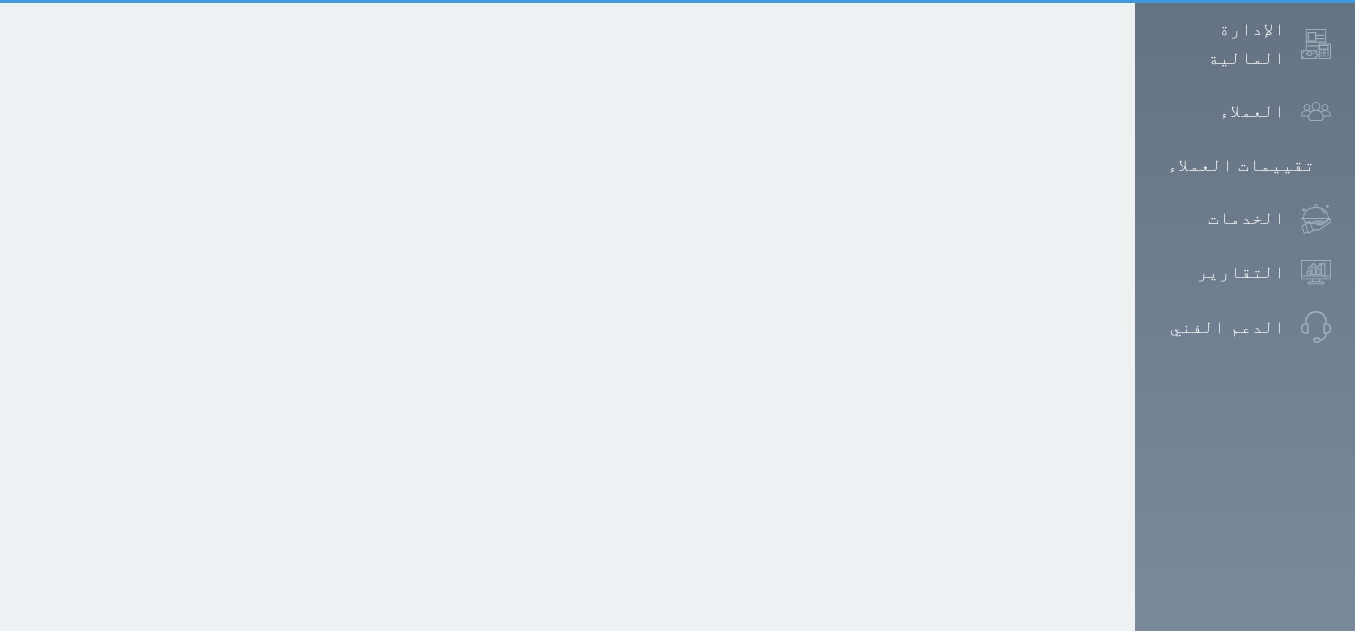 click 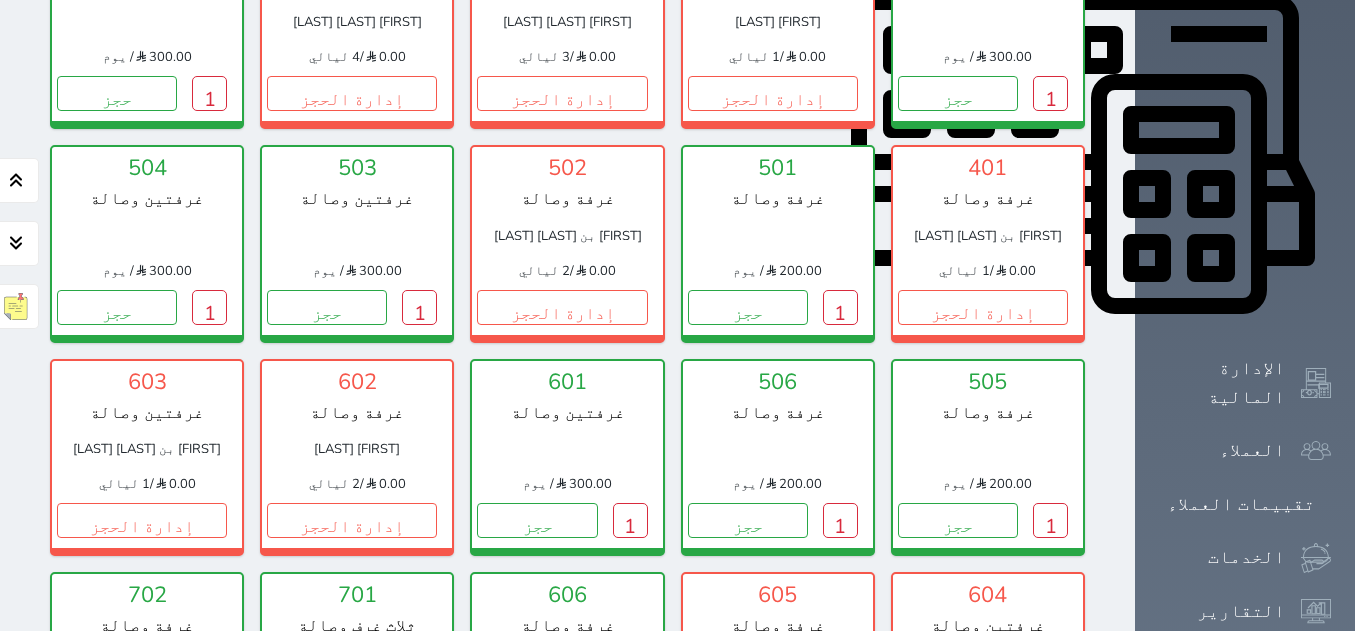 scroll, scrollTop: 778, scrollLeft: 0, axis: vertical 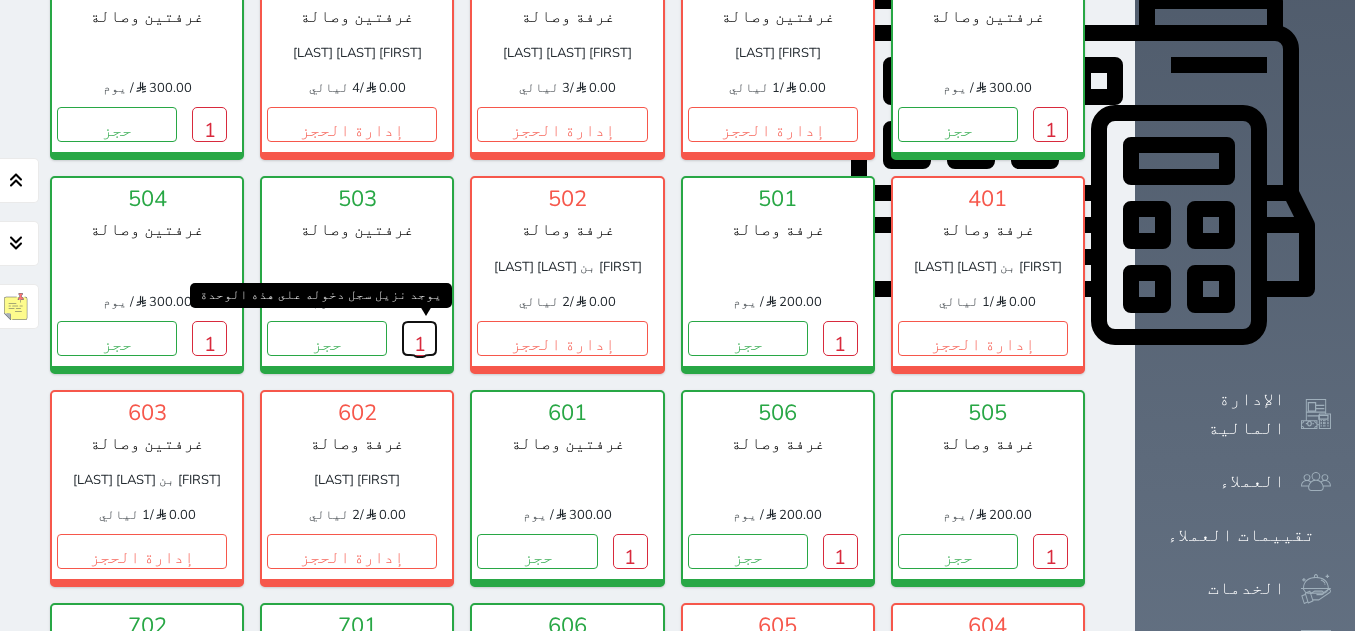 click on "1" at bounding box center (419, 338) 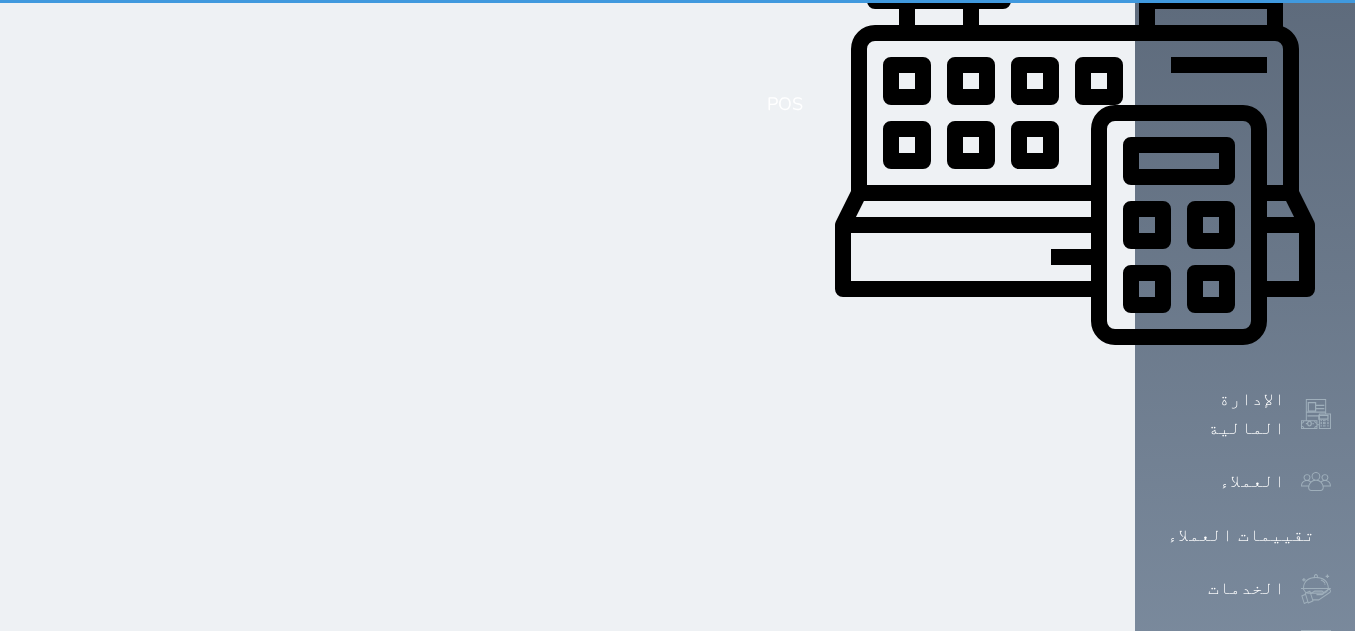 scroll, scrollTop: 0, scrollLeft: 0, axis: both 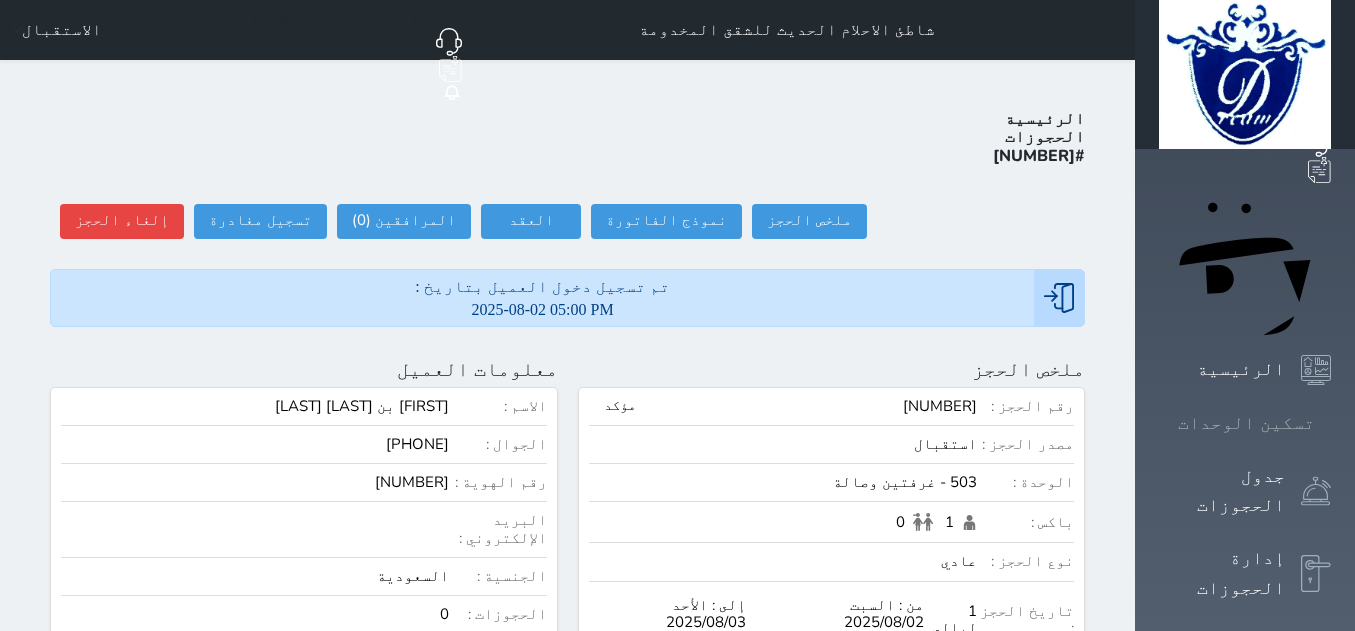 click 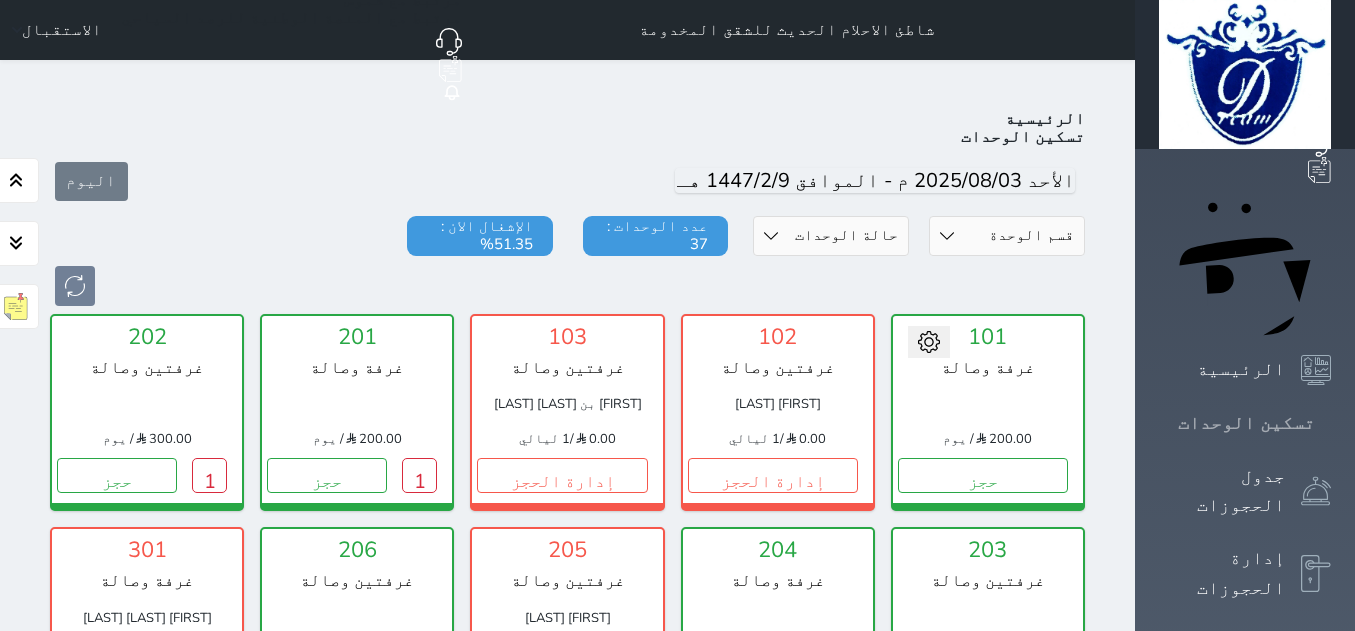 scroll, scrollTop: 78, scrollLeft: 0, axis: vertical 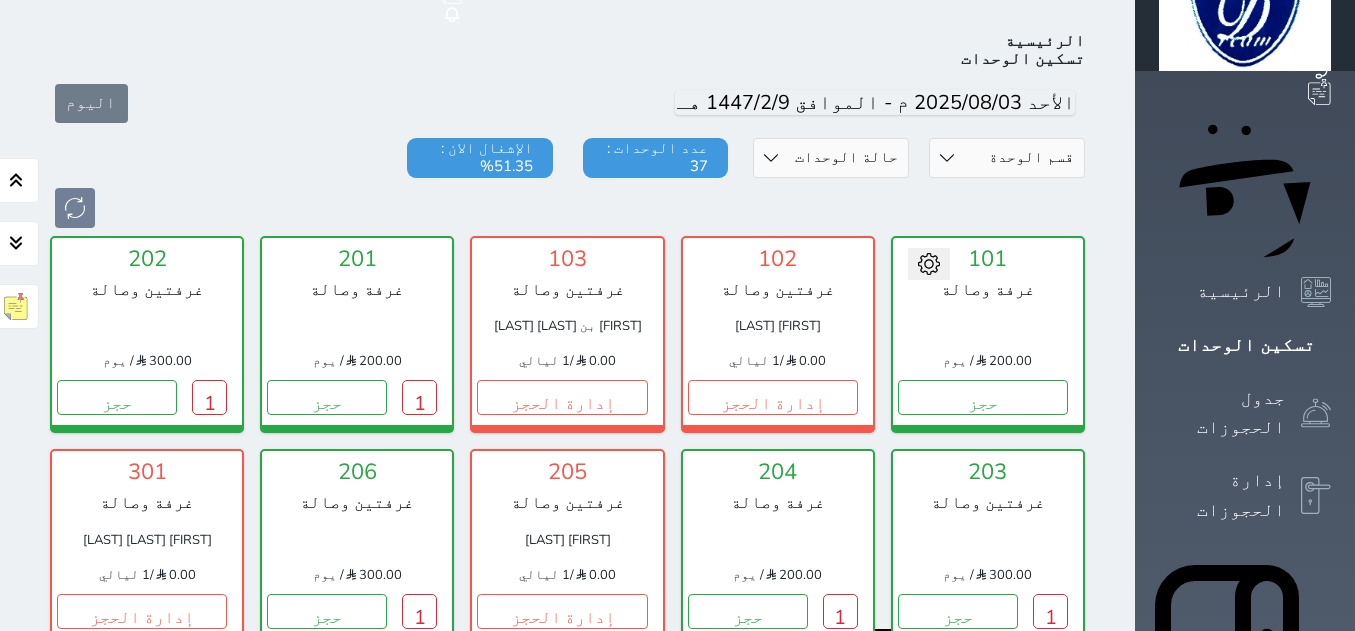 click on "1" at bounding box center [1050, 824] 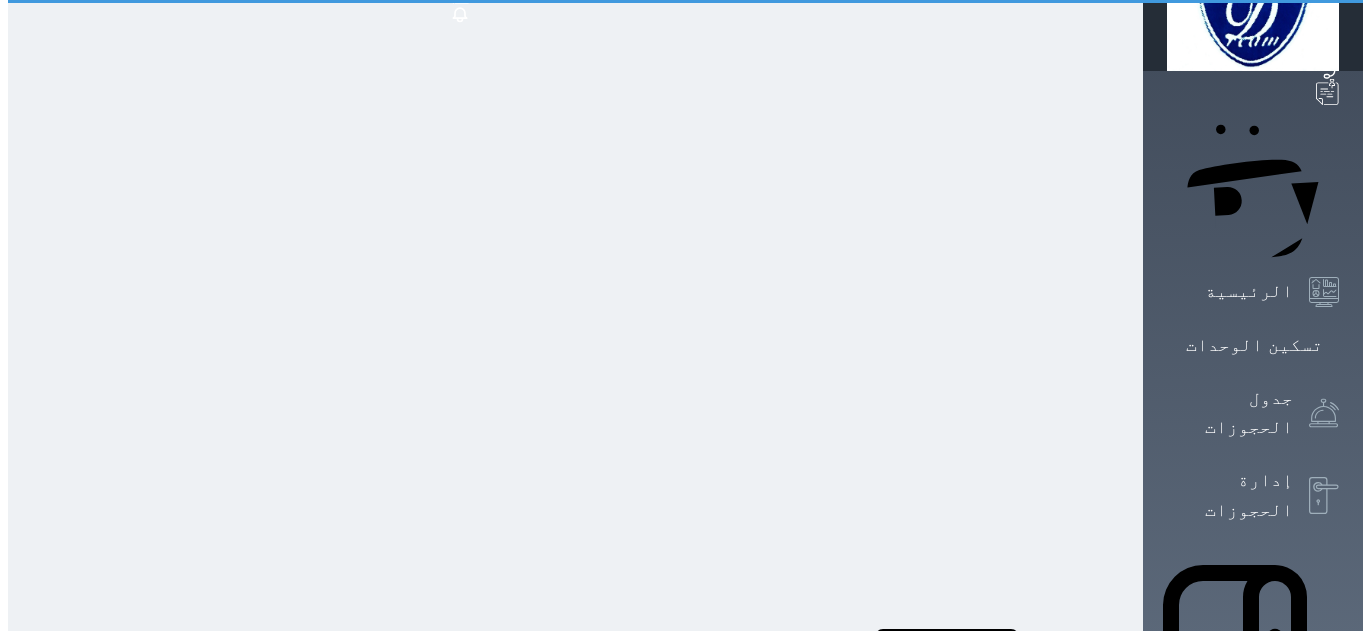 scroll, scrollTop: 0, scrollLeft: 0, axis: both 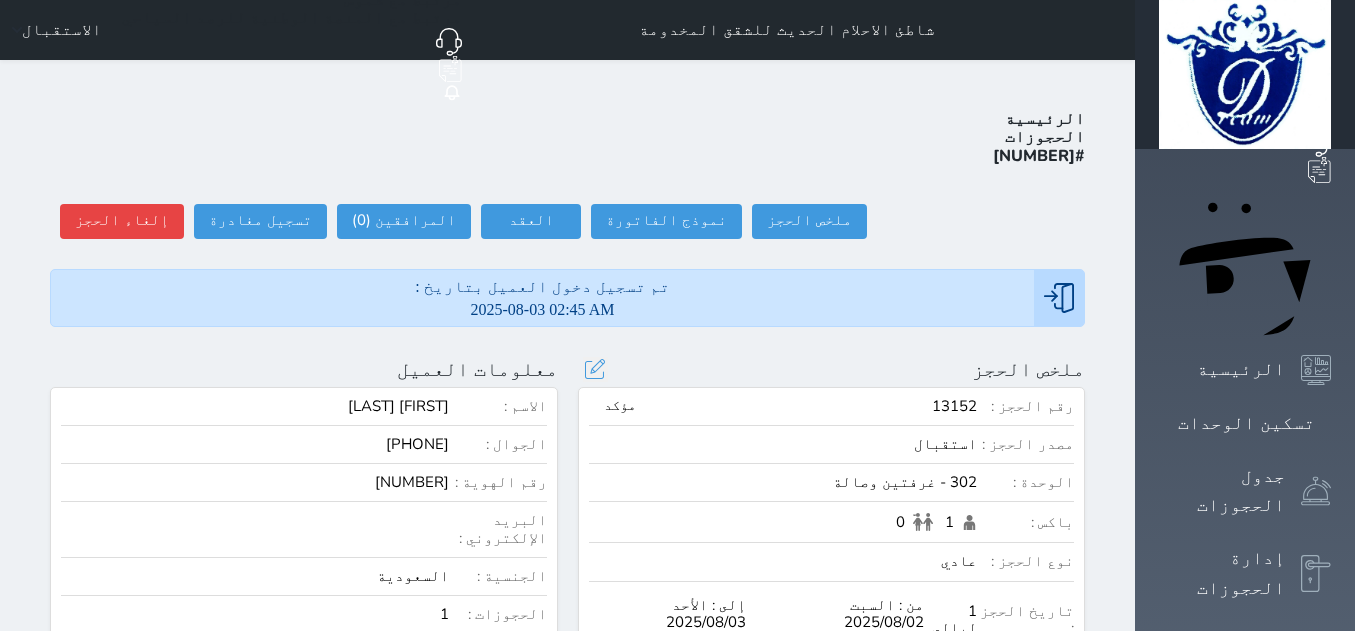 select 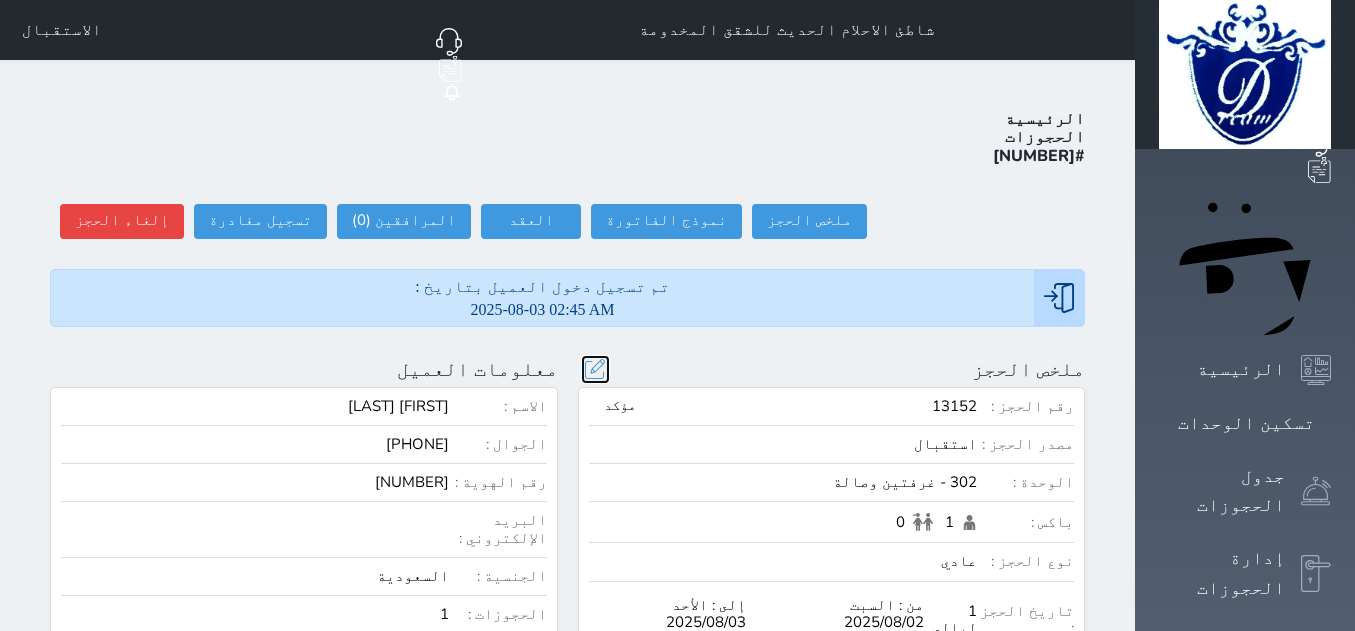click at bounding box center (595, 369) 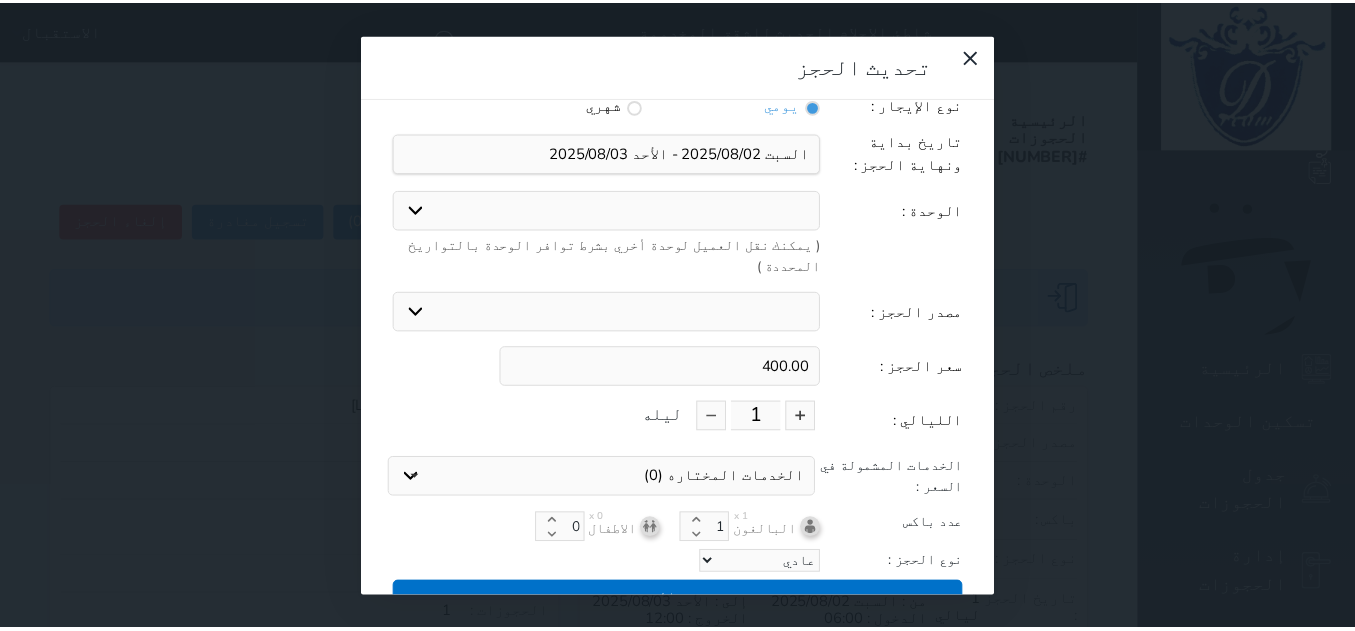 scroll, scrollTop: 45, scrollLeft: 0, axis: vertical 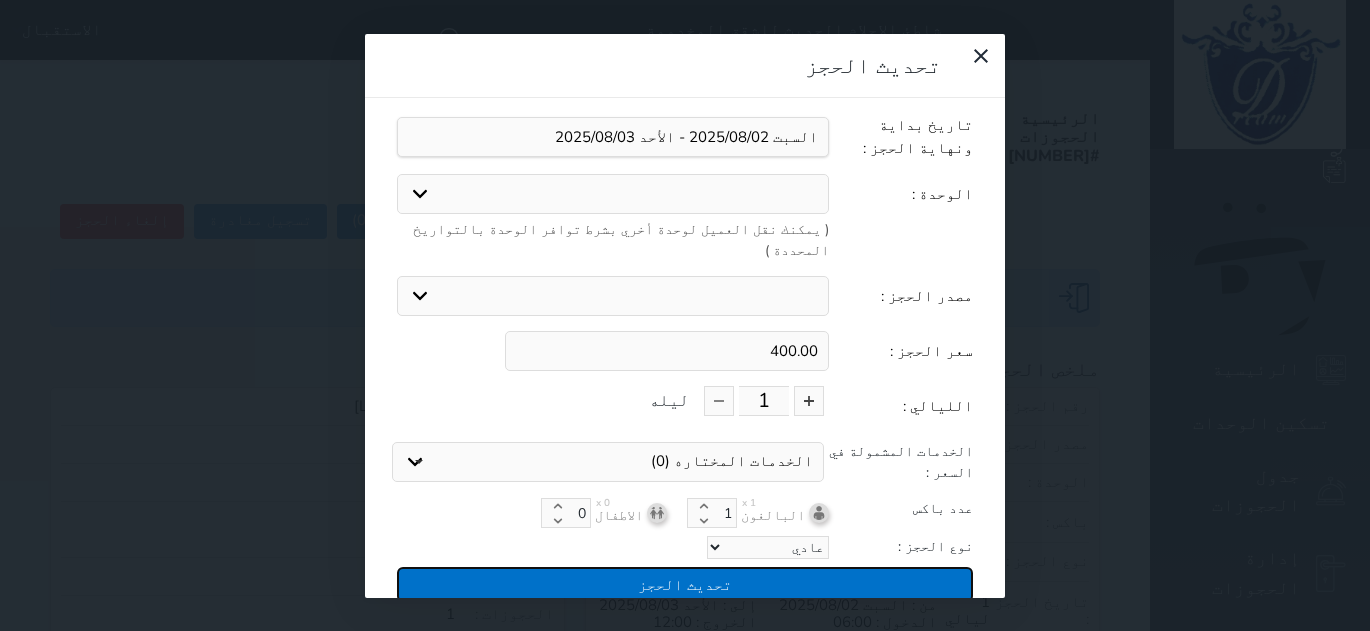 click on "تحديث الحجز" at bounding box center [685, 584] 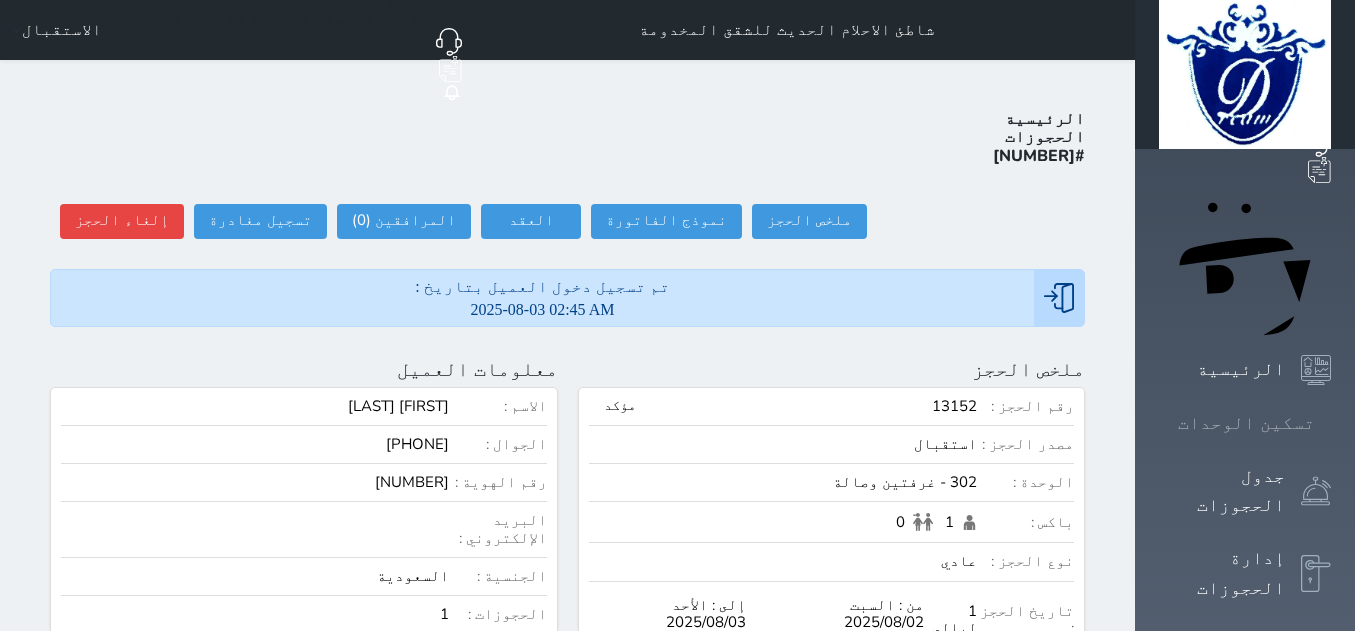 click 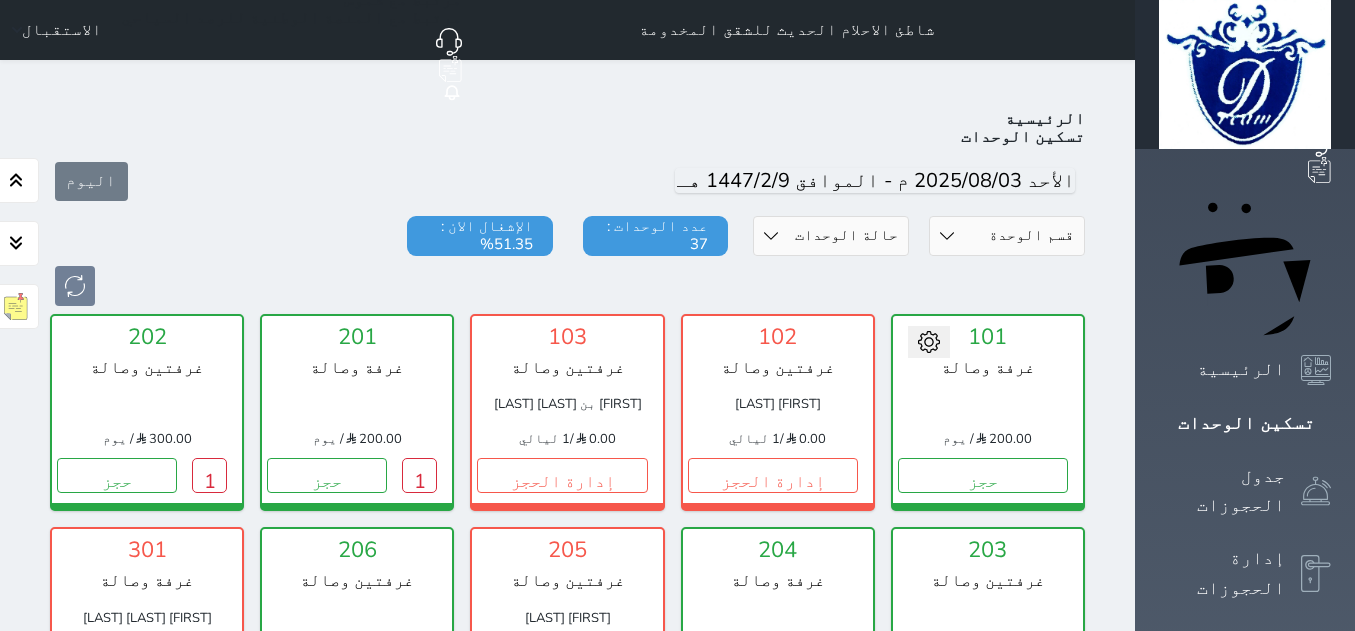 click on "1" at bounding box center (419, 689) 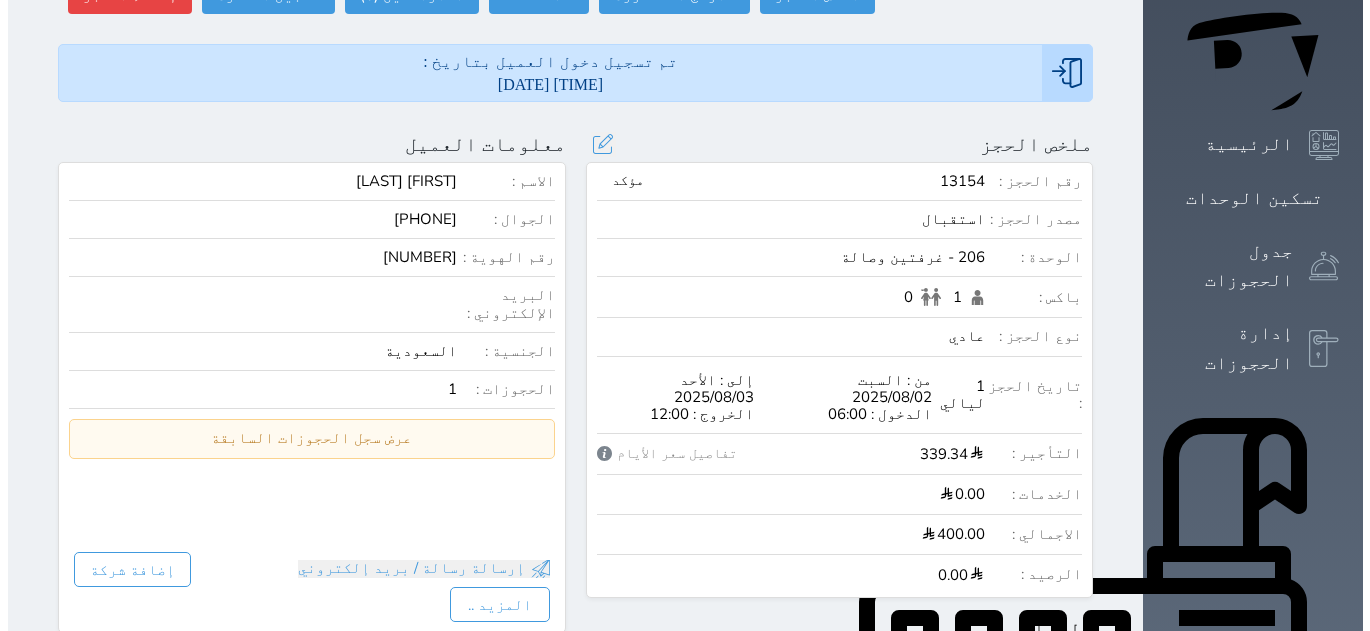 scroll, scrollTop: 0, scrollLeft: 0, axis: both 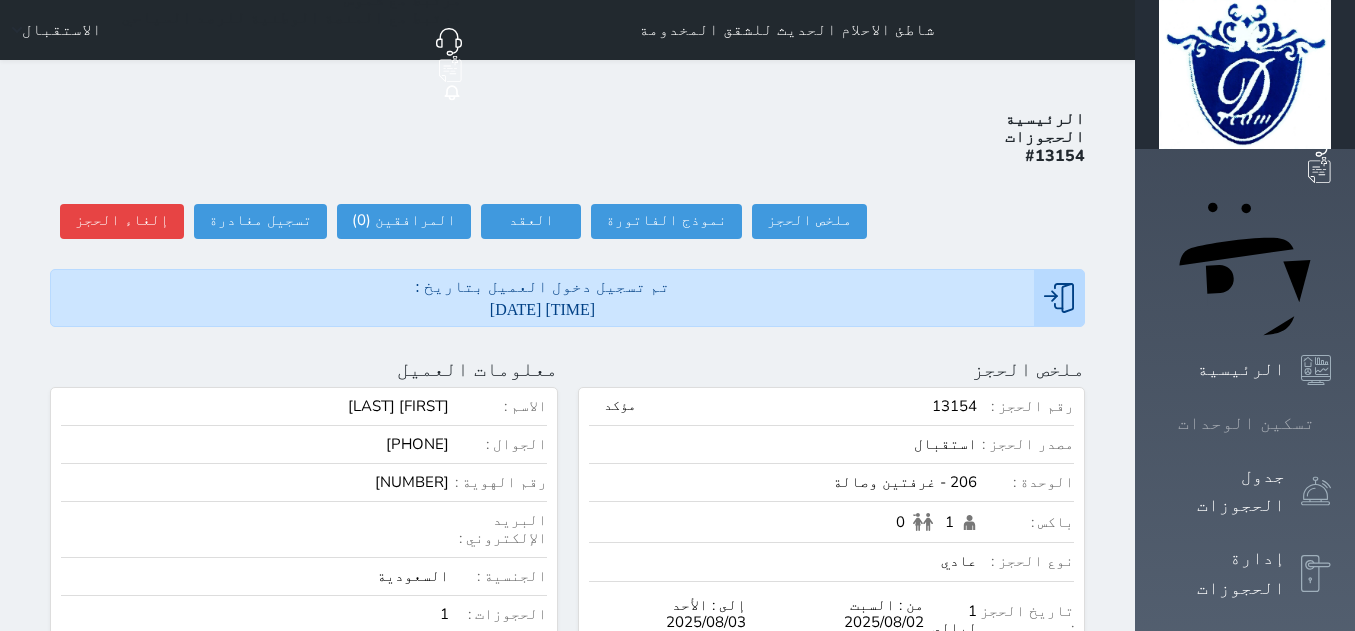 click 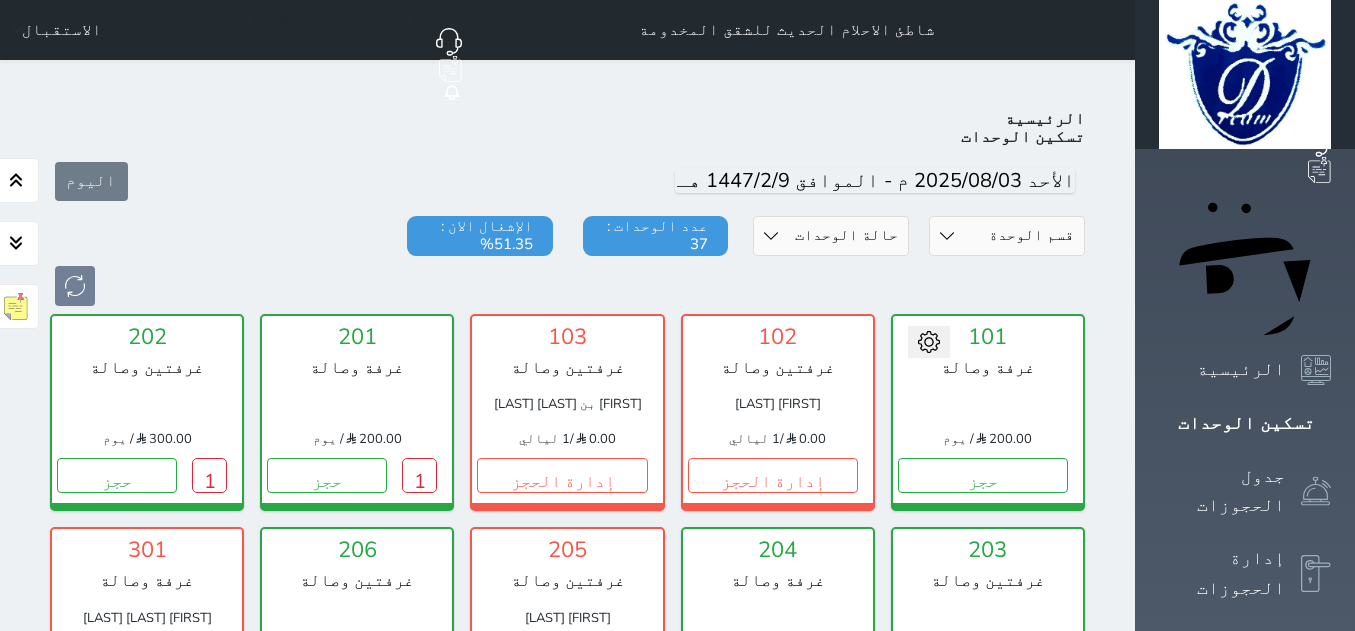 click on "1" at bounding box center (419, 689) 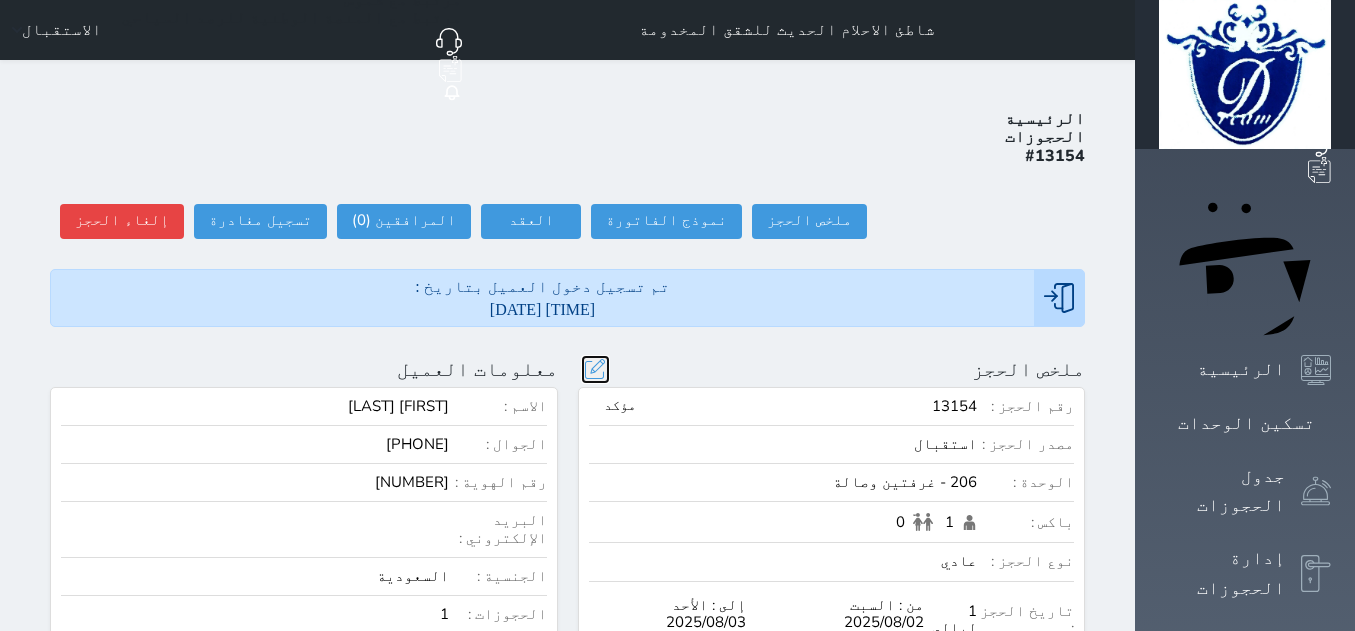 click at bounding box center (595, 369) 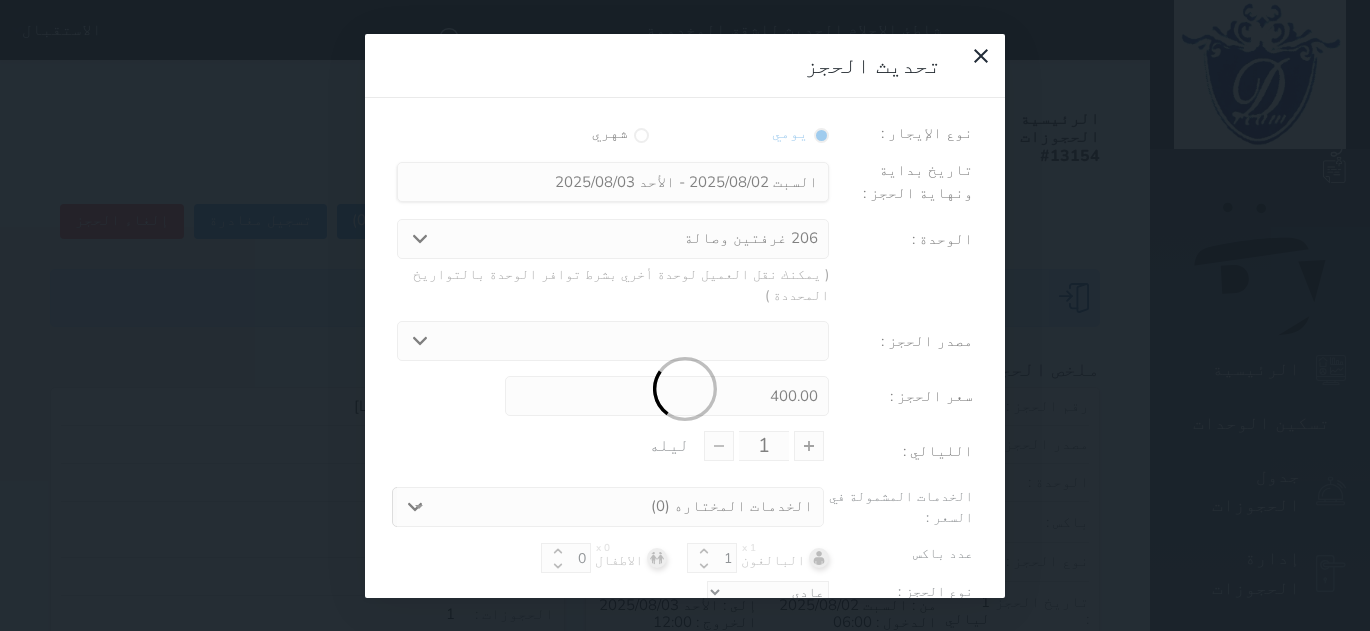 click at bounding box center (685, 390) 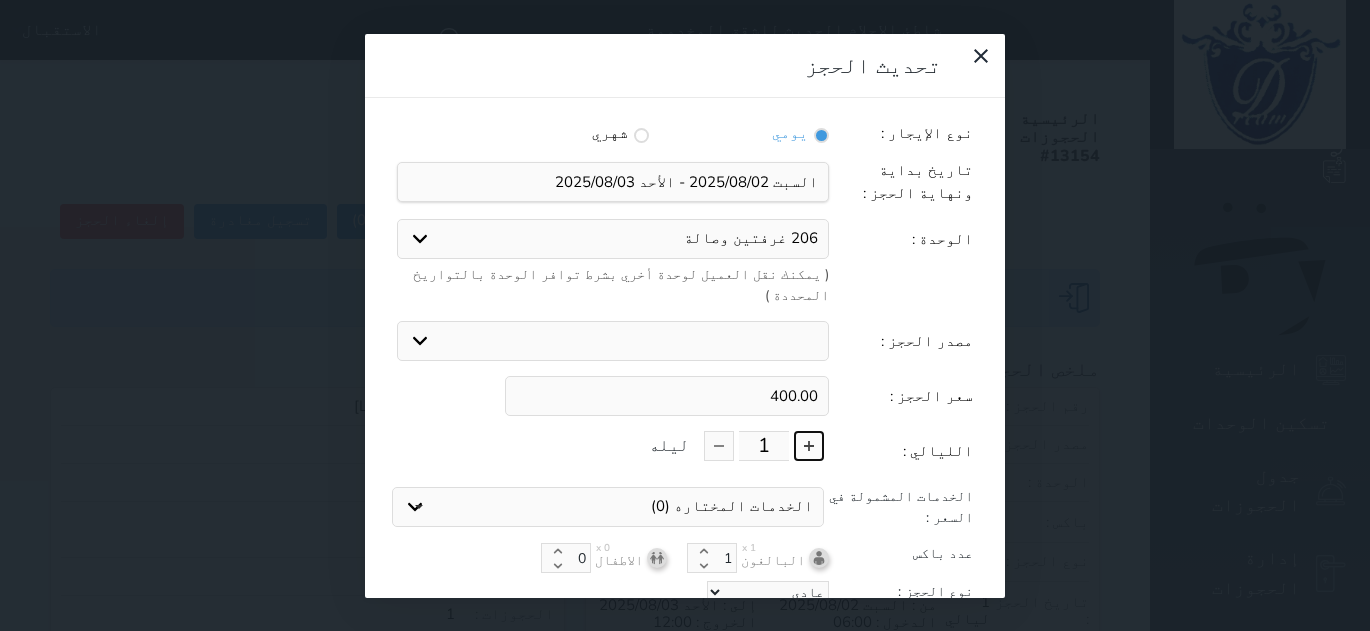 click at bounding box center [809, 446] 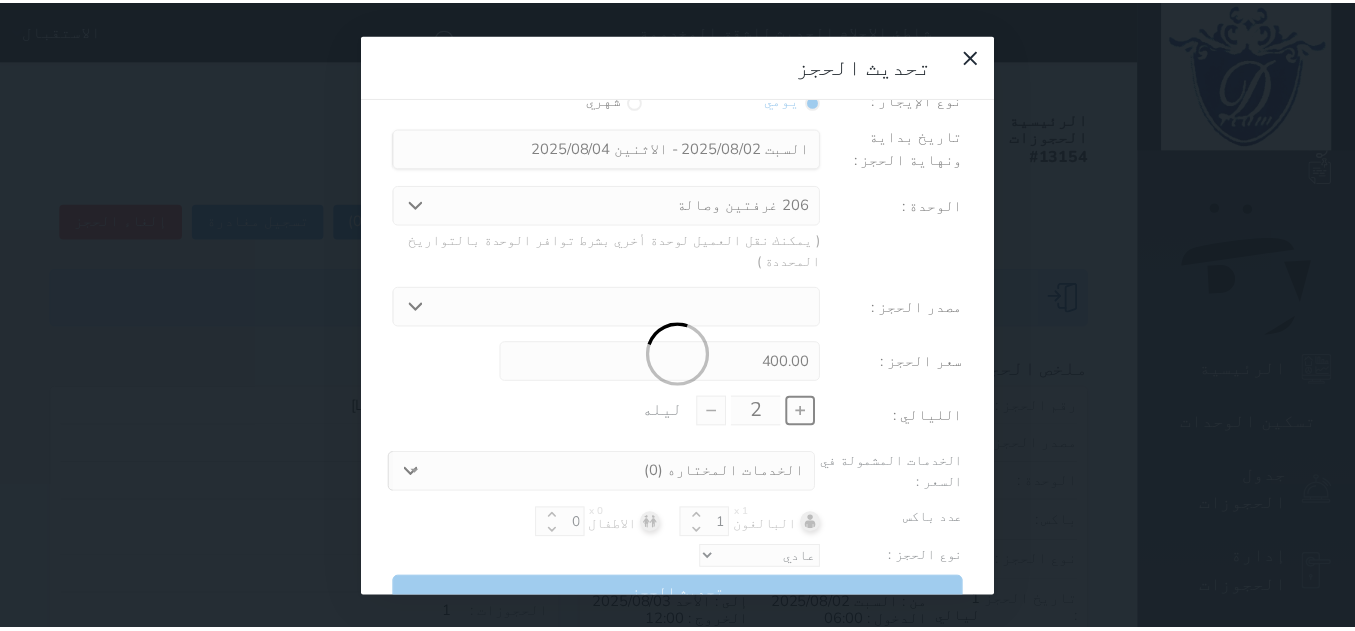 scroll, scrollTop: 45, scrollLeft: 0, axis: vertical 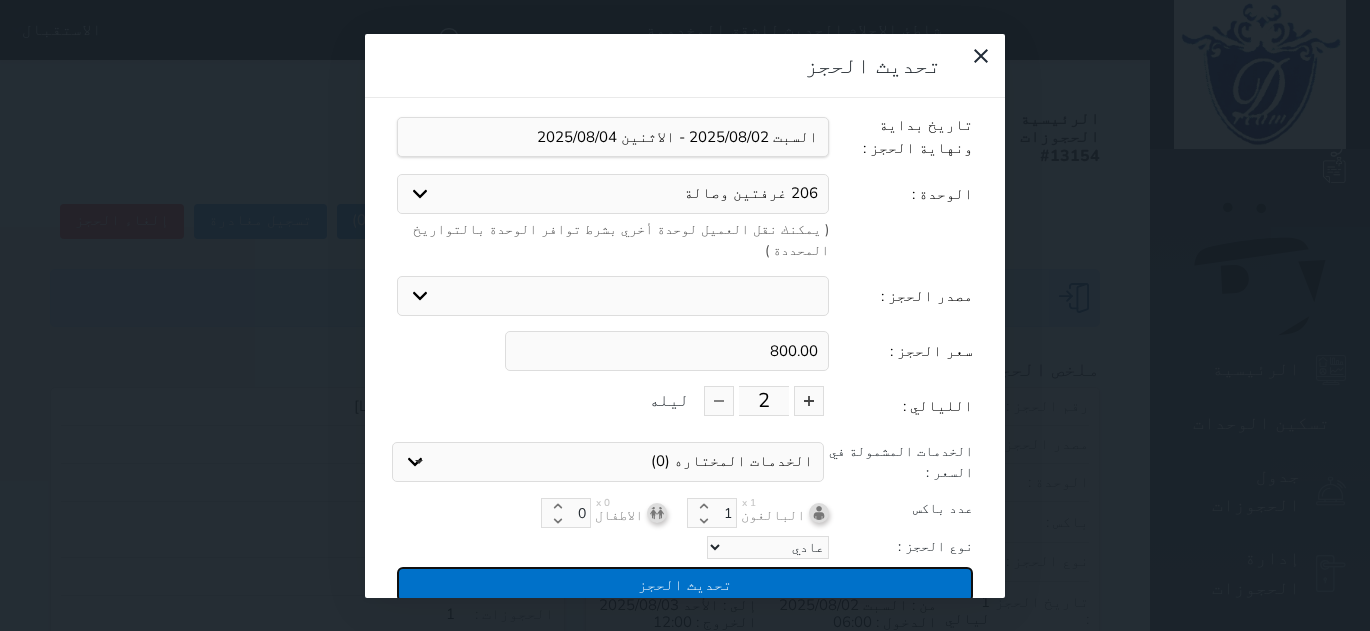 click on "تحديث الحجز" at bounding box center (685, 584) 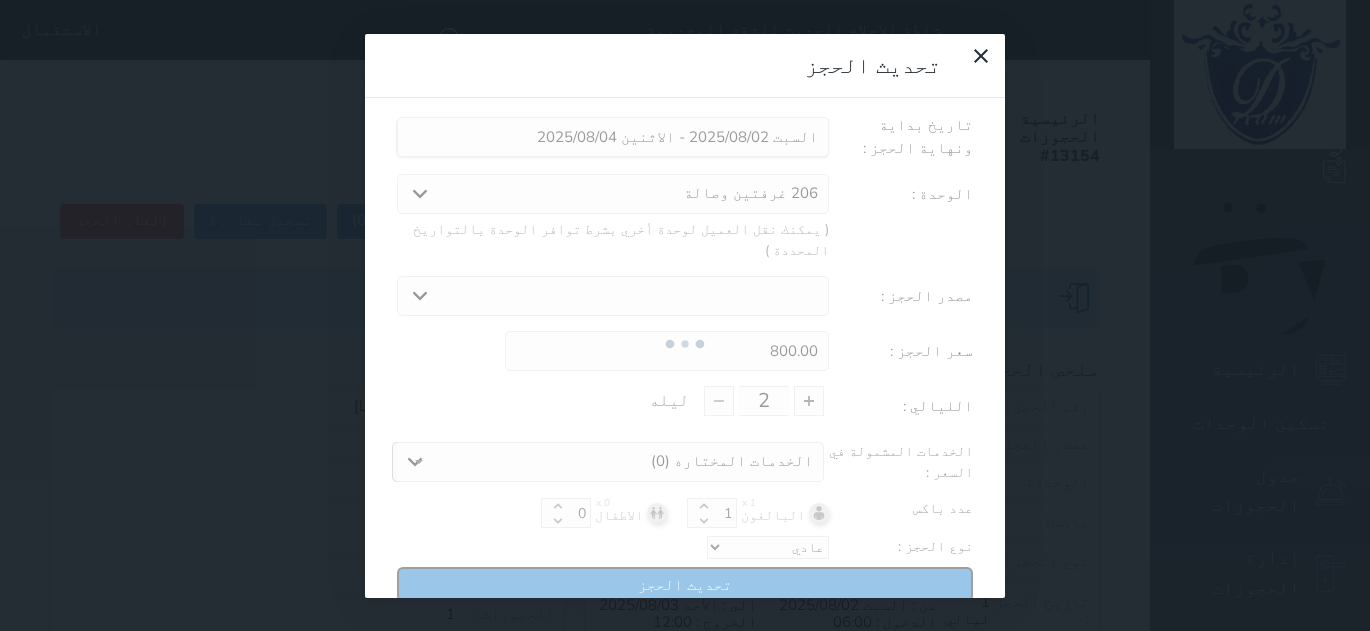 type on "800" 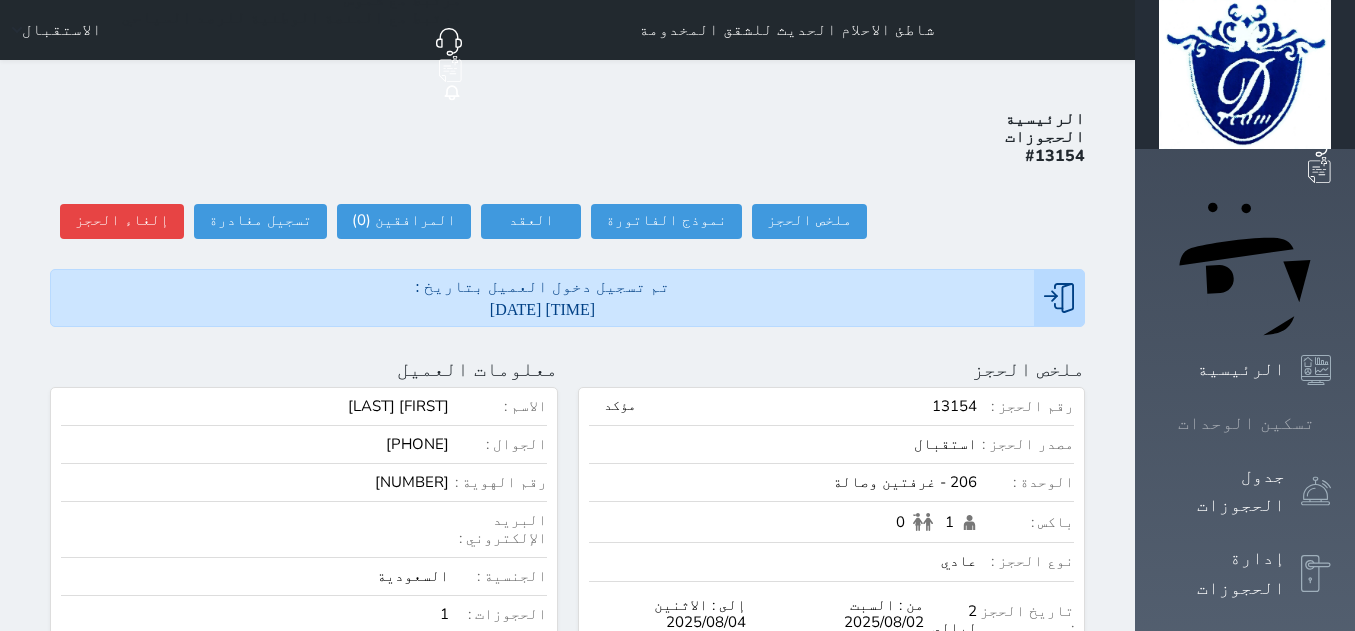 click 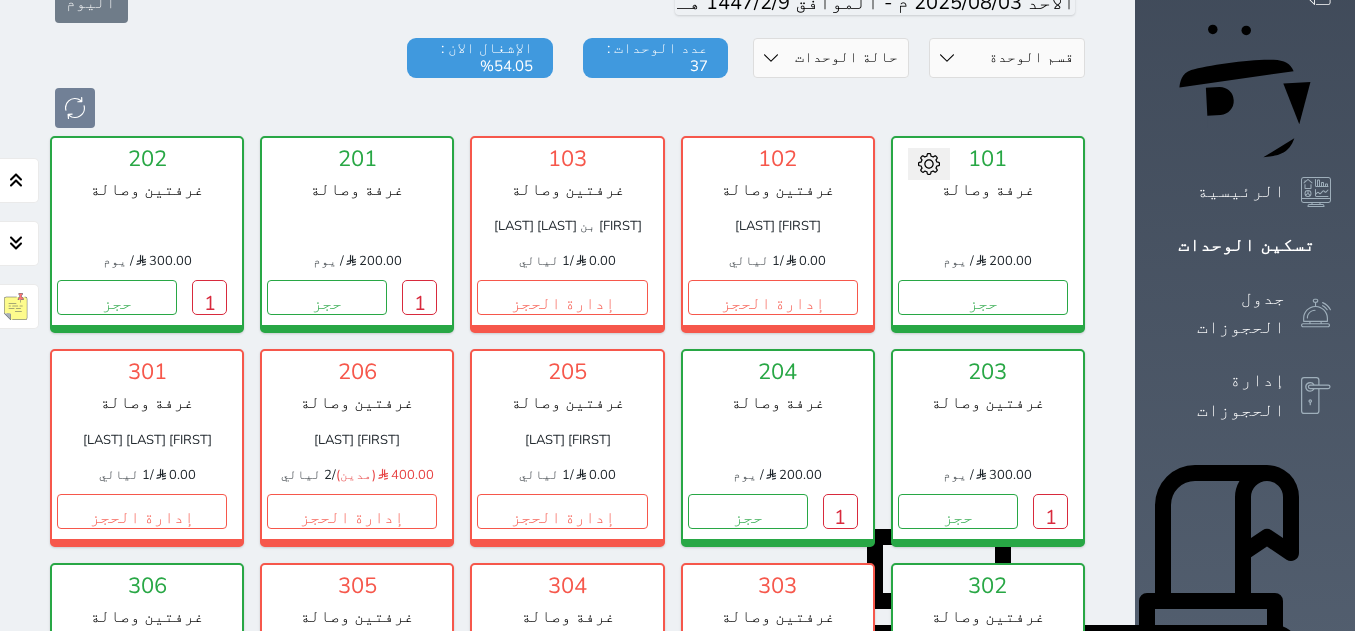 scroll, scrollTop: 78, scrollLeft: 0, axis: vertical 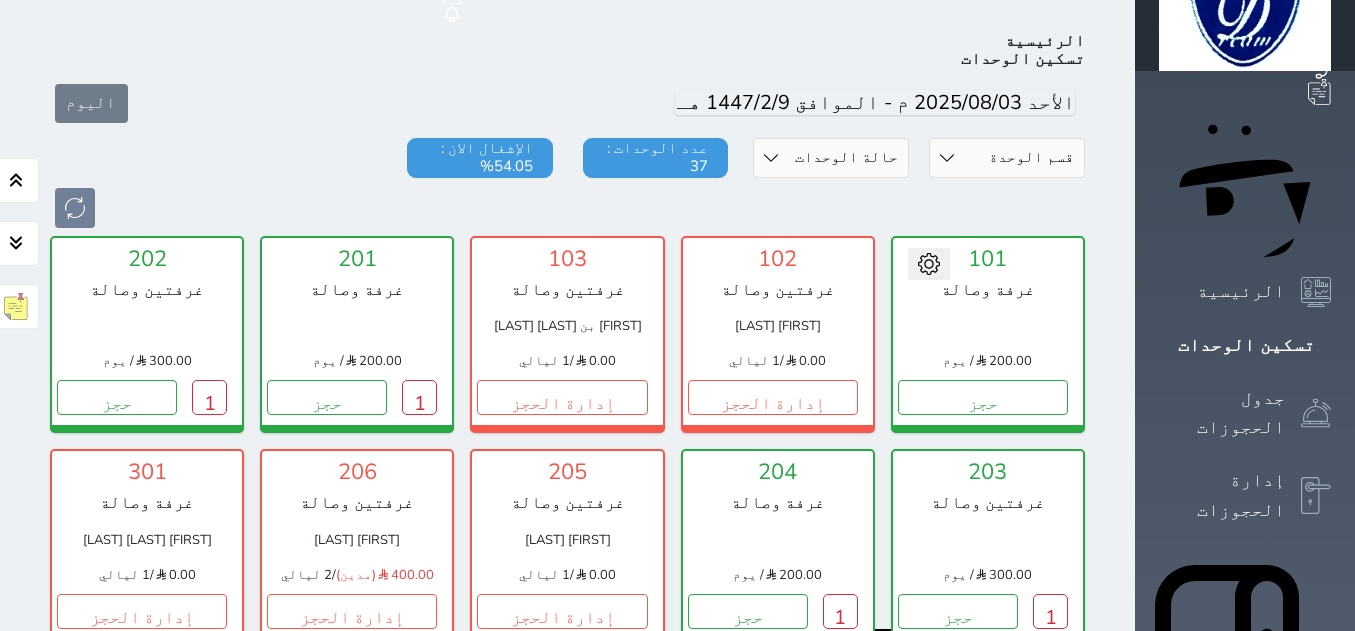 click on "1" at bounding box center [1050, 824] 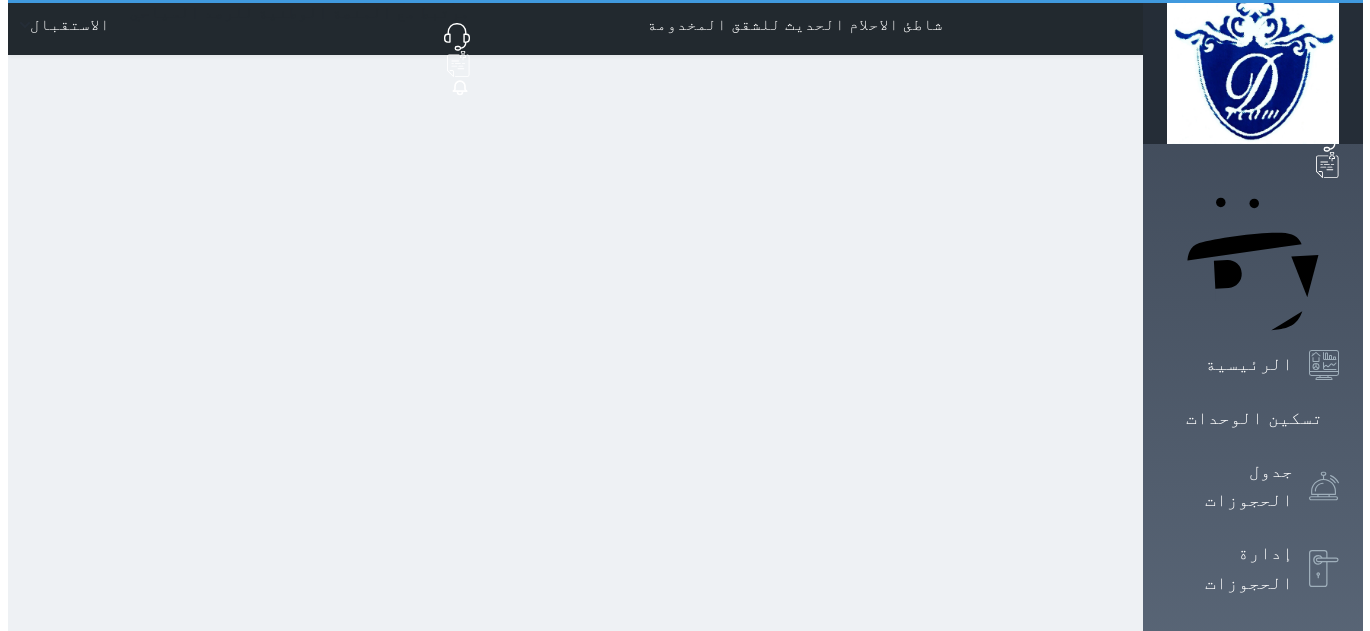 scroll, scrollTop: 0, scrollLeft: 0, axis: both 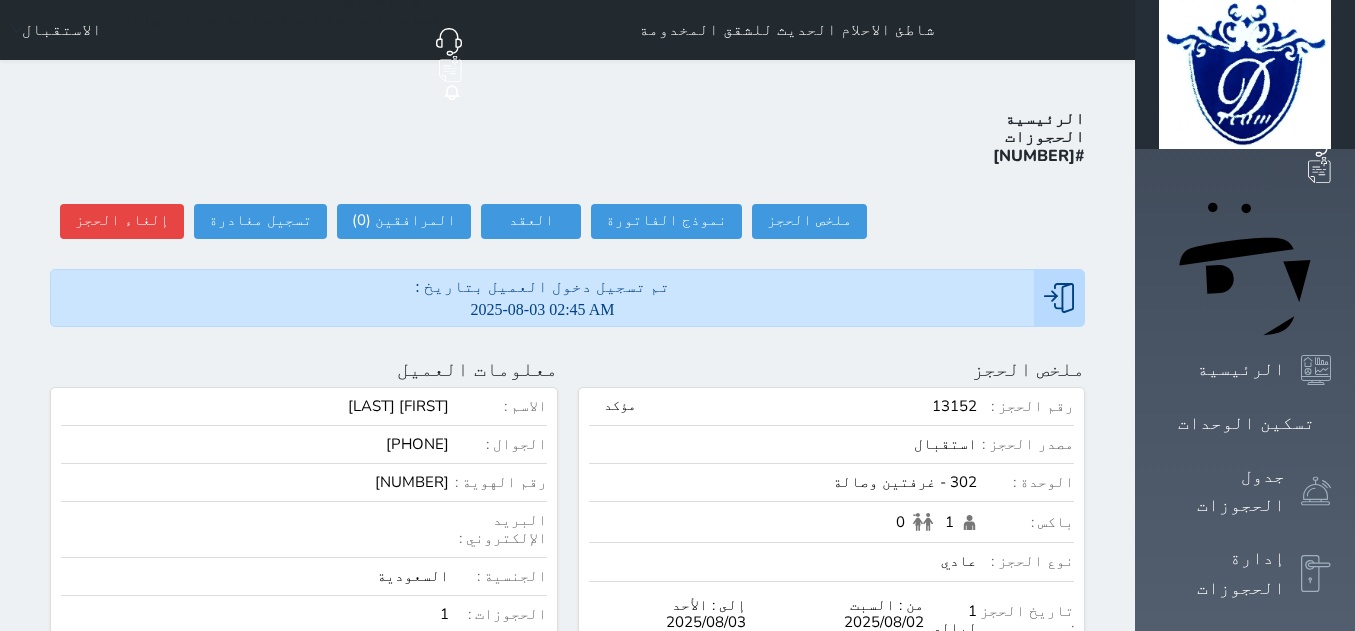 select 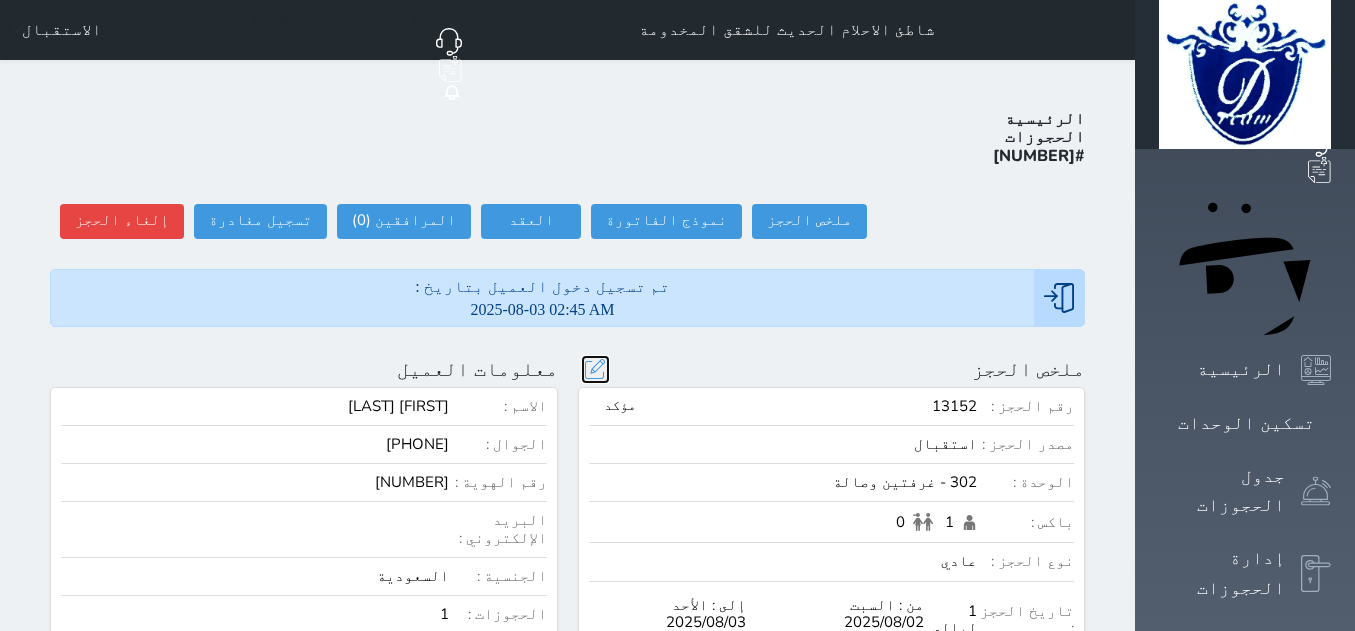 click at bounding box center [595, 369] 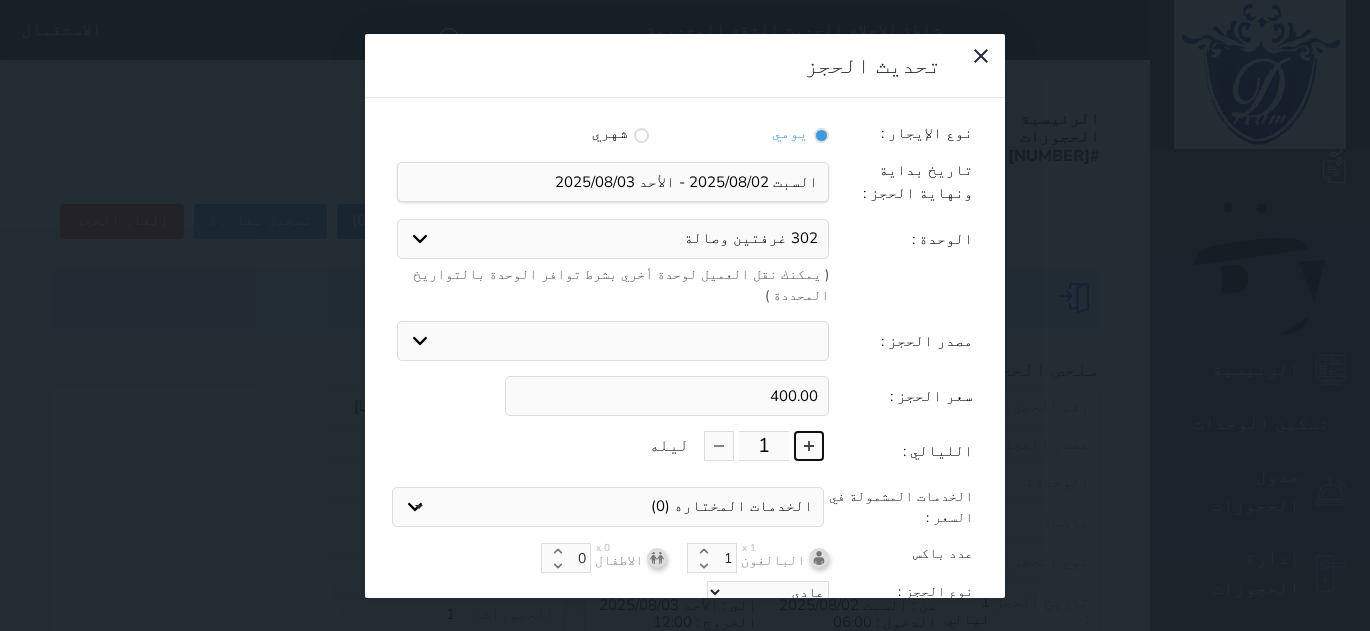click at bounding box center [809, 446] 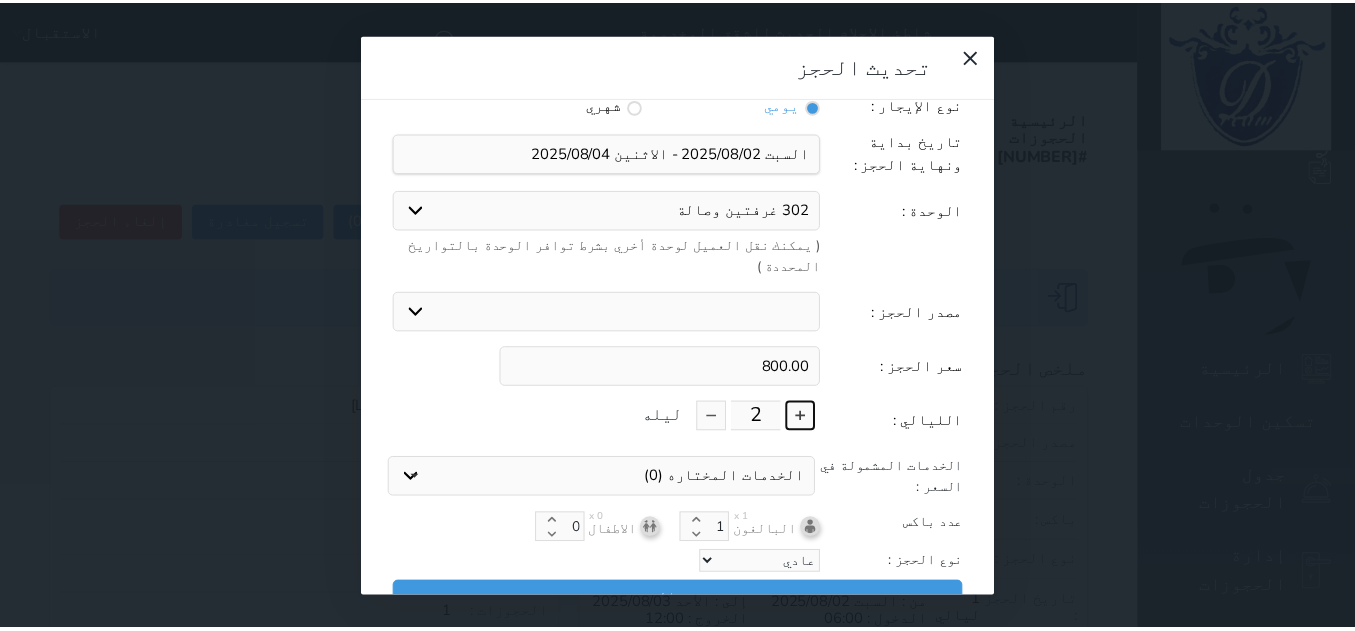 scroll, scrollTop: 45, scrollLeft: 0, axis: vertical 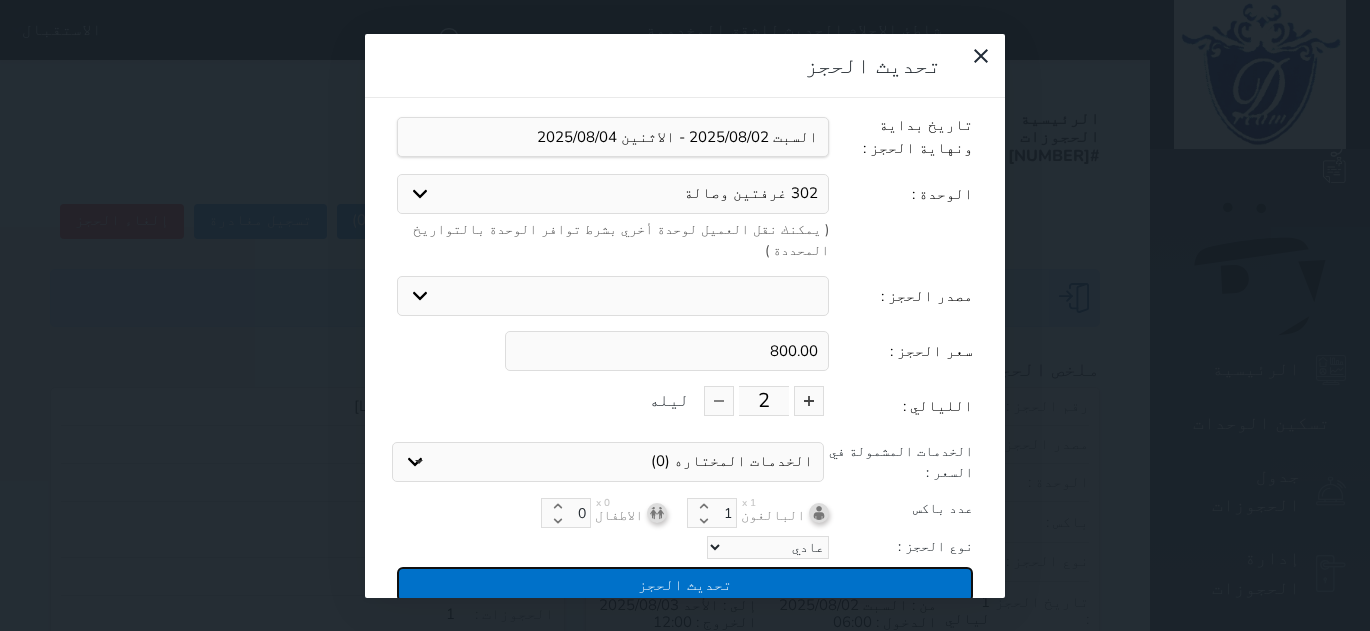 click on "تحديث الحجز" at bounding box center [685, 584] 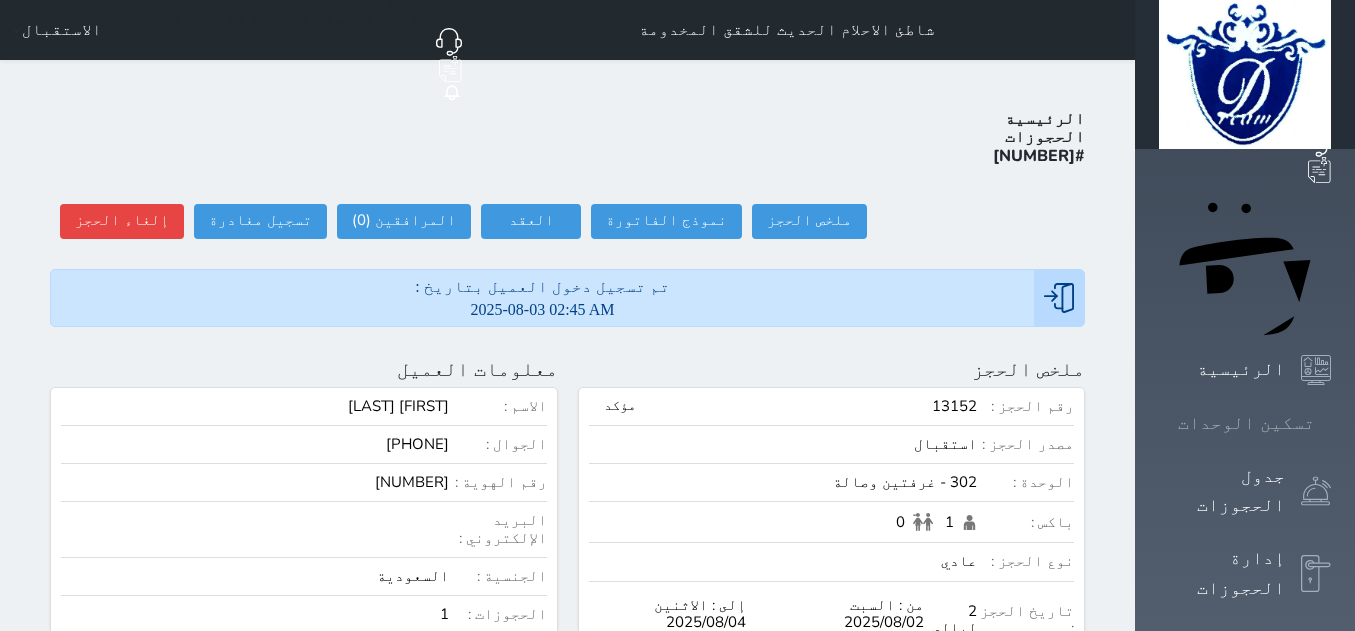 click 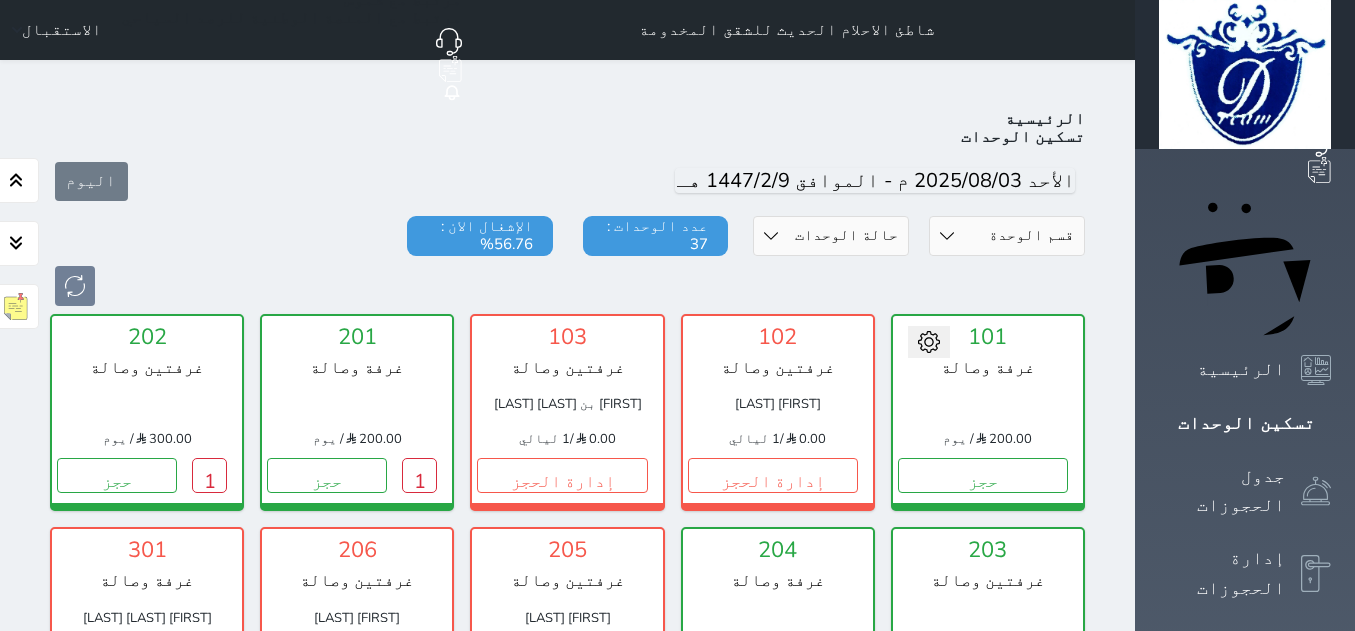 scroll, scrollTop: 278, scrollLeft: 0, axis: vertical 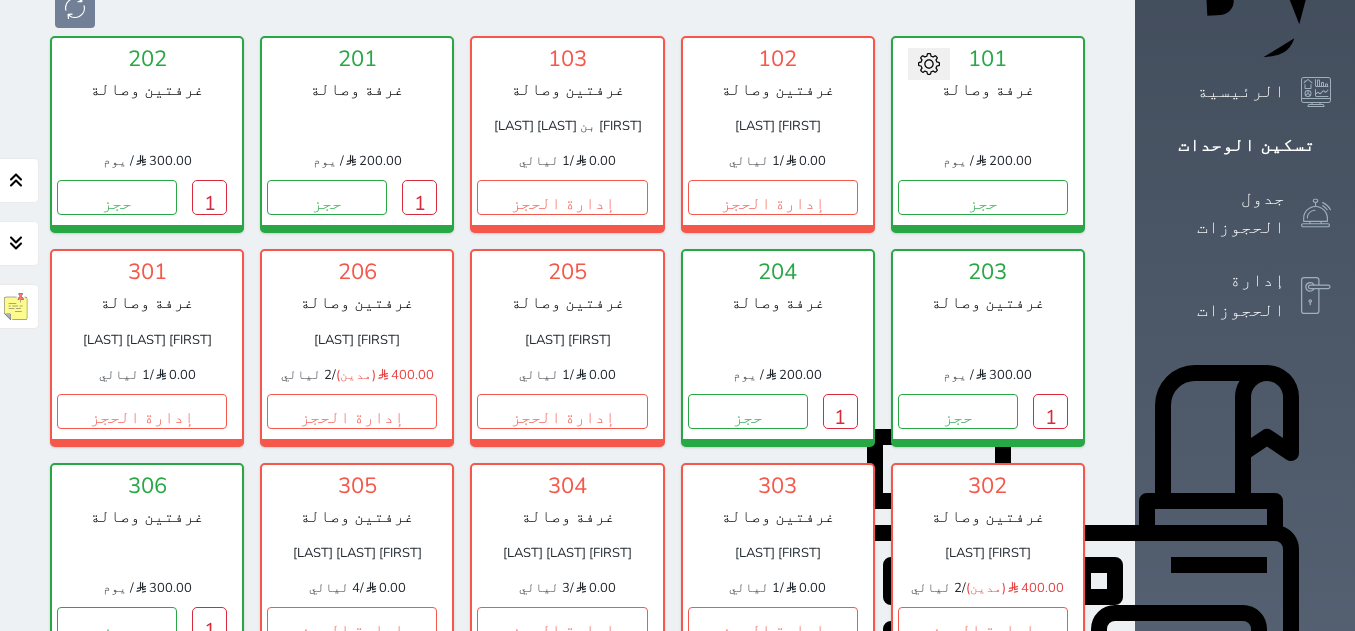 click on "1" at bounding box center [840, 838] 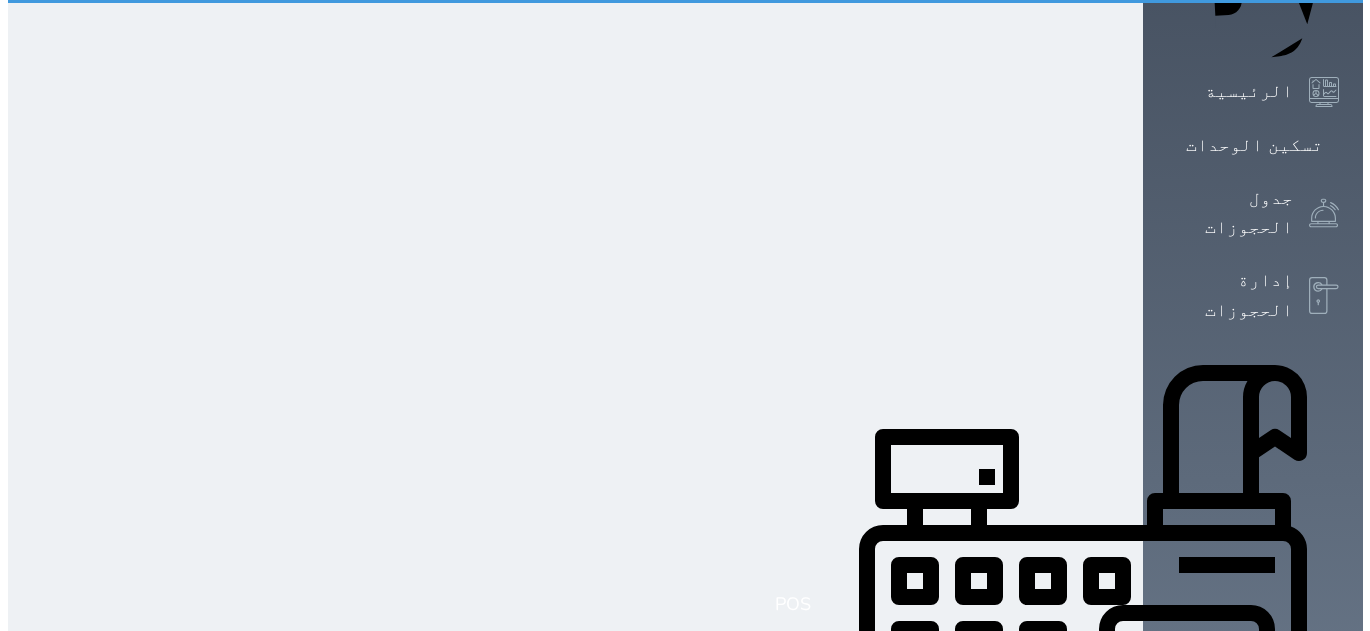 scroll, scrollTop: 0, scrollLeft: 0, axis: both 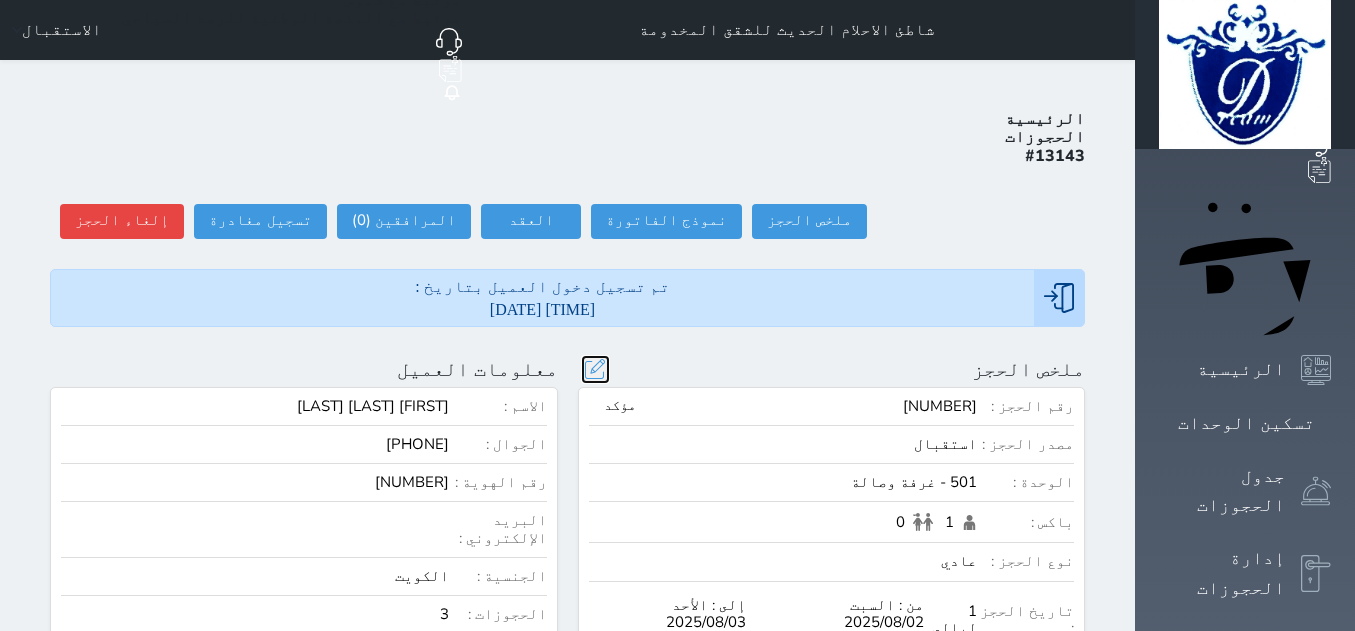 click at bounding box center (595, 369) 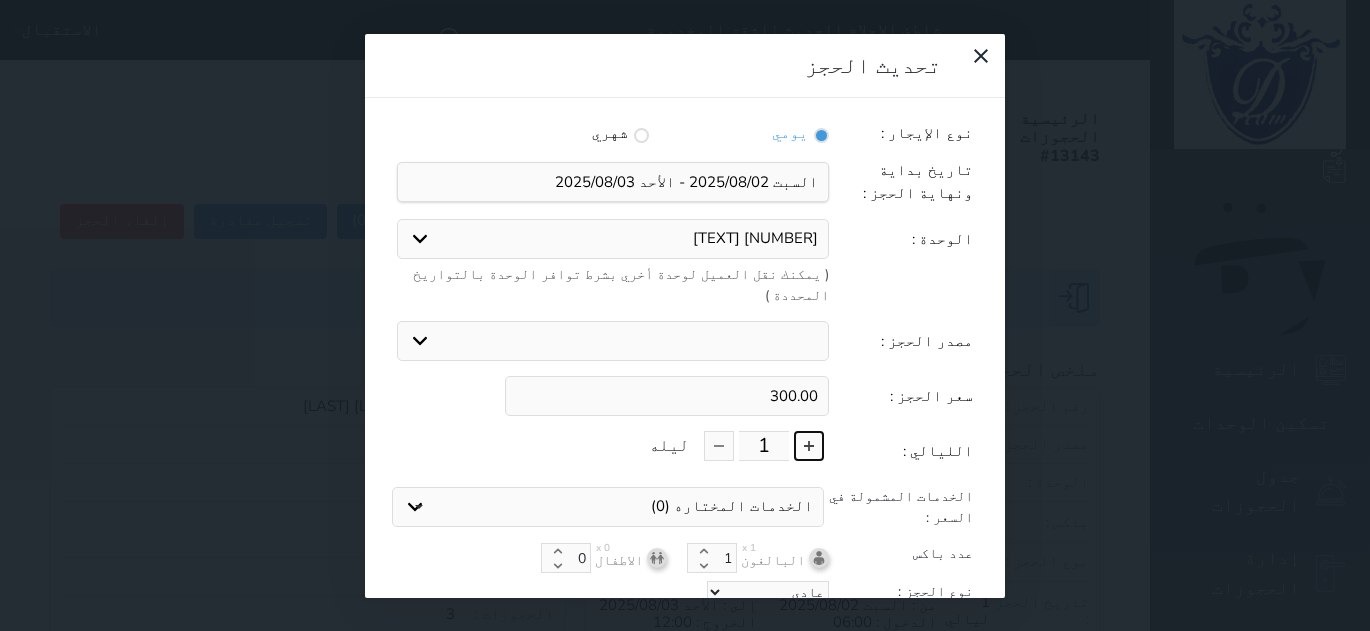 click at bounding box center [809, 446] 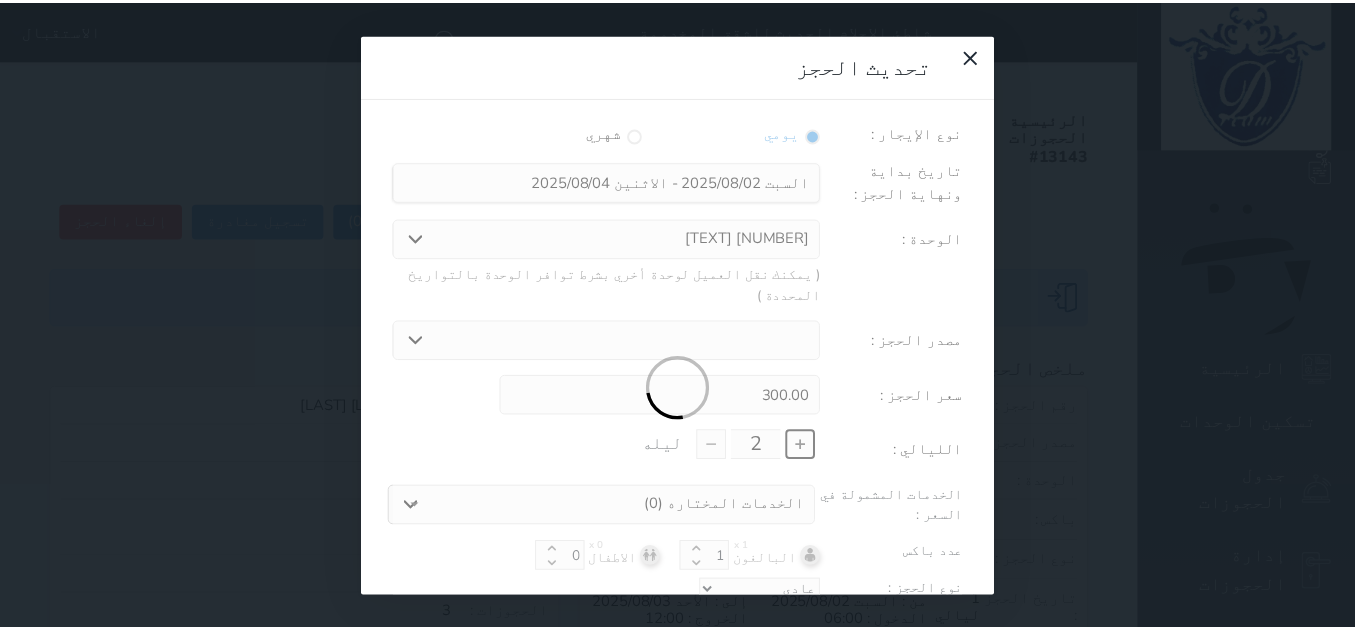 scroll, scrollTop: 45, scrollLeft: 0, axis: vertical 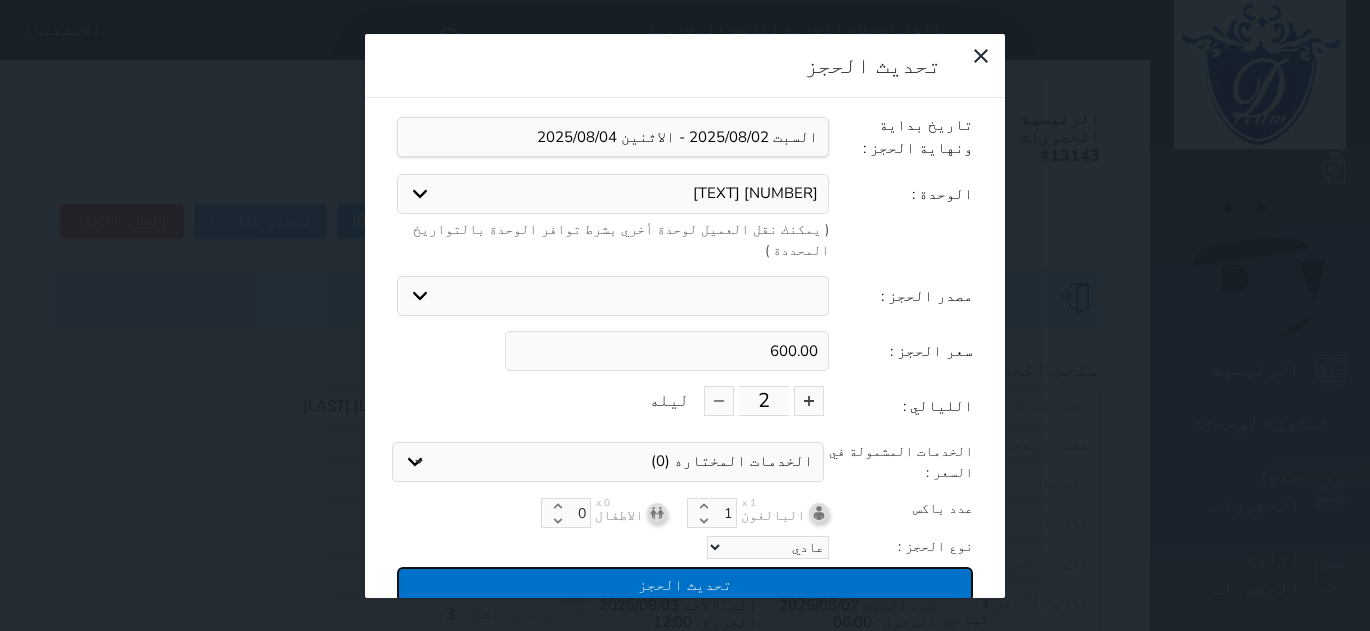 click on "تحديث الحجز" at bounding box center (685, 584) 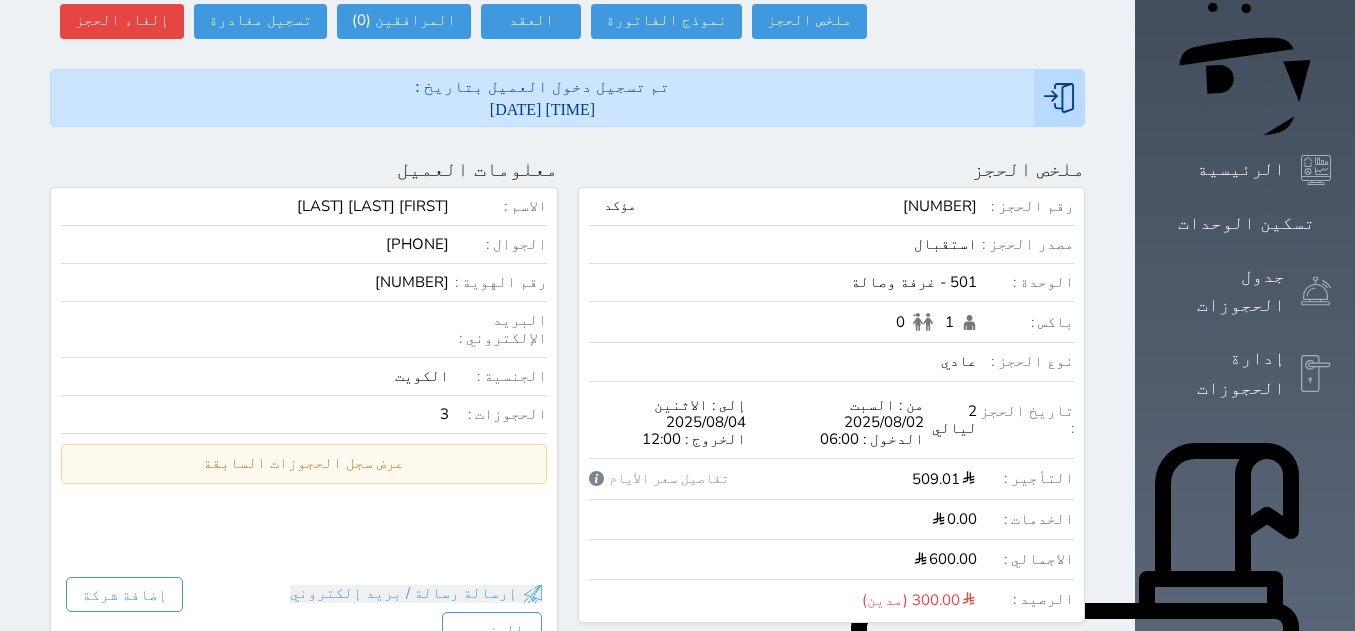 scroll, scrollTop: 0, scrollLeft: 0, axis: both 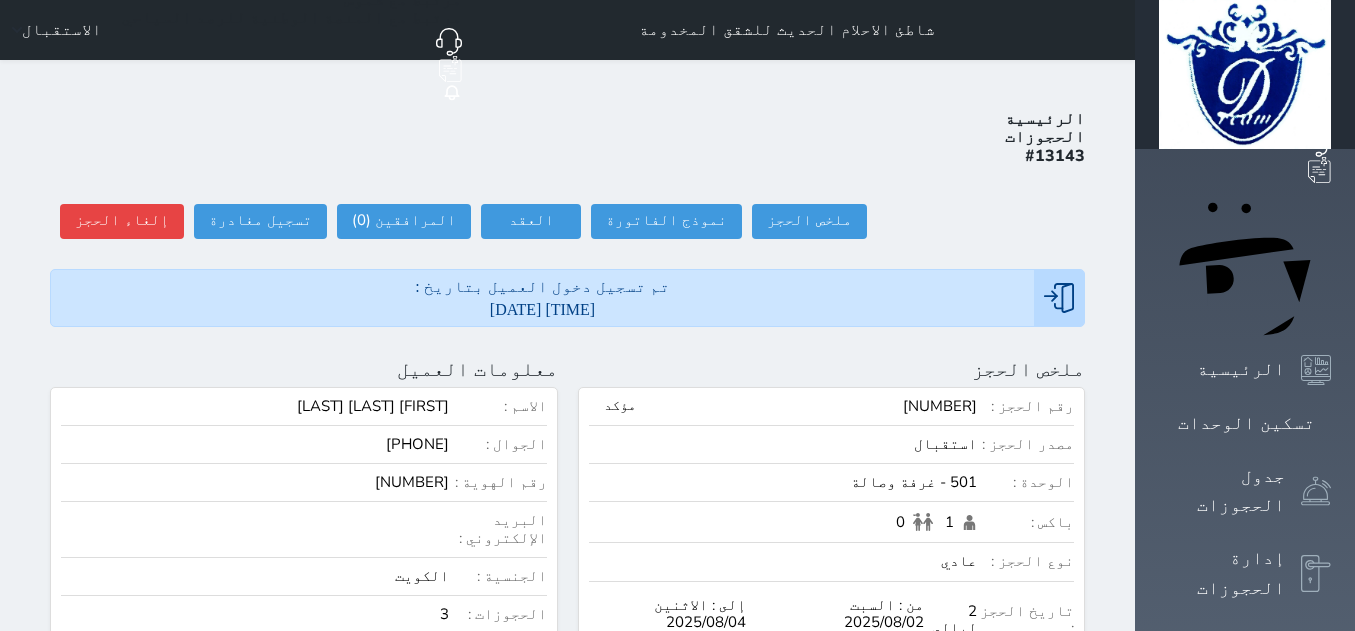 drag, startPoint x: 1284, startPoint y: 209, endPoint x: 1320, endPoint y: 184, distance: 43.829212 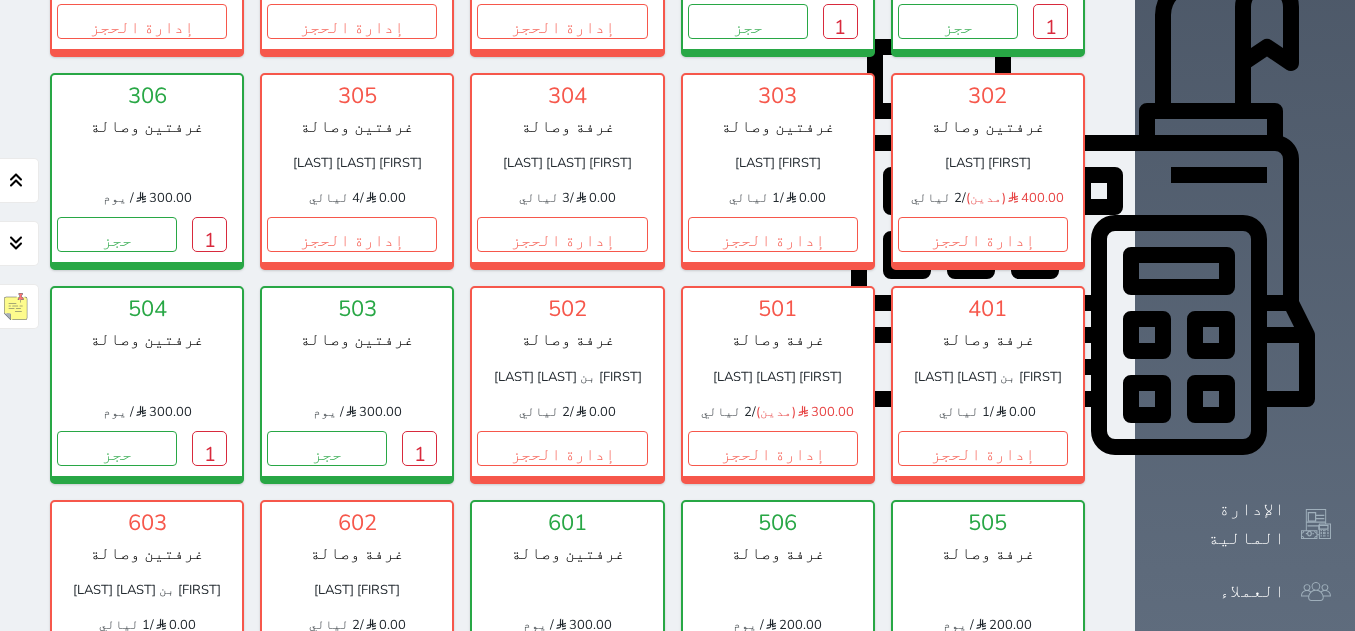 scroll, scrollTop: 878, scrollLeft: 0, axis: vertical 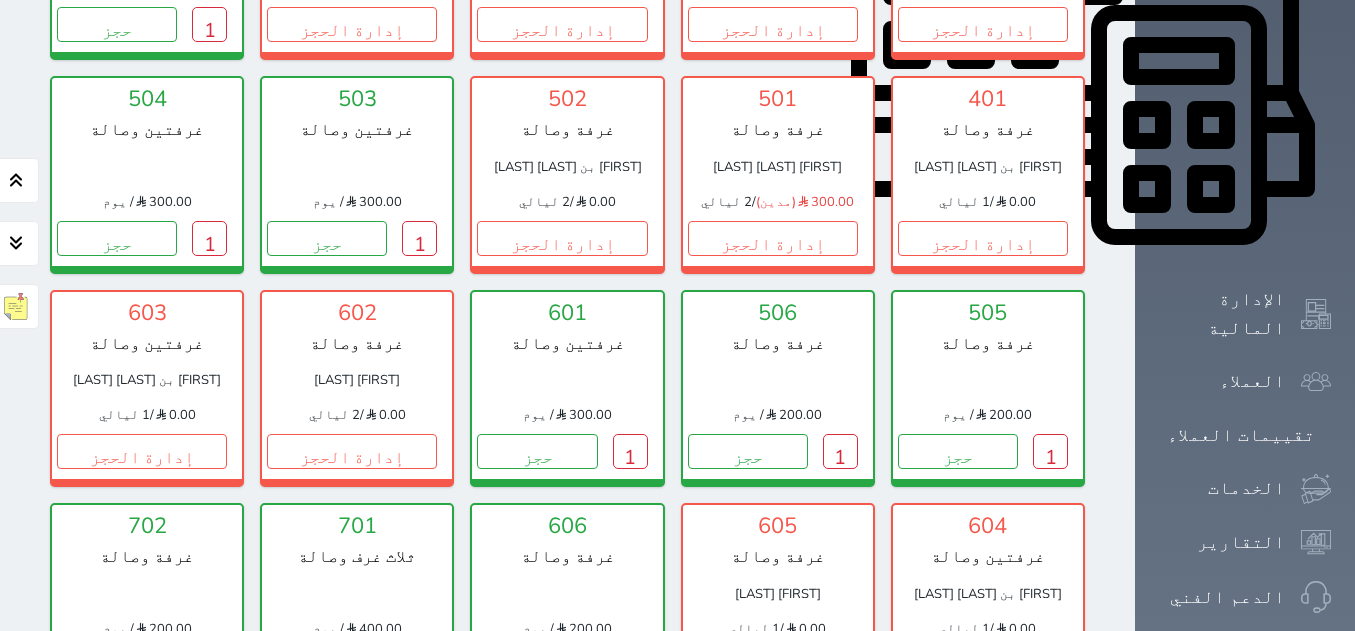 drag, startPoint x: 176, startPoint y: 400, endPoint x: 208, endPoint y: 375, distance: 40.60788 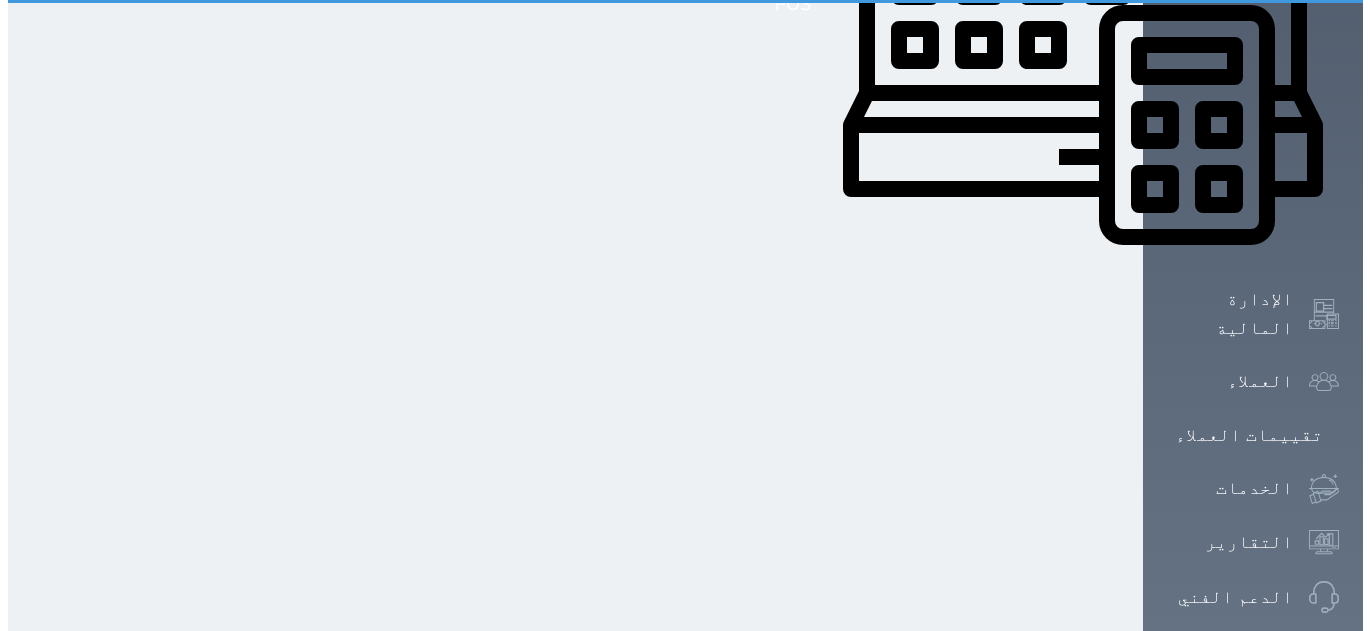 scroll, scrollTop: 0, scrollLeft: 0, axis: both 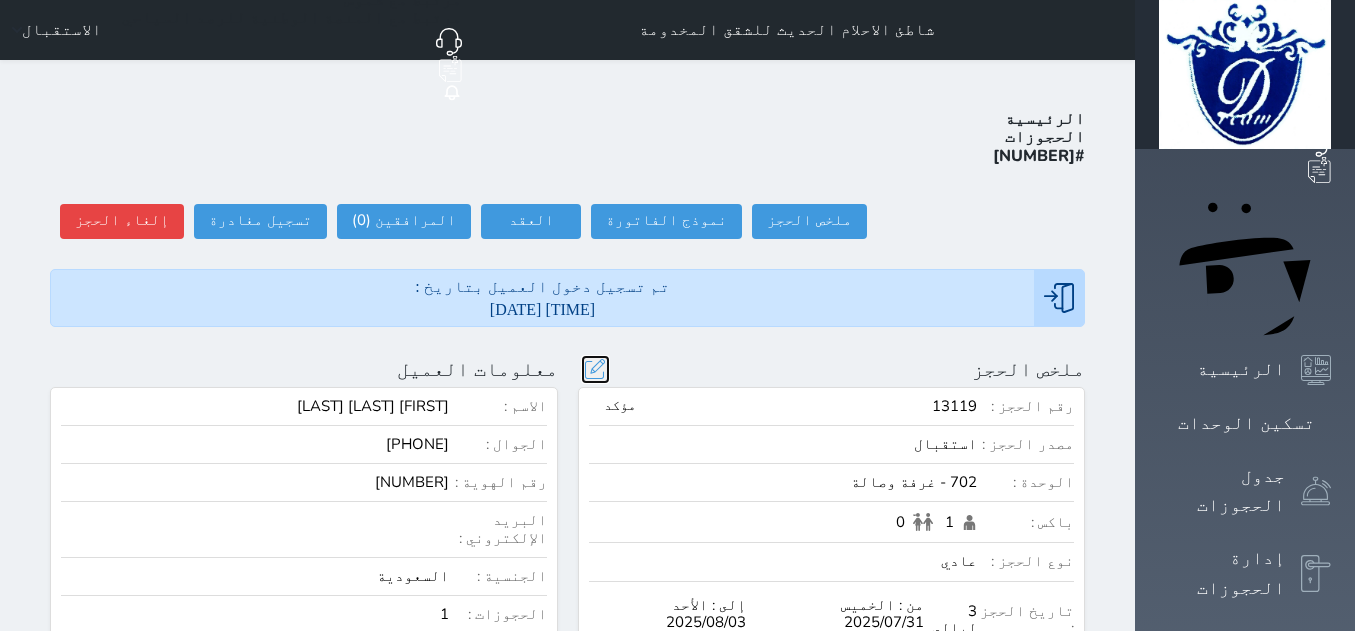 click at bounding box center (595, 369) 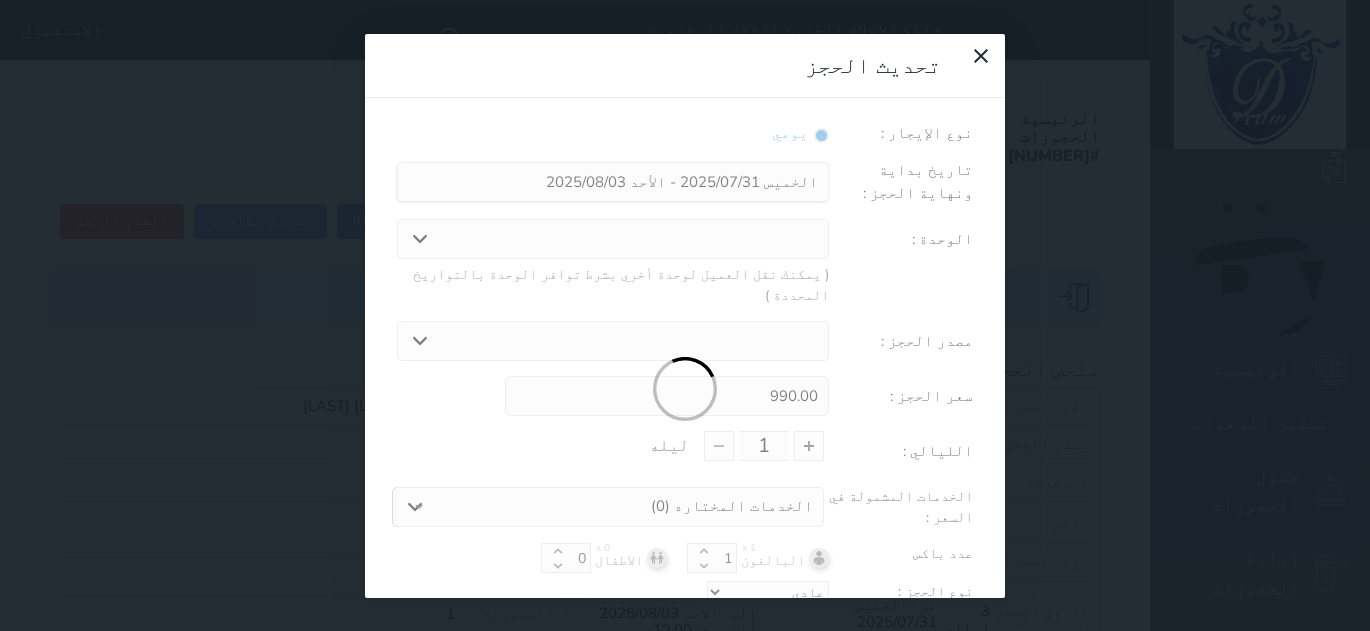 type on "3" 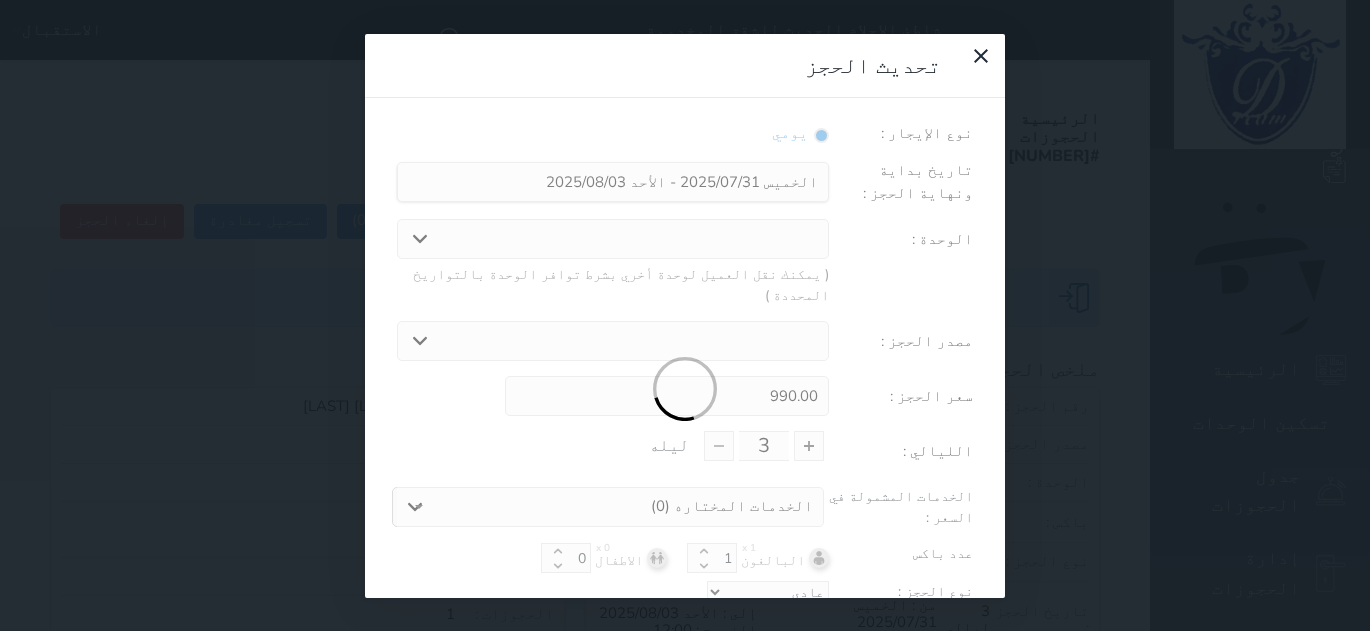 select on "[NUMBER]" 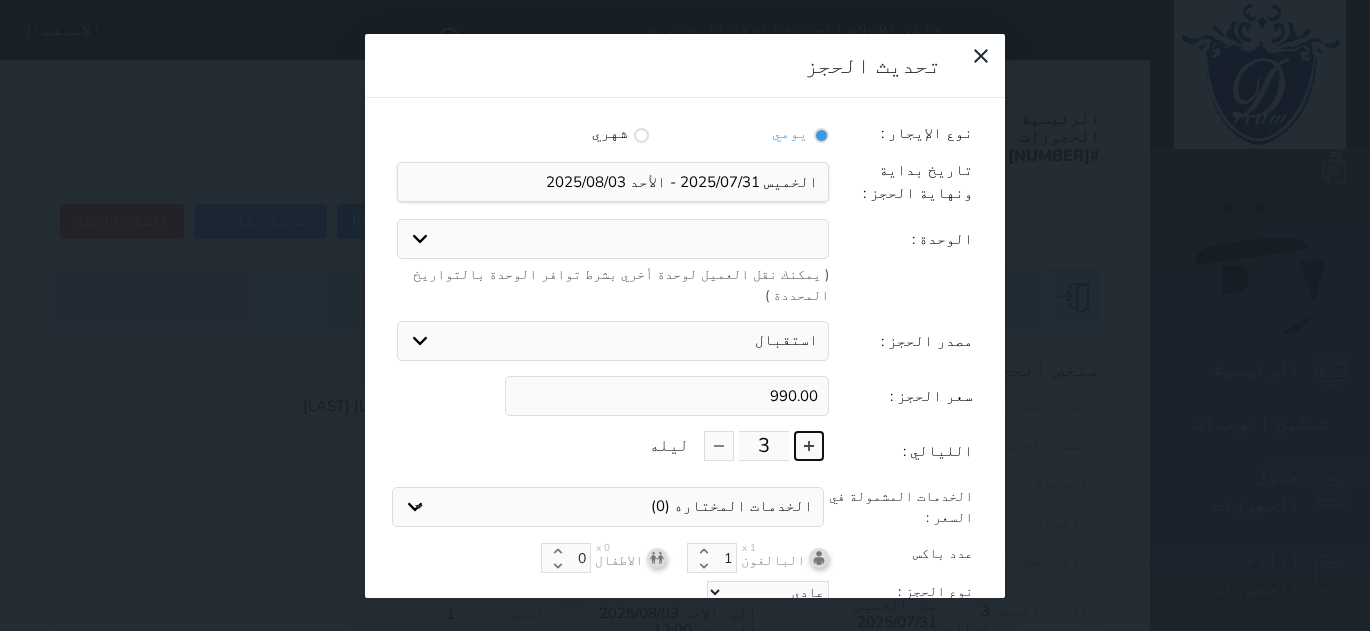 click at bounding box center [809, 446] 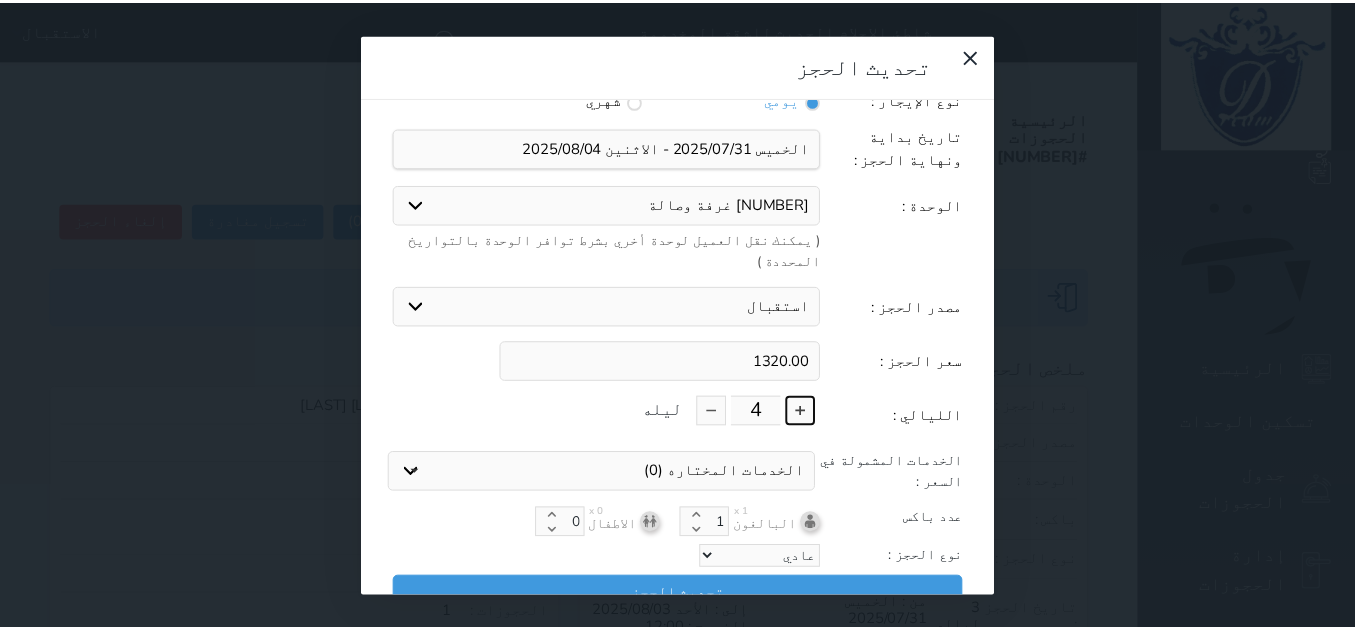 scroll, scrollTop: 45, scrollLeft: 0, axis: vertical 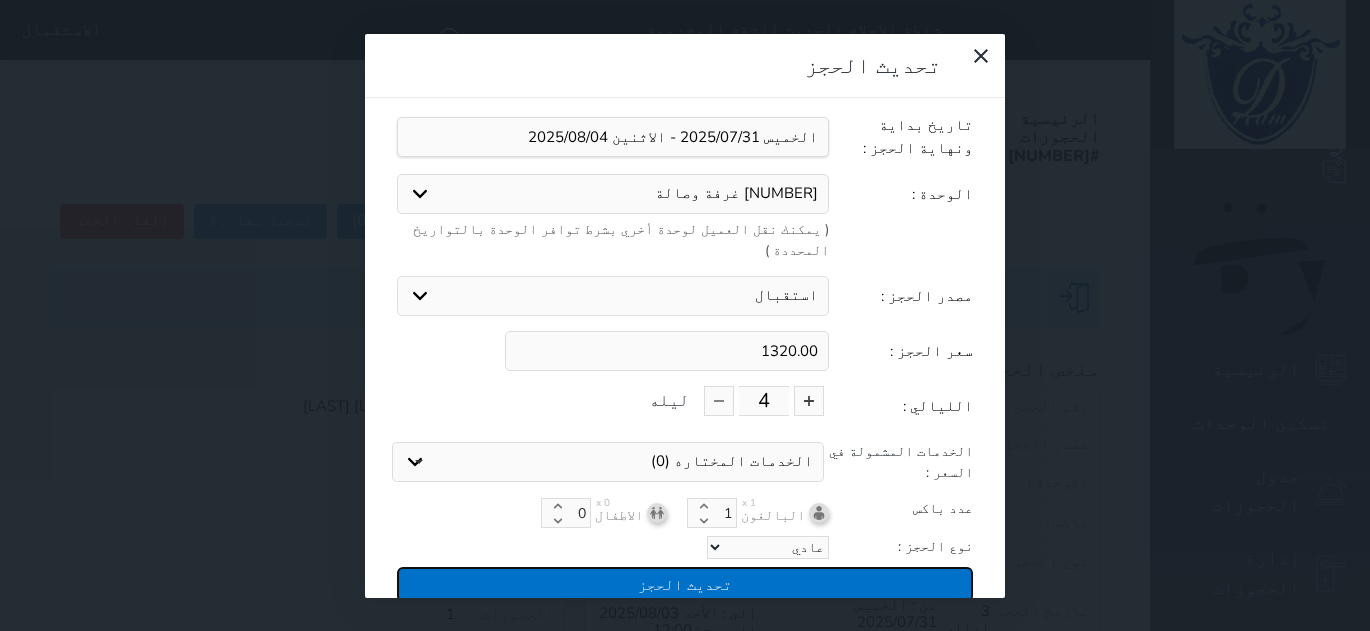 click on "تحديث الحجز" at bounding box center (685, 584) 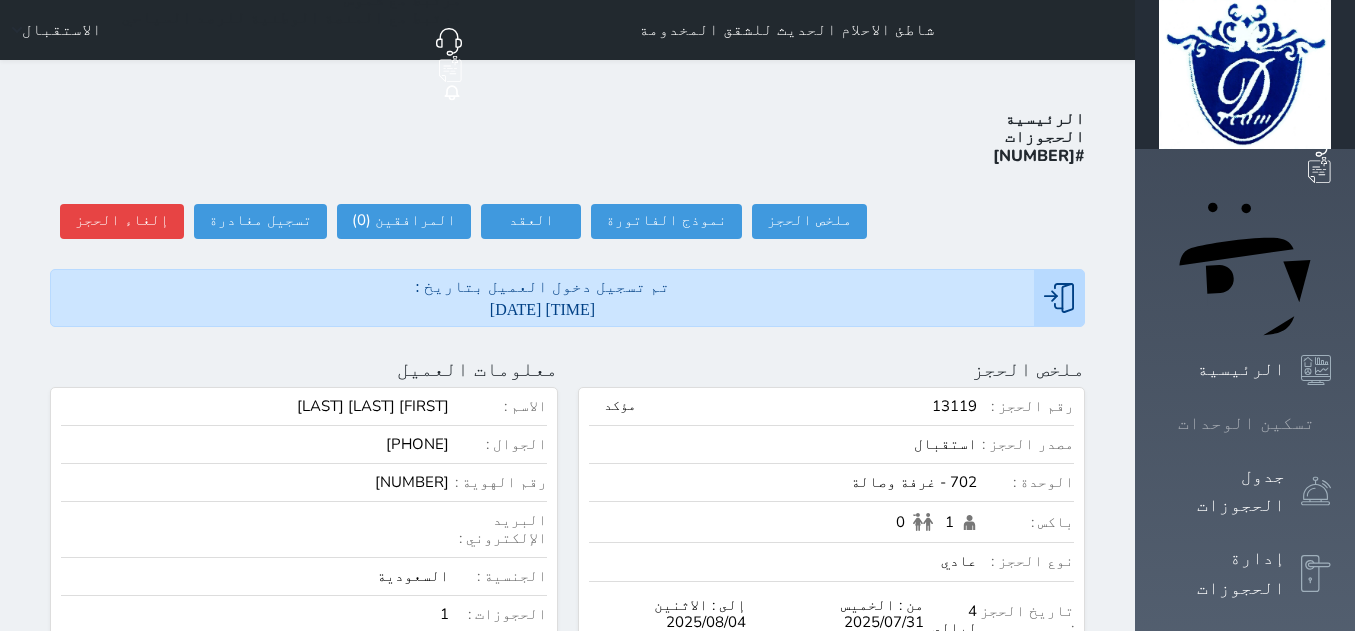 click 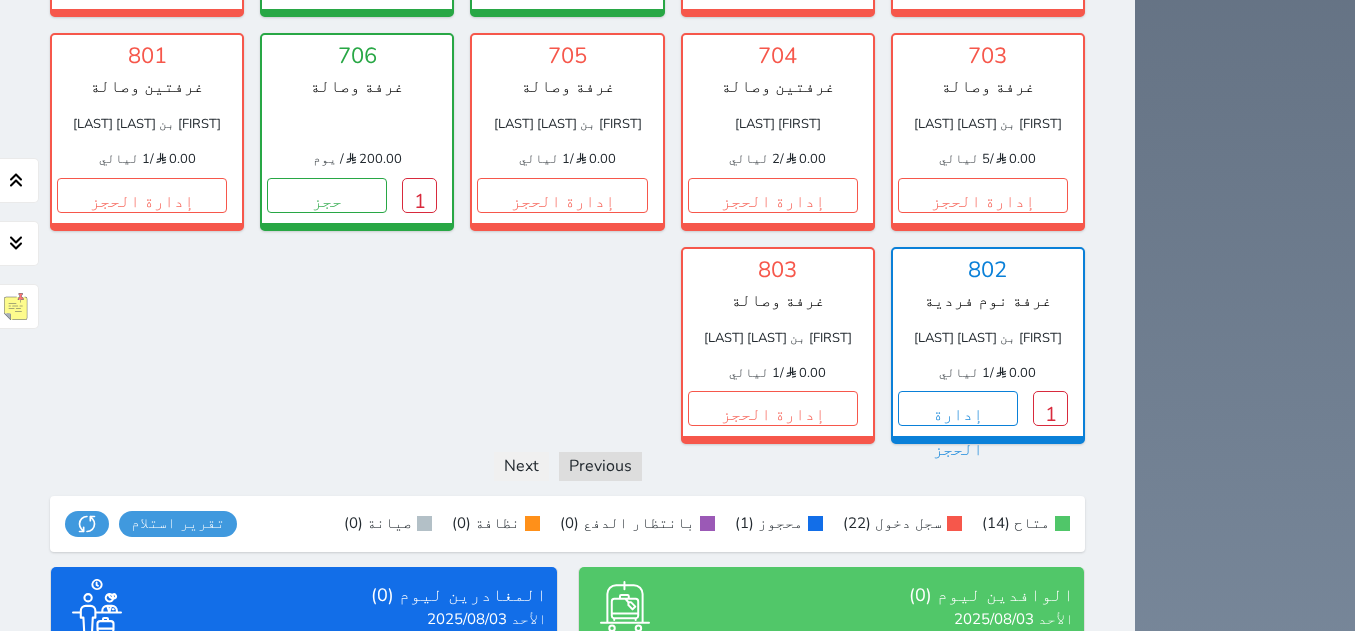 scroll, scrollTop: 1563, scrollLeft: 0, axis: vertical 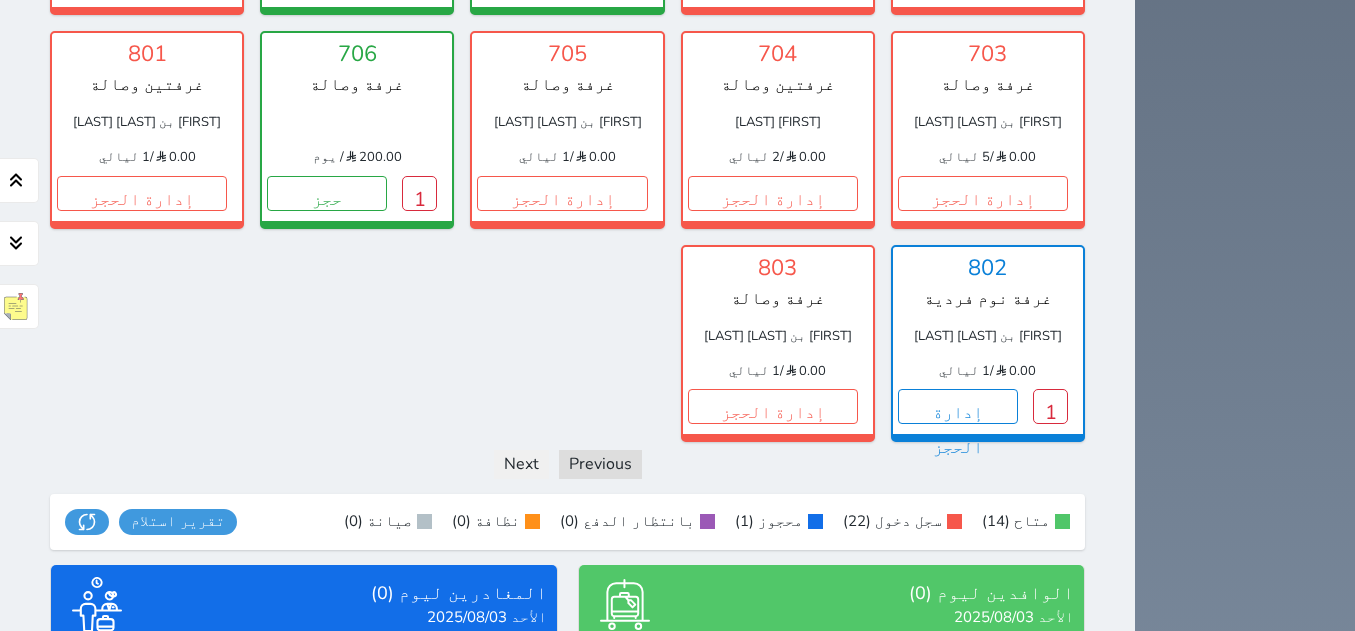 click on "عرض المغادرين" at bounding box center [304, 784] 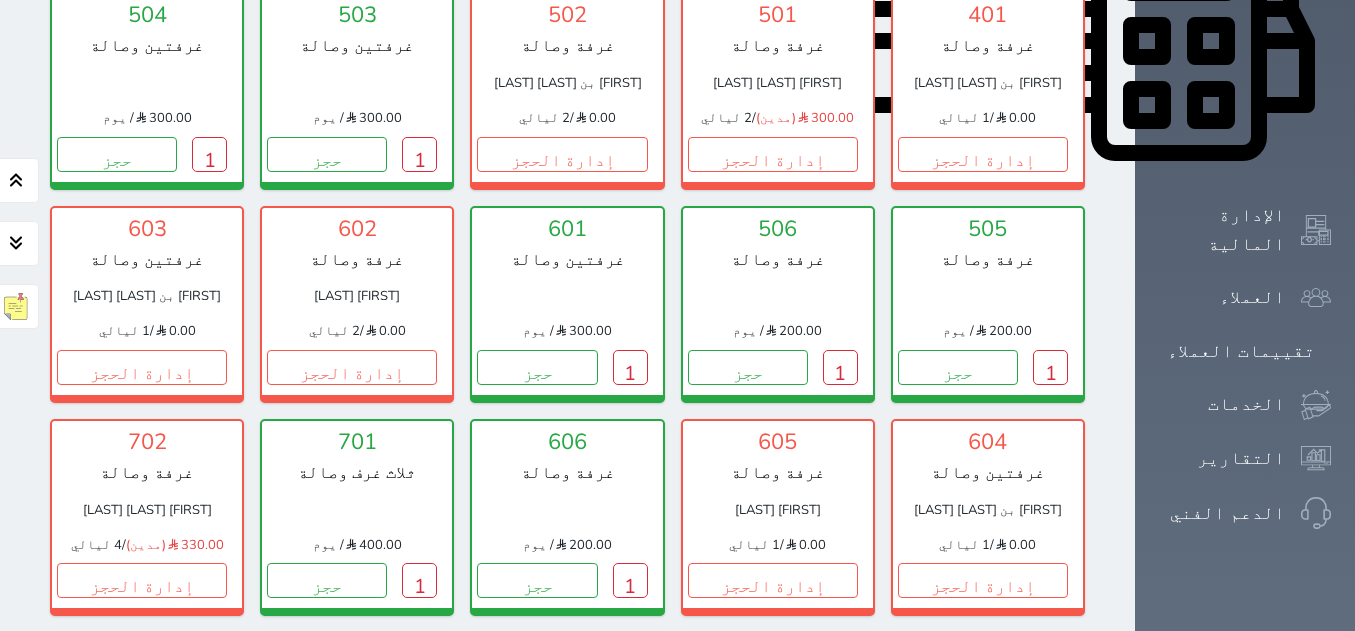 scroll, scrollTop: 963, scrollLeft: 0, axis: vertical 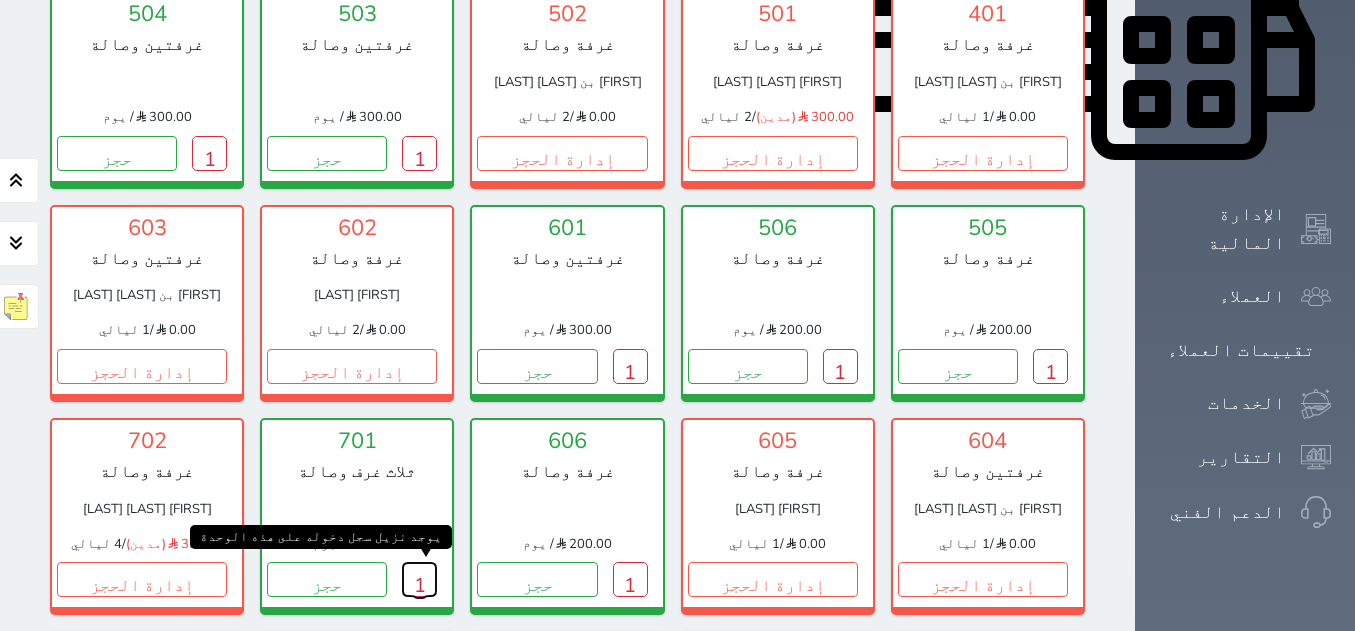 click on "1" at bounding box center [419, 579] 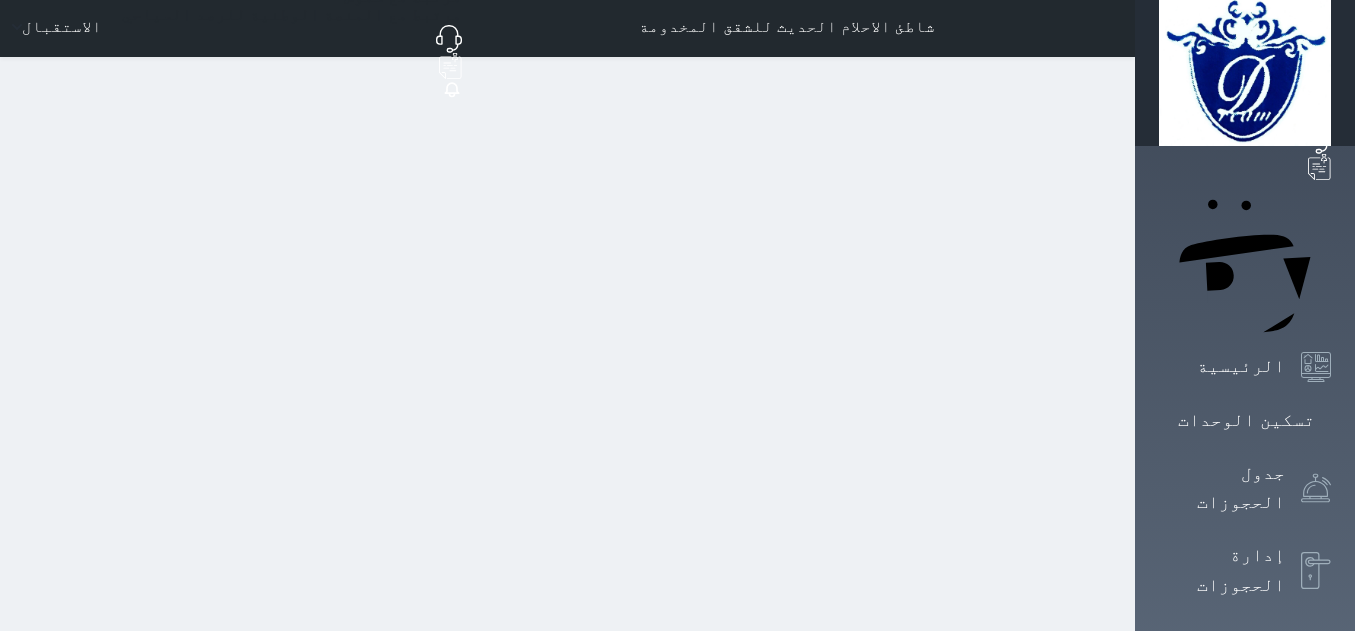 scroll, scrollTop: 0, scrollLeft: 0, axis: both 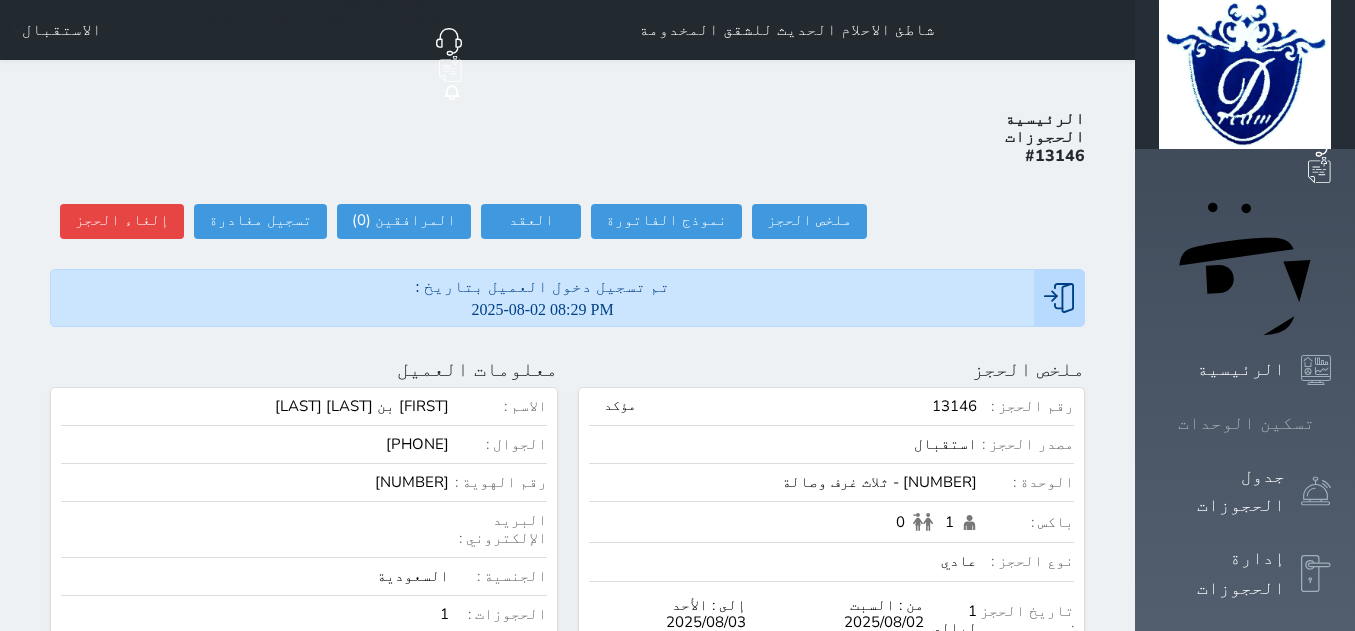 click on "تسكين الوحدات" at bounding box center [1245, 423] 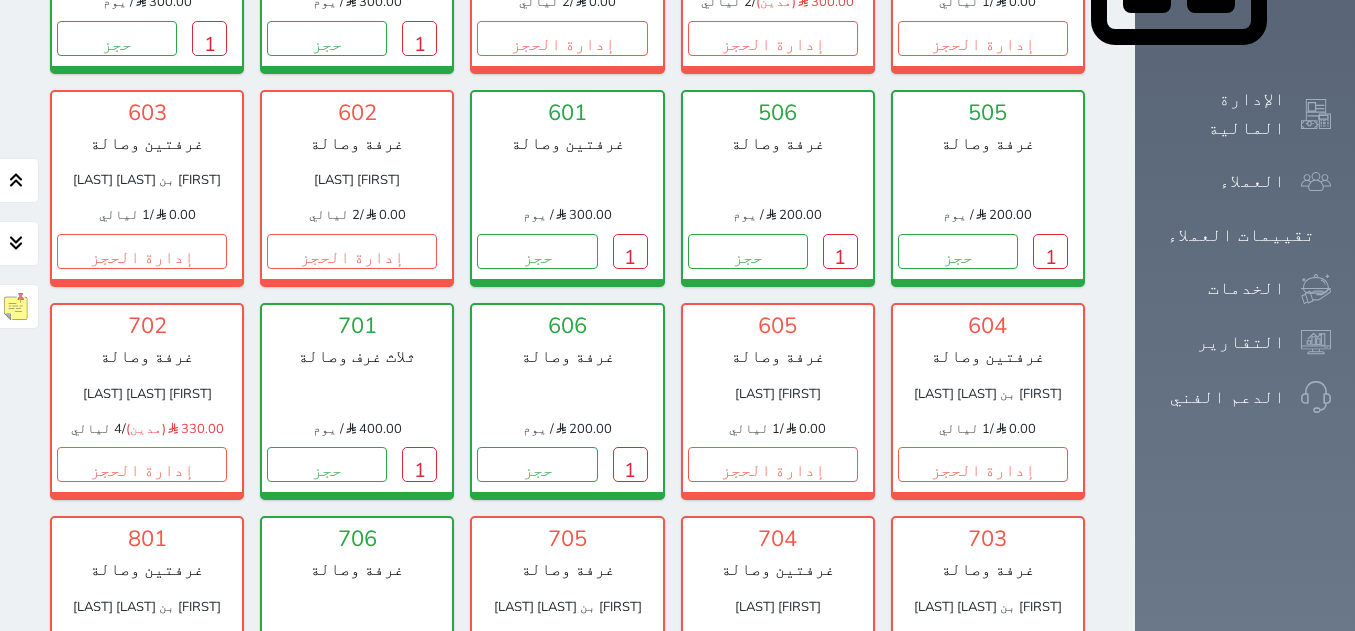scroll, scrollTop: 0, scrollLeft: 0, axis: both 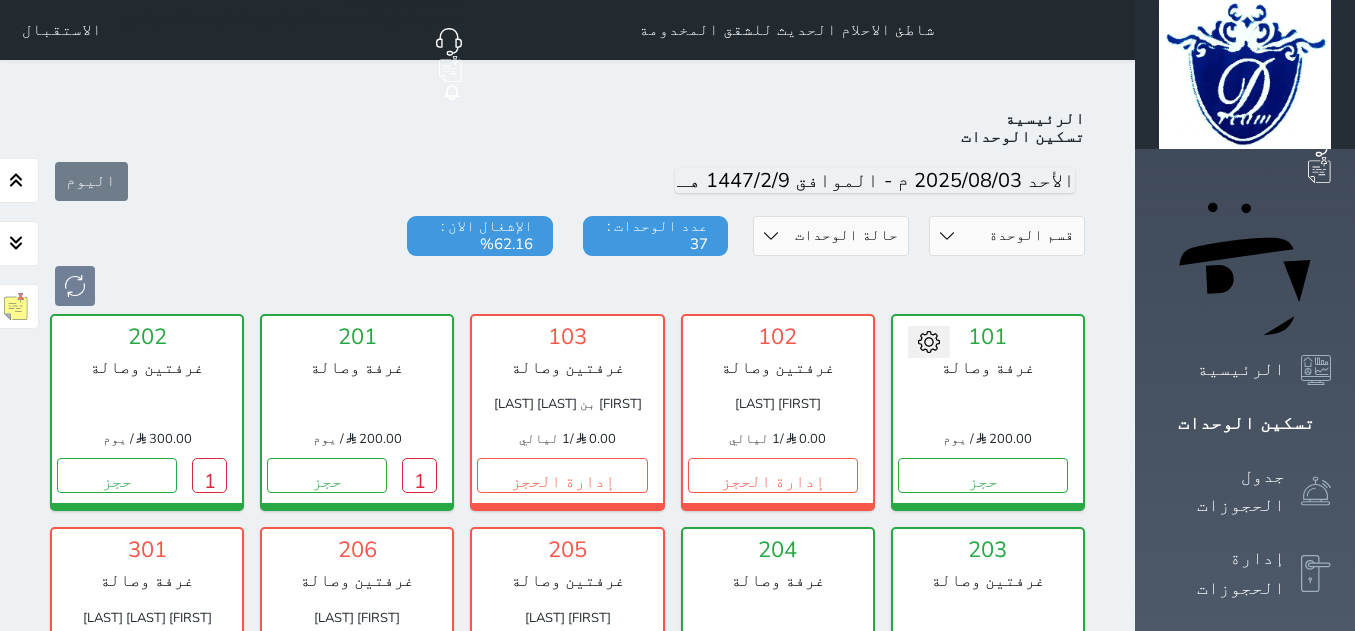 click on "1" at bounding box center (1050, 689) 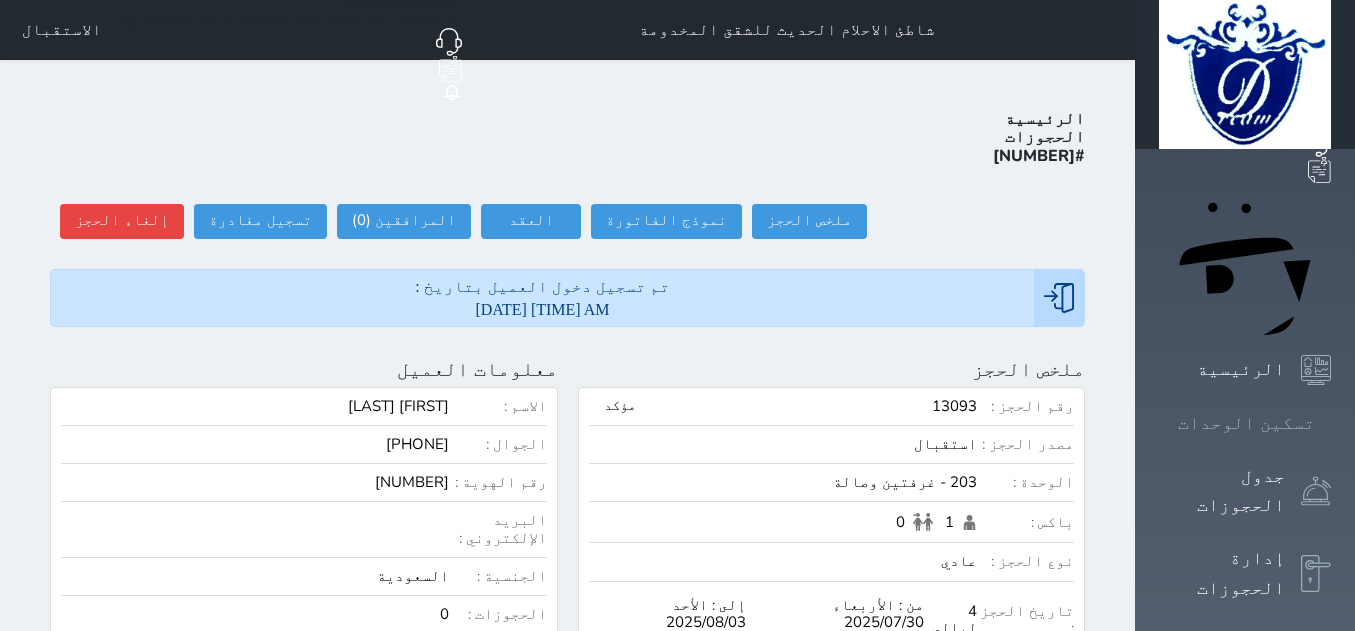 click 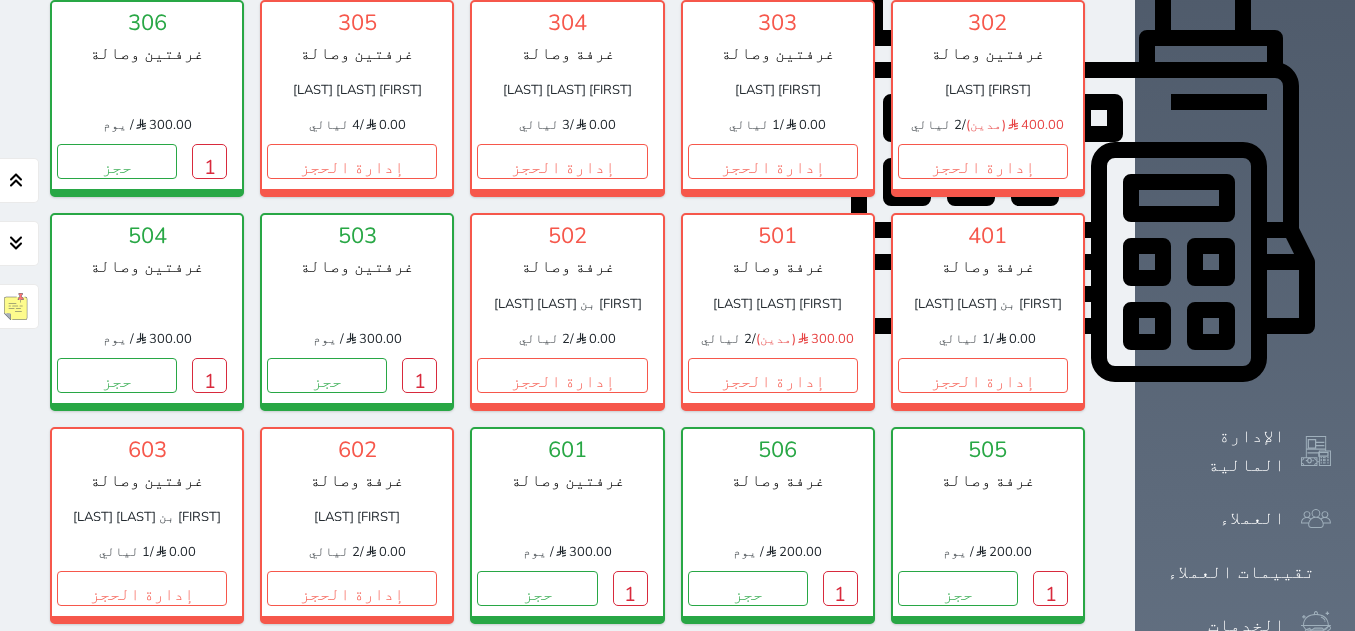 scroll, scrollTop: 878, scrollLeft: 0, axis: vertical 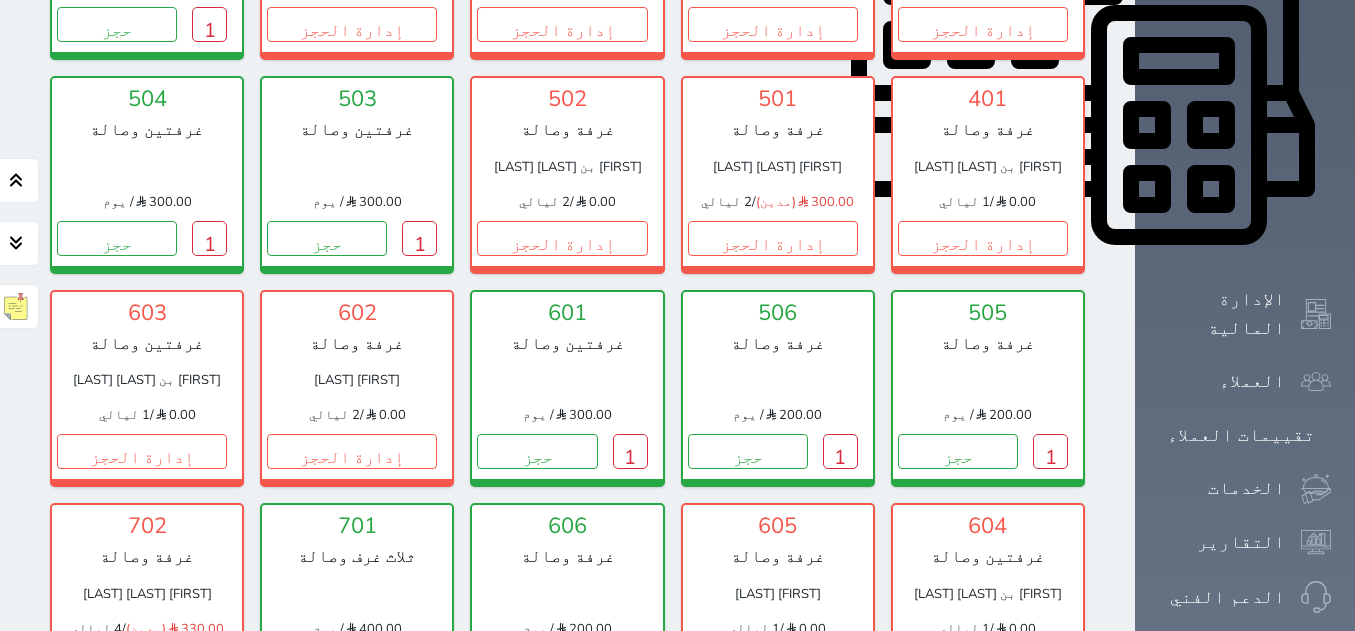 click on "إدارة الحجز" at bounding box center (142, 664) 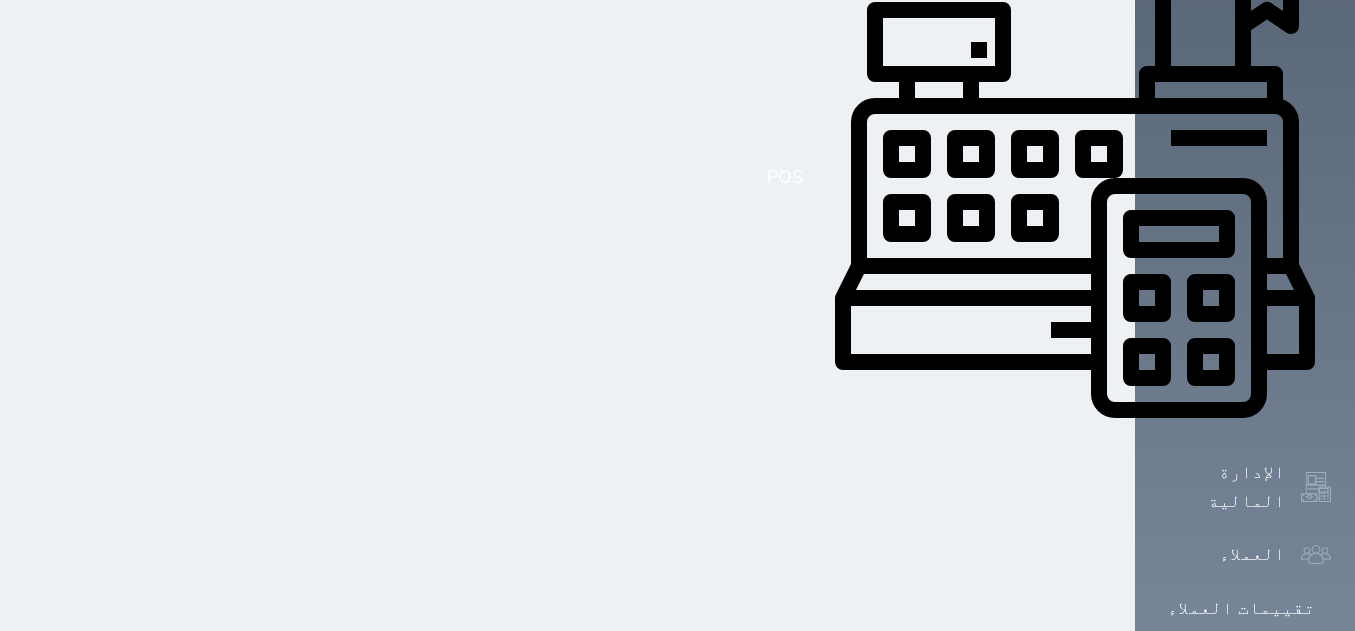 scroll, scrollTop: 0, scrollLeft: 0, axis: both 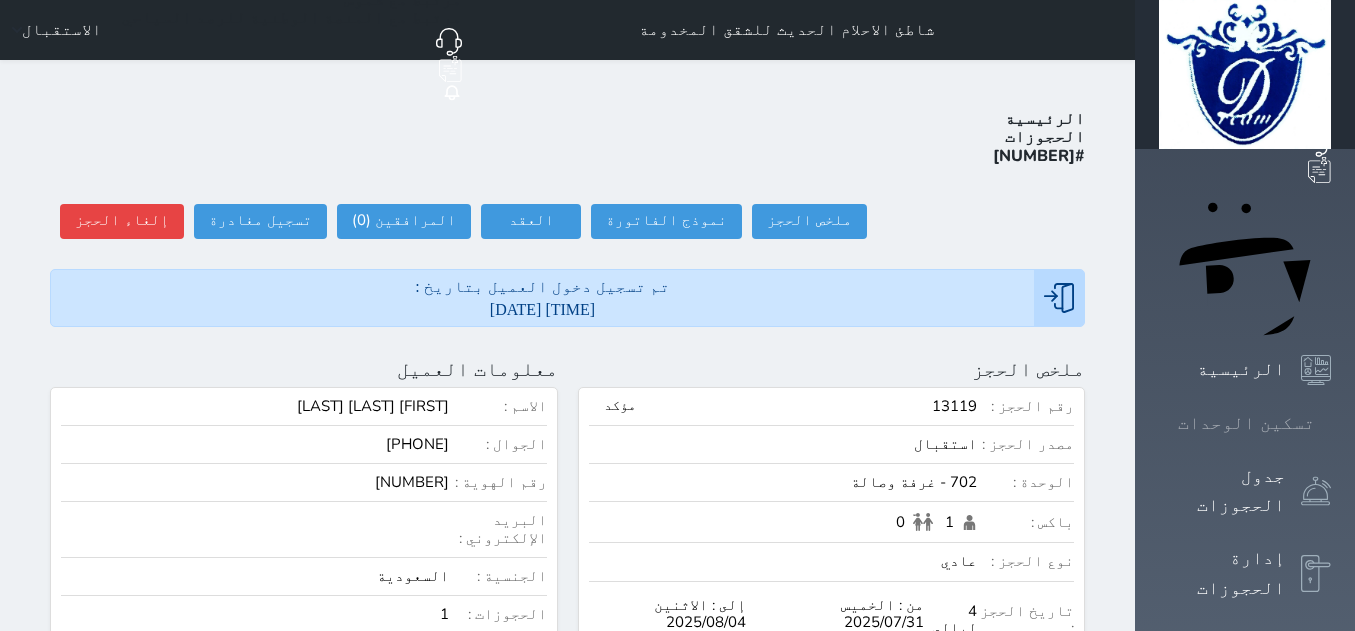 click 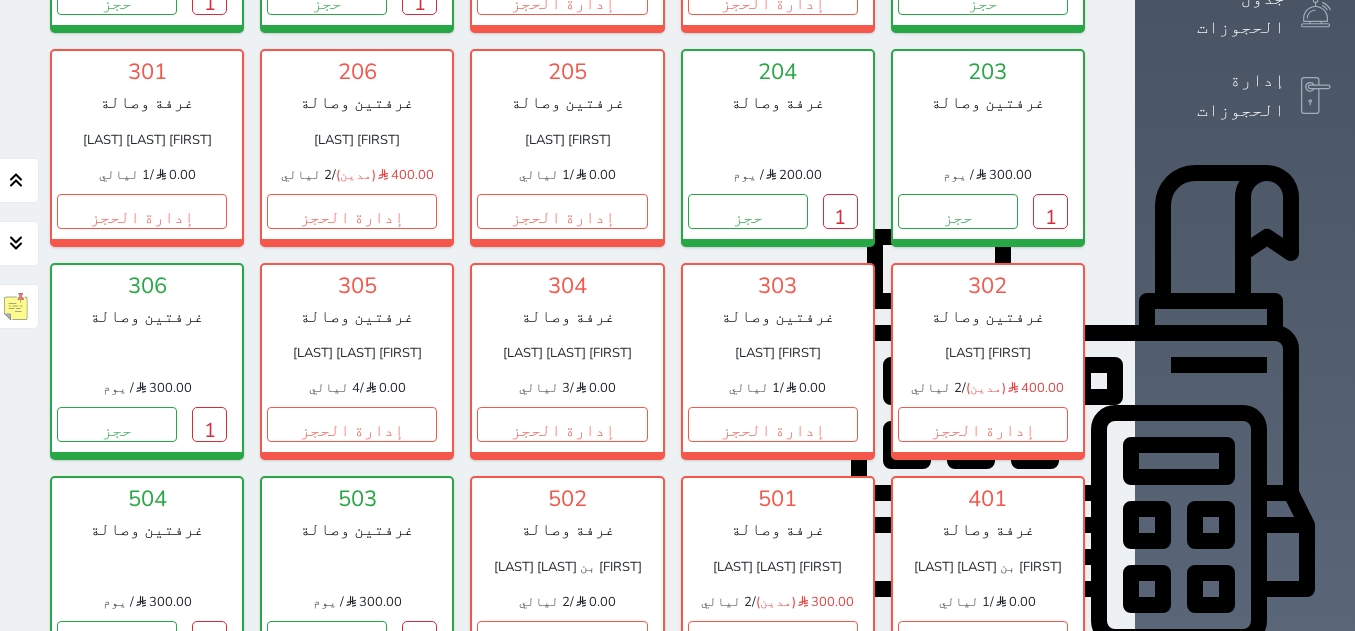 scroll, scrollTop: 978, scrollLeft: 0, axis: vertical 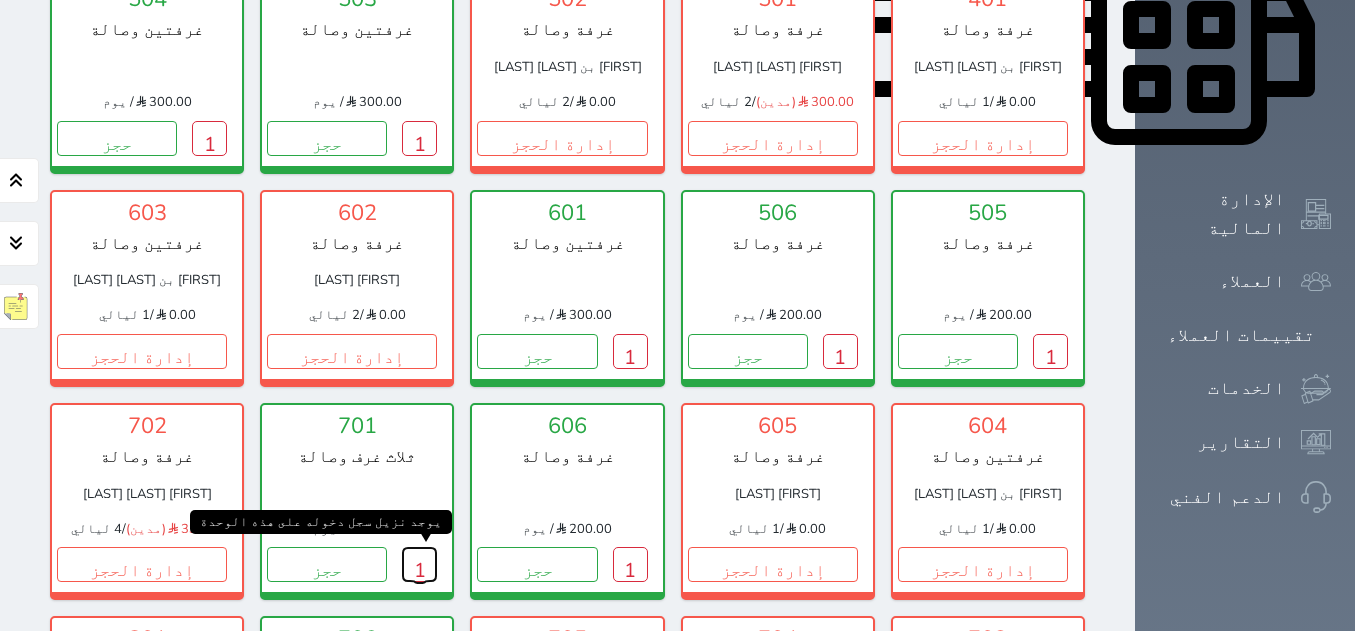 click on "1" at bounding box center (419, 564) 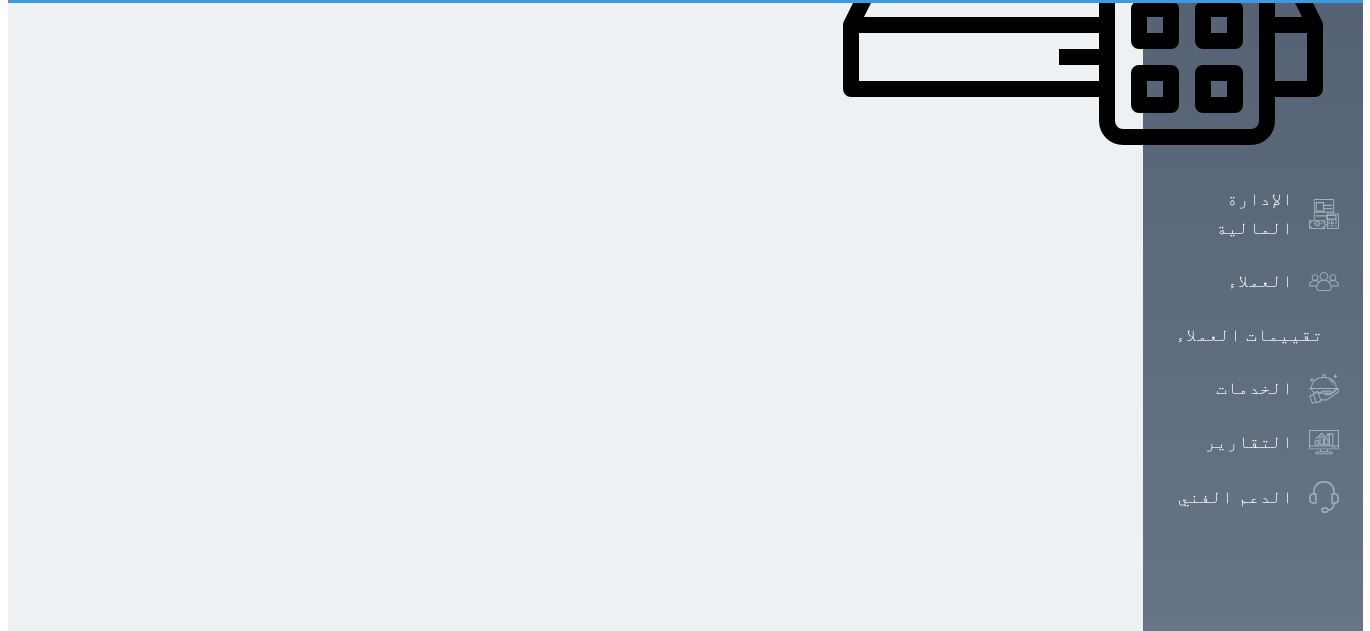 scroll, scrollTop: 0, scrollLeft: 0, axis: both 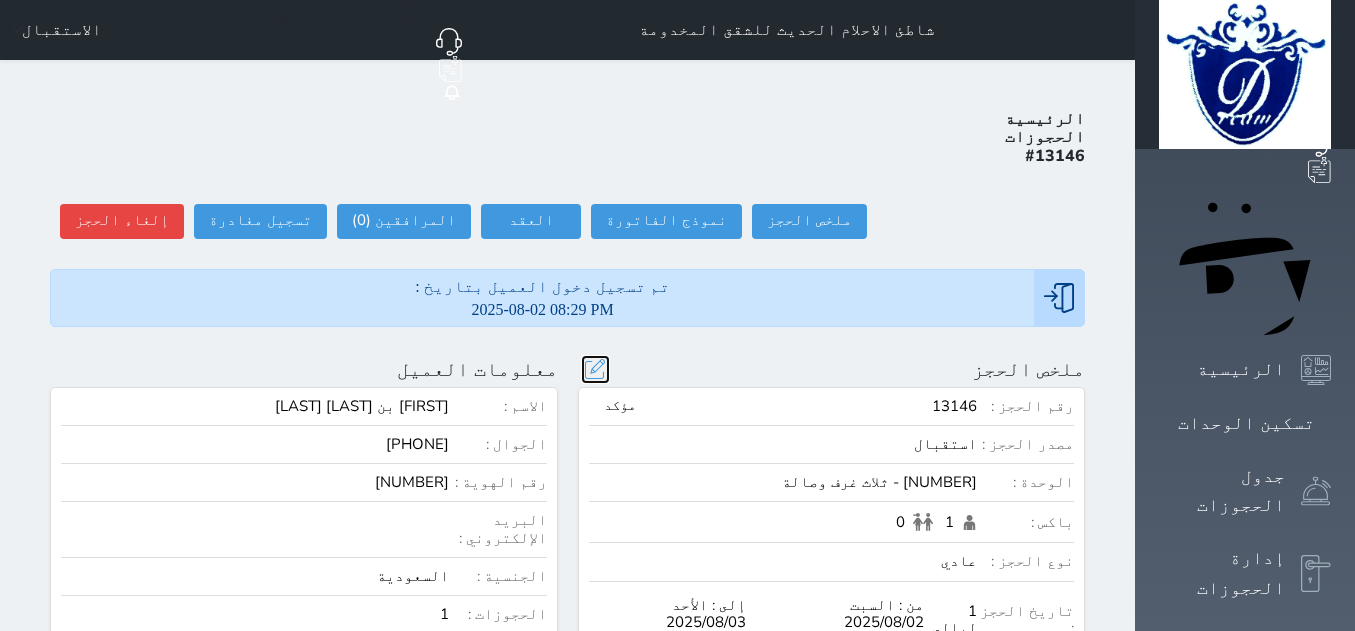 click at bounding box center [595, 369] 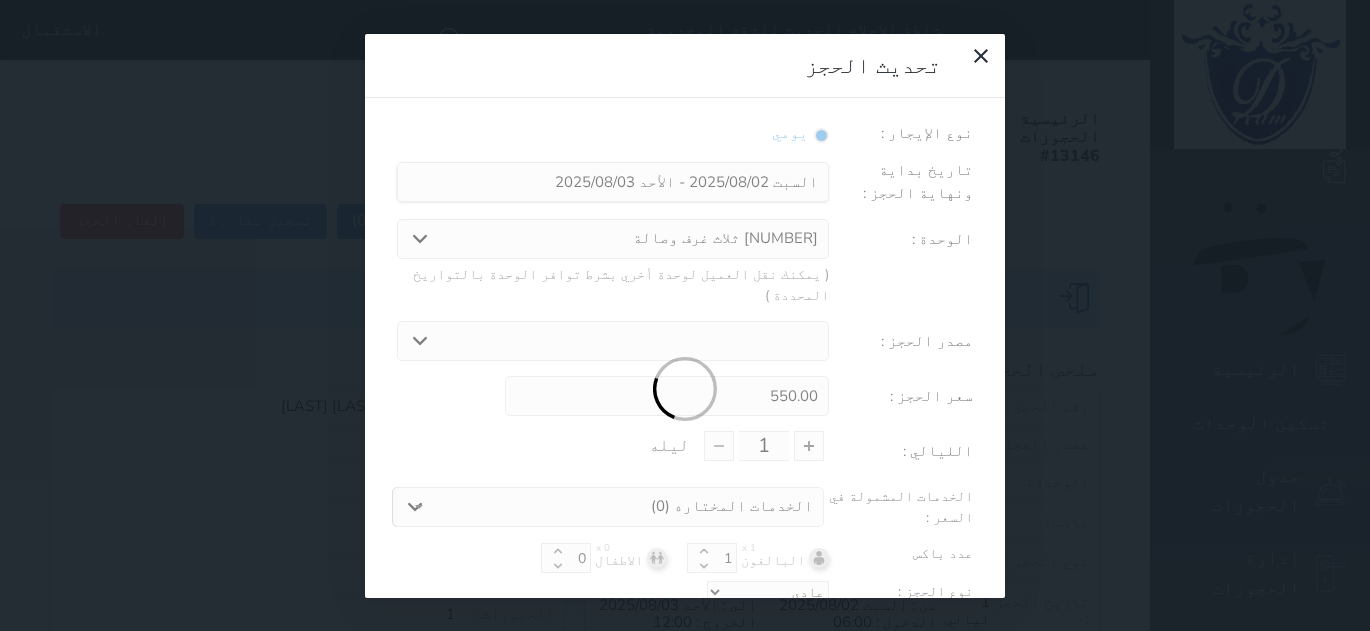 select on "[NUMBER]" 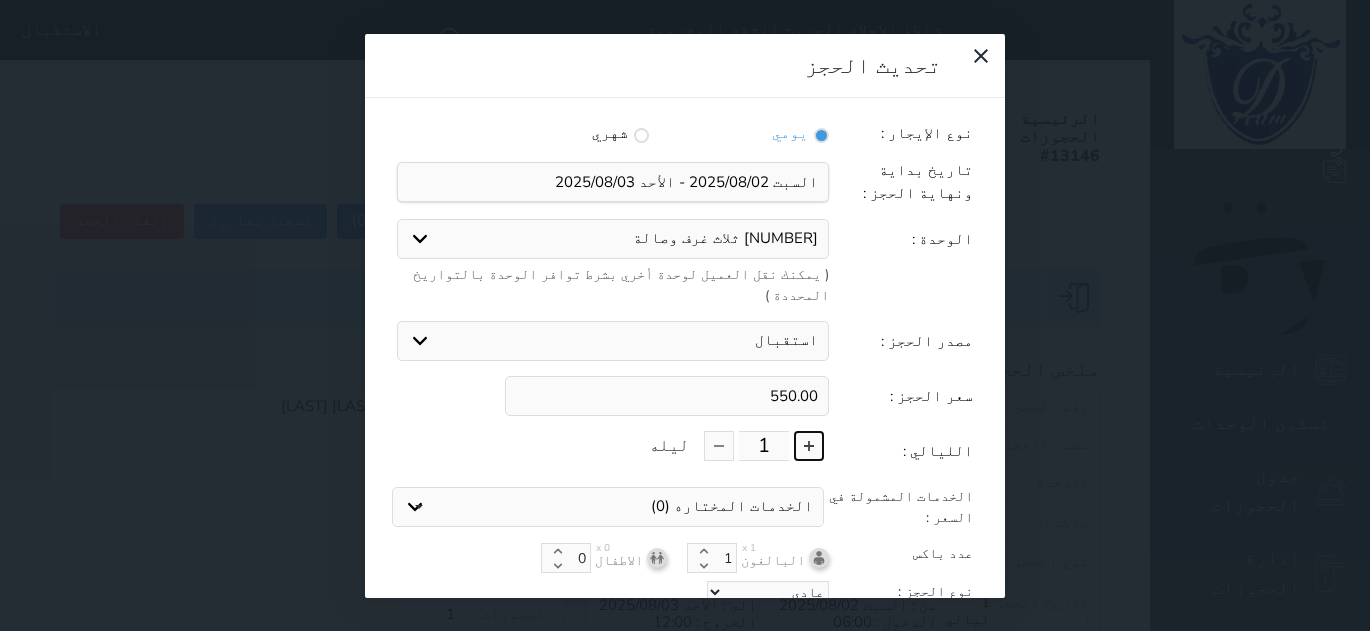 click at bounding box center [809, 446] 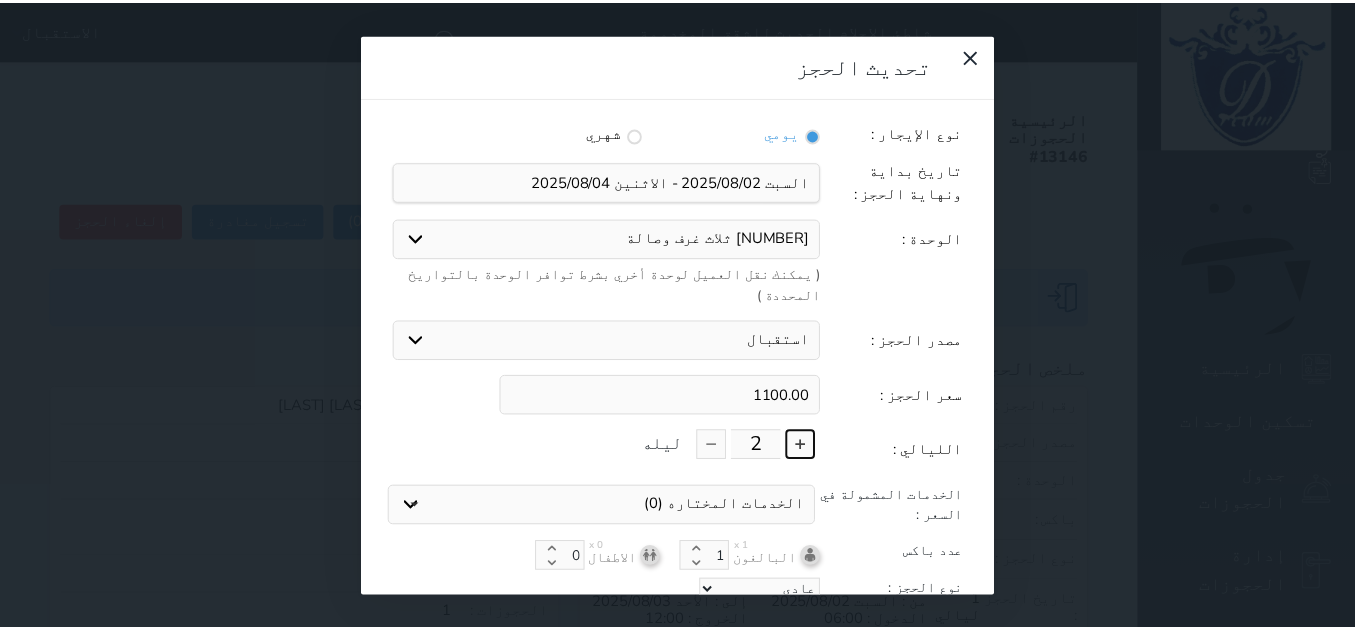 scroll, scrollTop: 45, scrollLeft: 0, axis: vertical 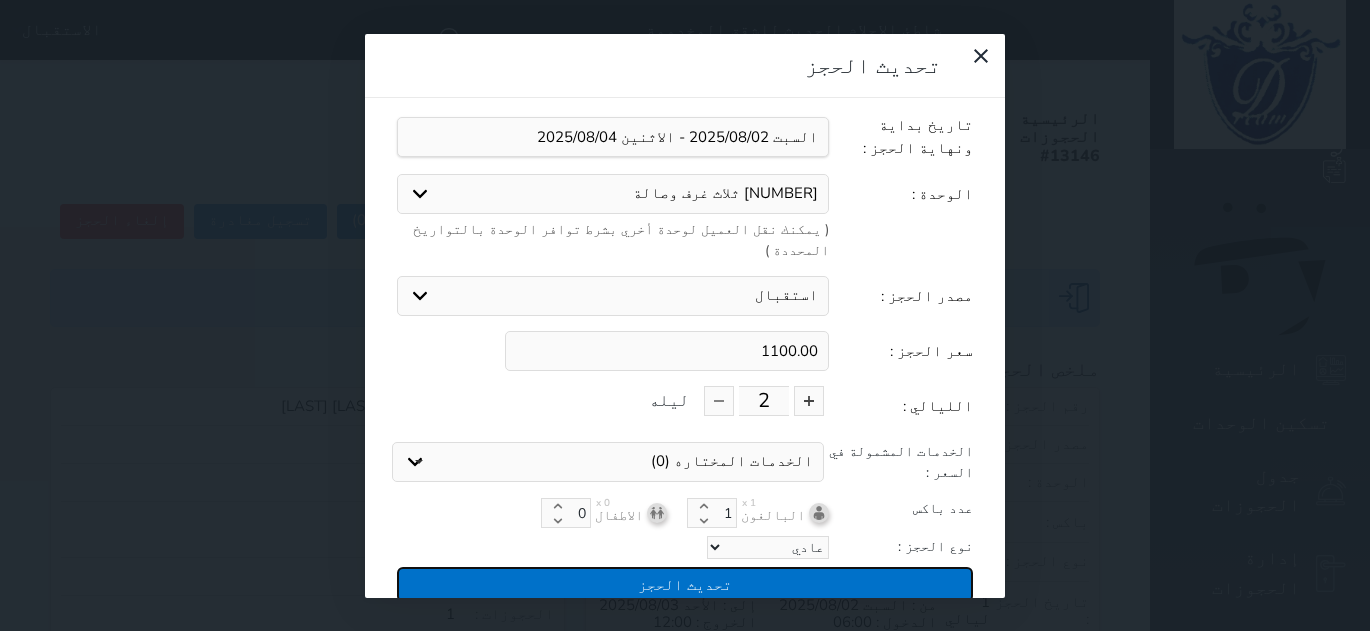 click on "تحديث الحجز" at bounding box center (685, 584) 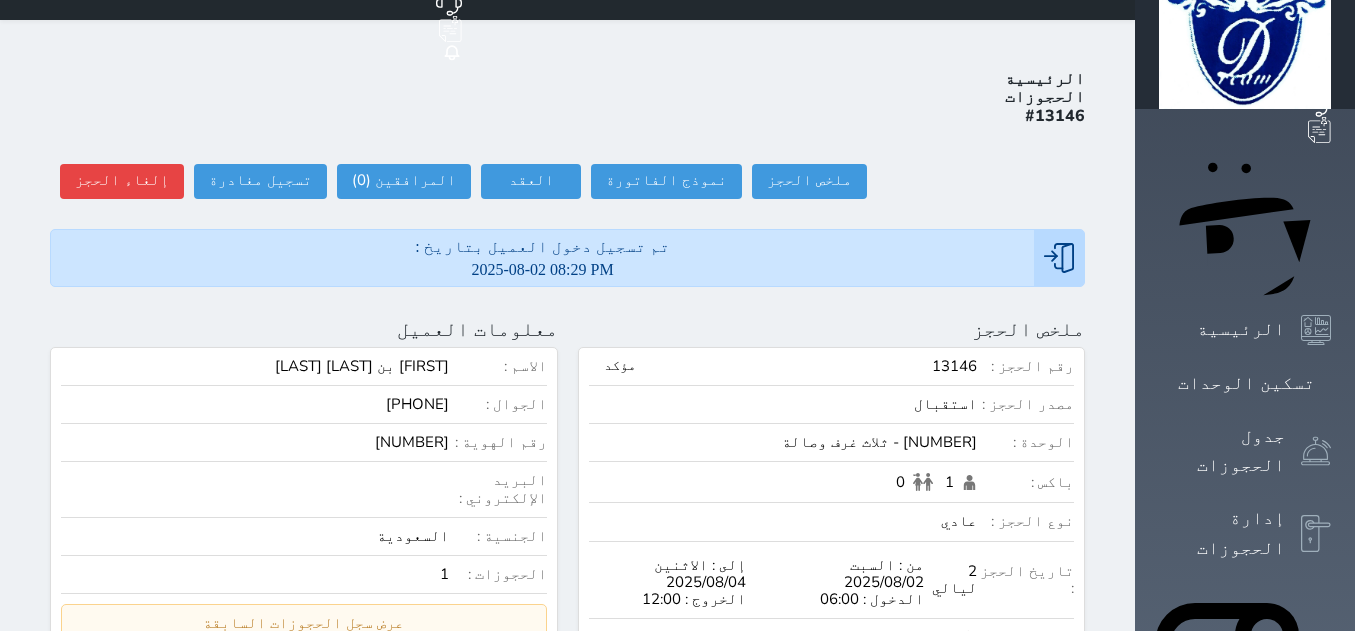 scroll, scrollTop: 0, scrollLeft: 0, axis: both 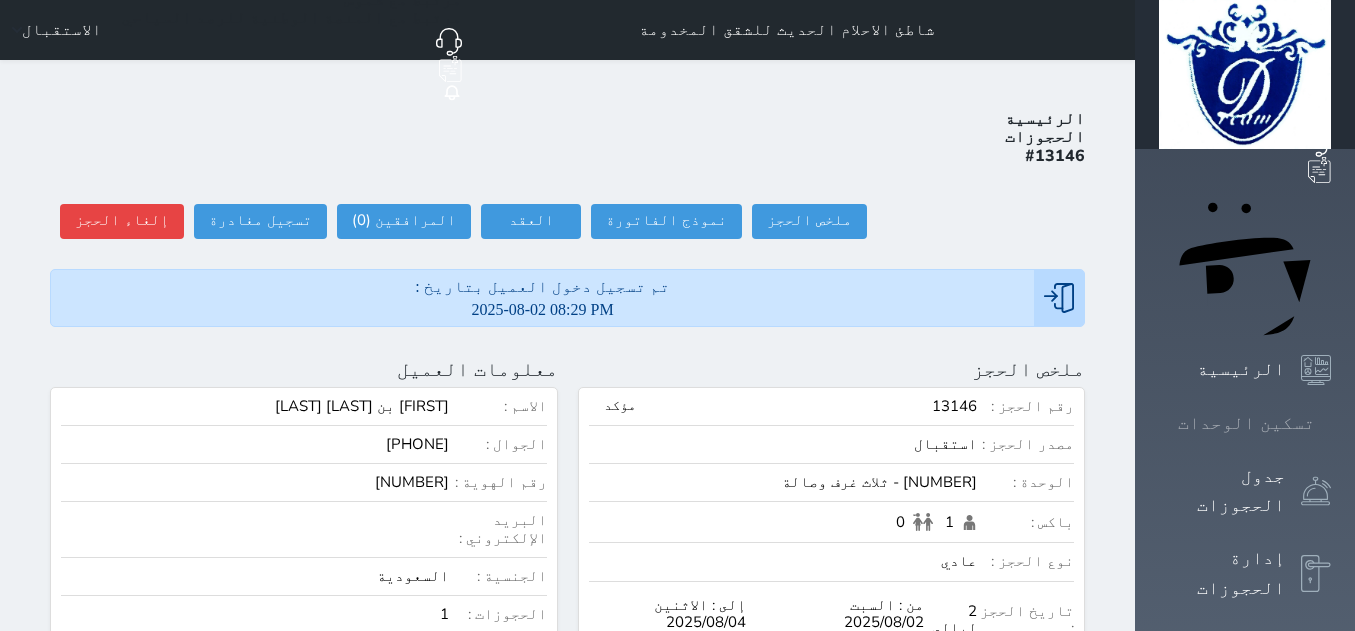 click 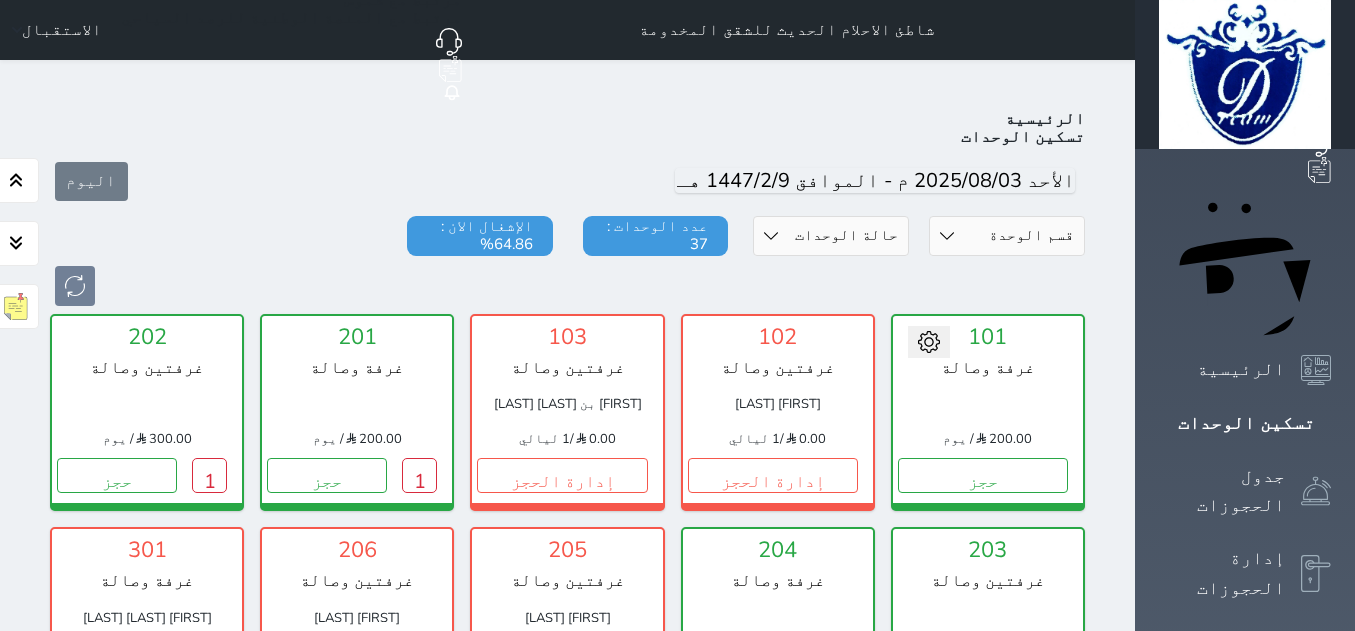 scroll, scrollTop: 278, scrollLeft: 0, axis: vertical 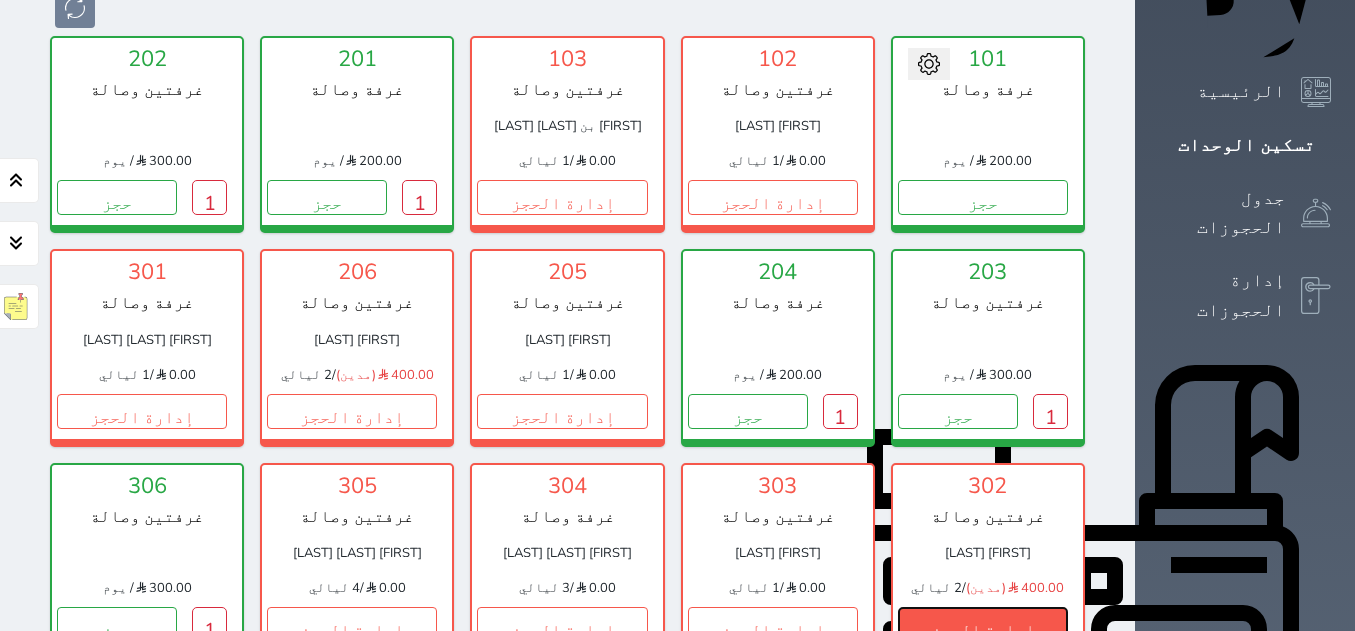 click on "إدارة الحجز" at bounding box center [983, 624] 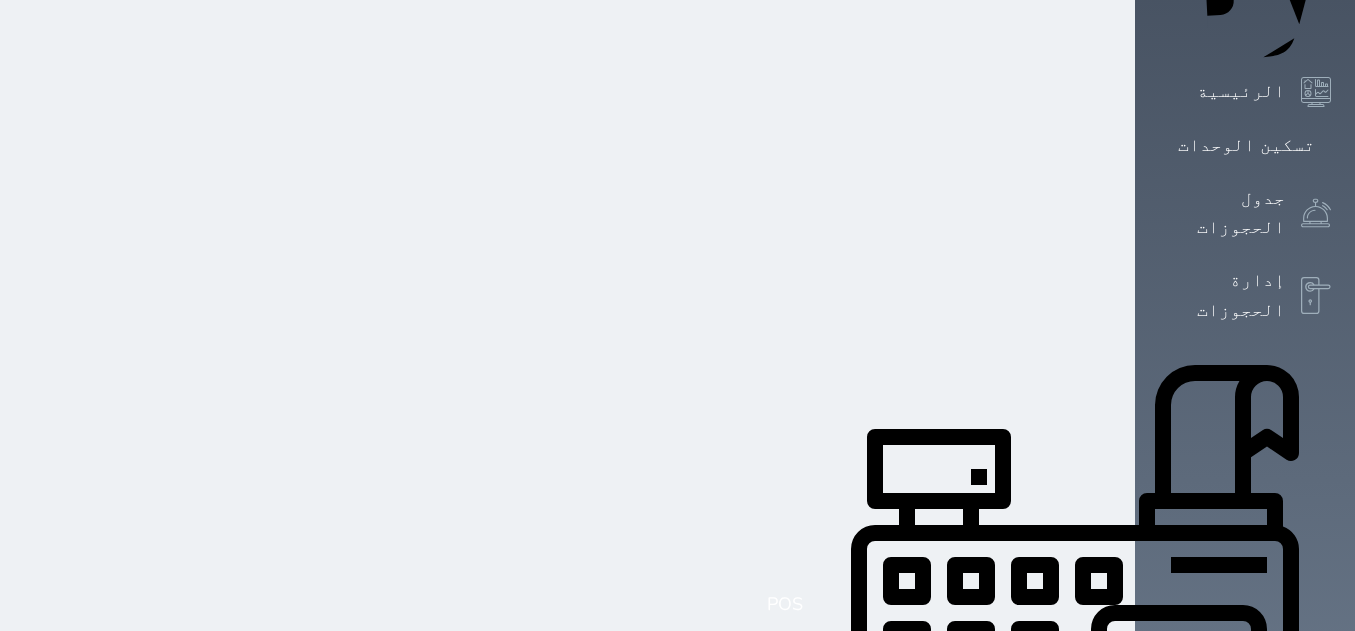 scroll, scrollTop: 0, scrollLeft: 0, axis: both 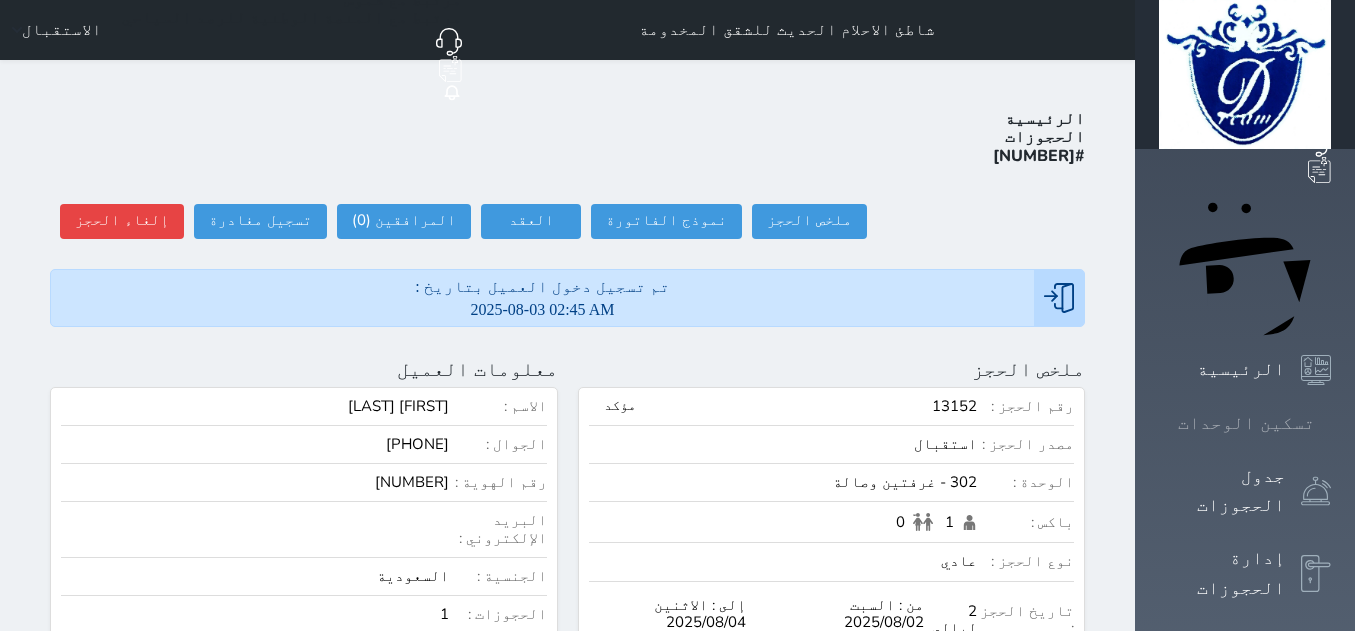 click 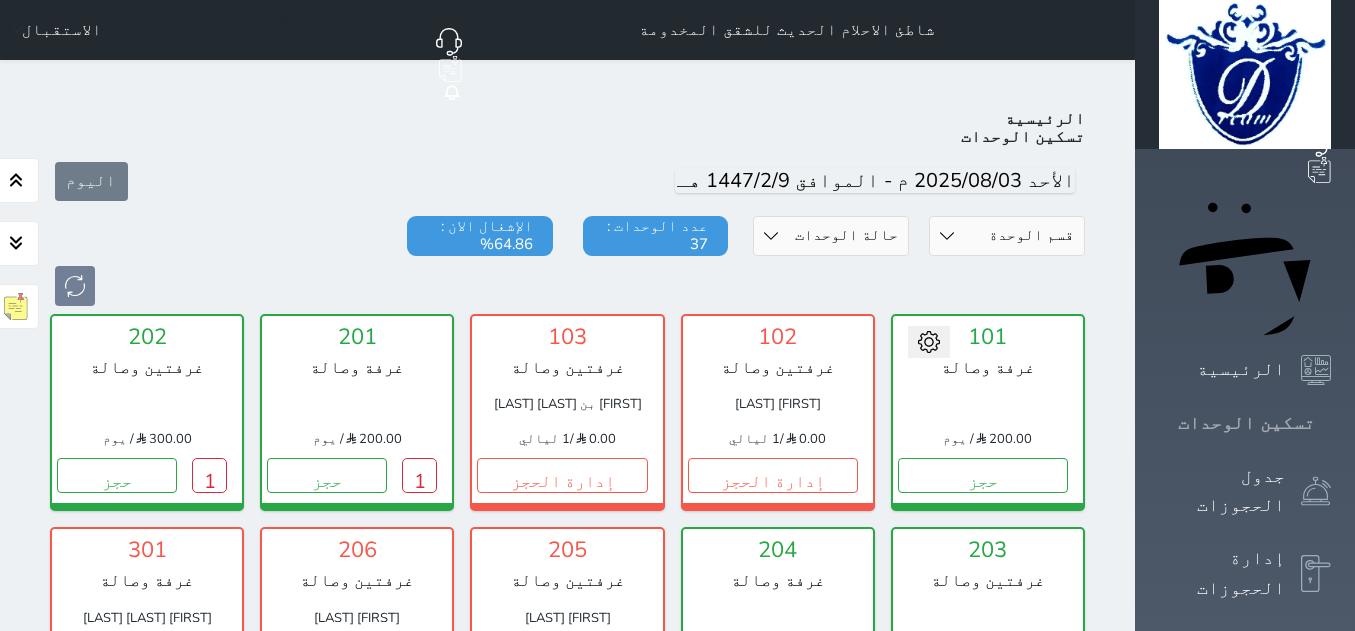 scroll, scrollTop: 78, scrollLeft: 0, axis: vertical 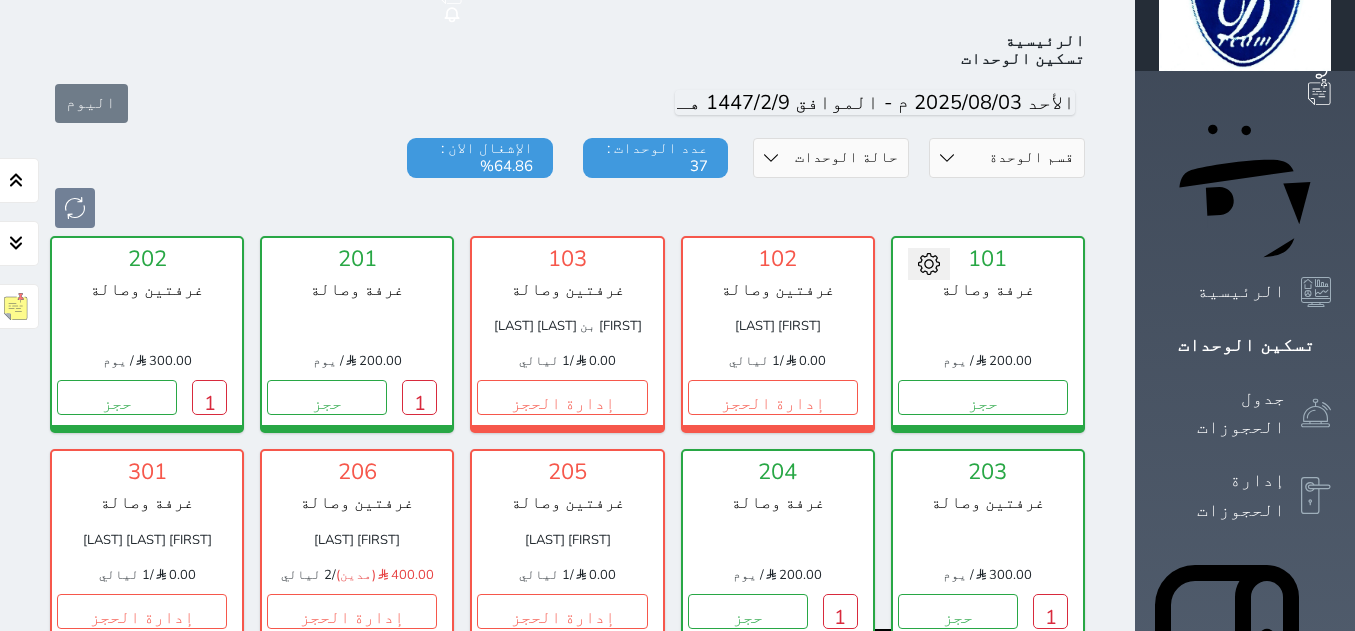 click on "إدارة الحجز" at bounding box center (983, 824) 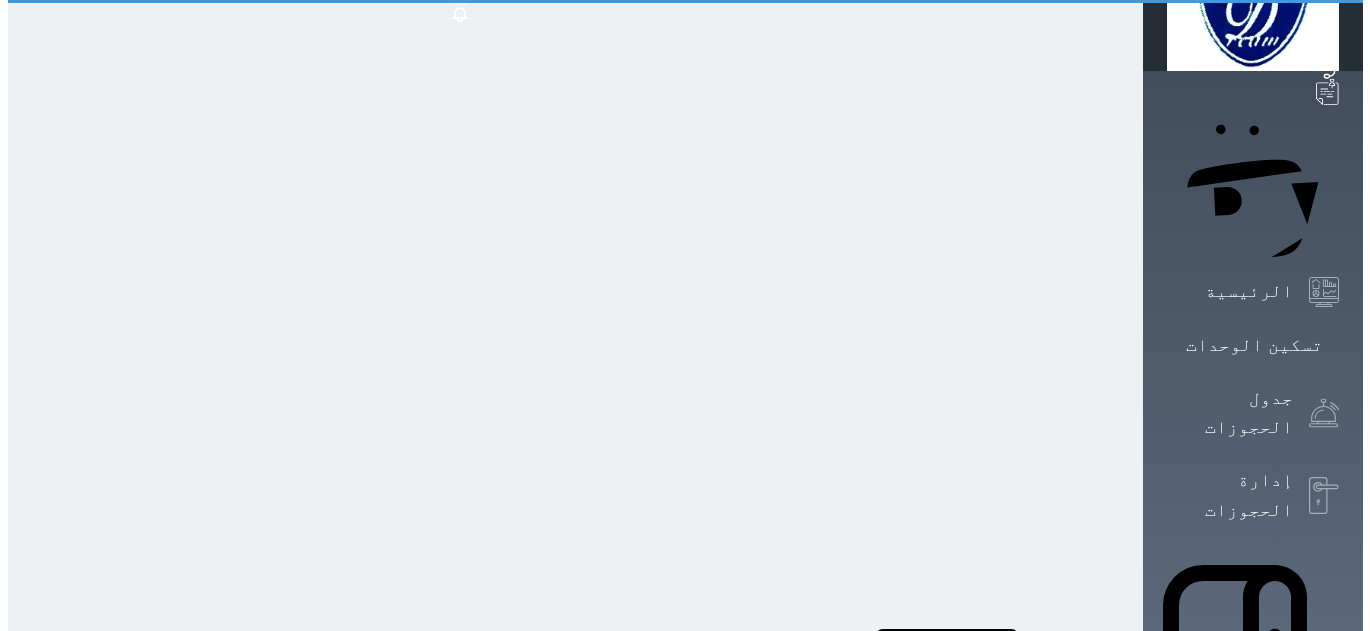scroll, scrollTop: 0, scrollLeft: 0, axis: both 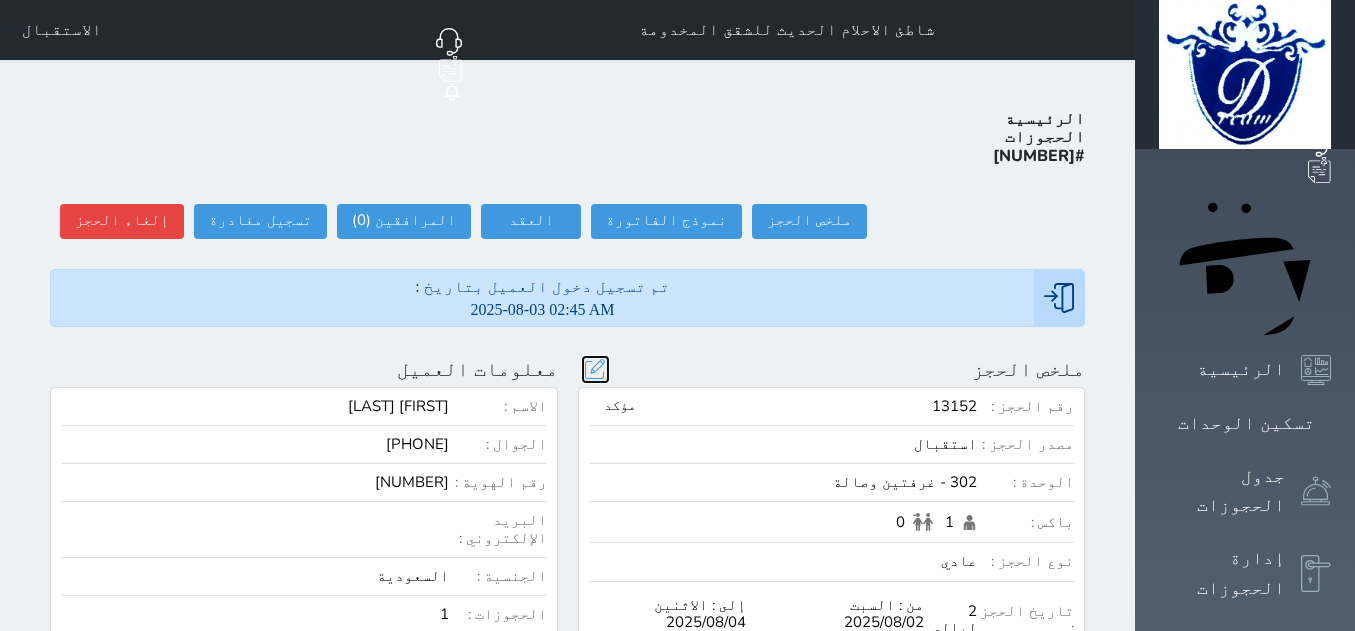 click at bounding box center [595, 369] 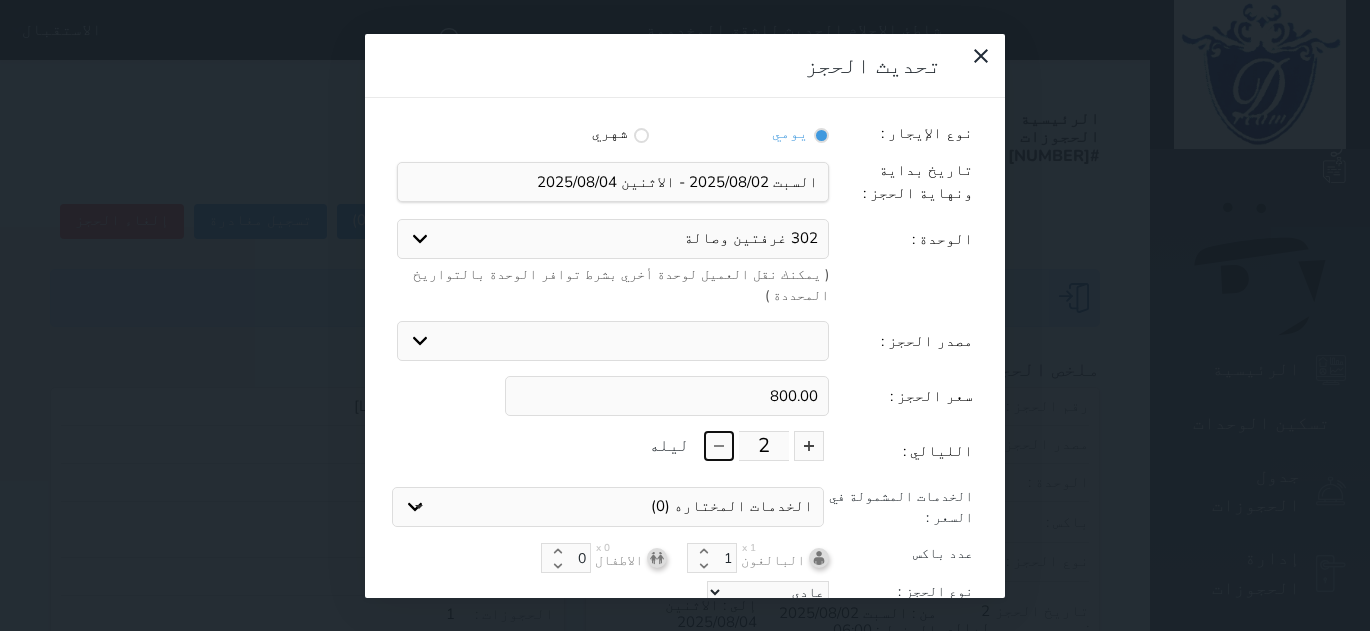 click at bounding box center [719, 446] 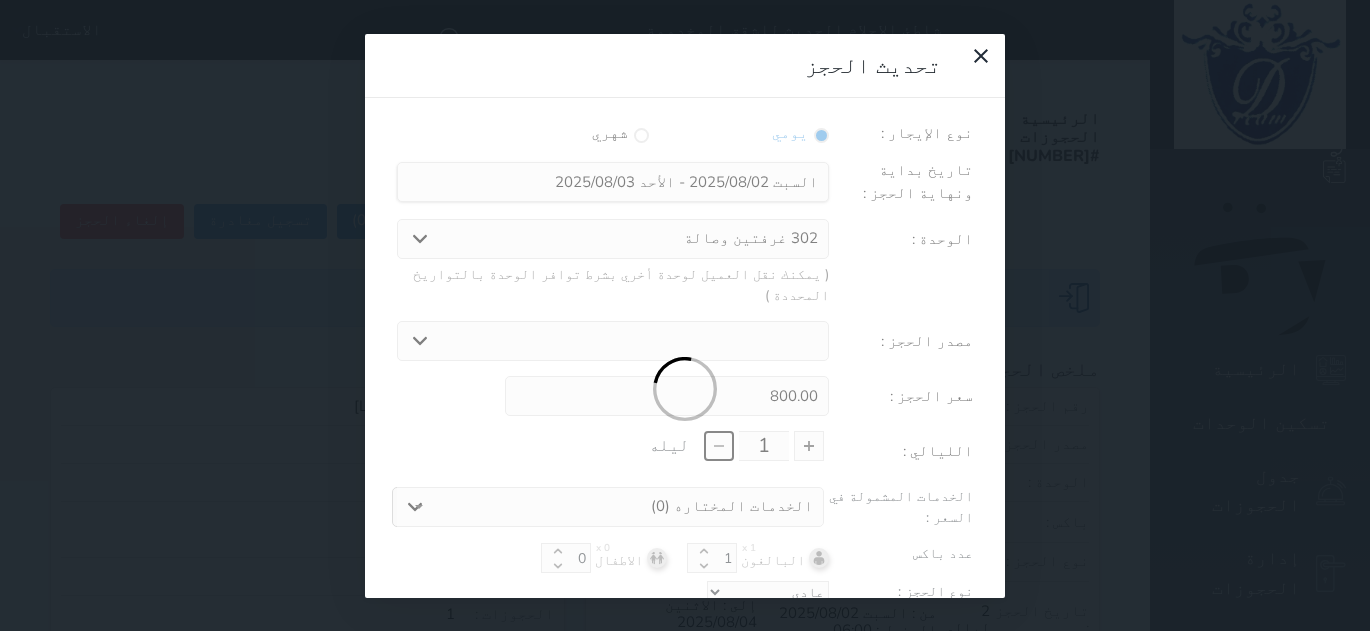 type on "400.00" 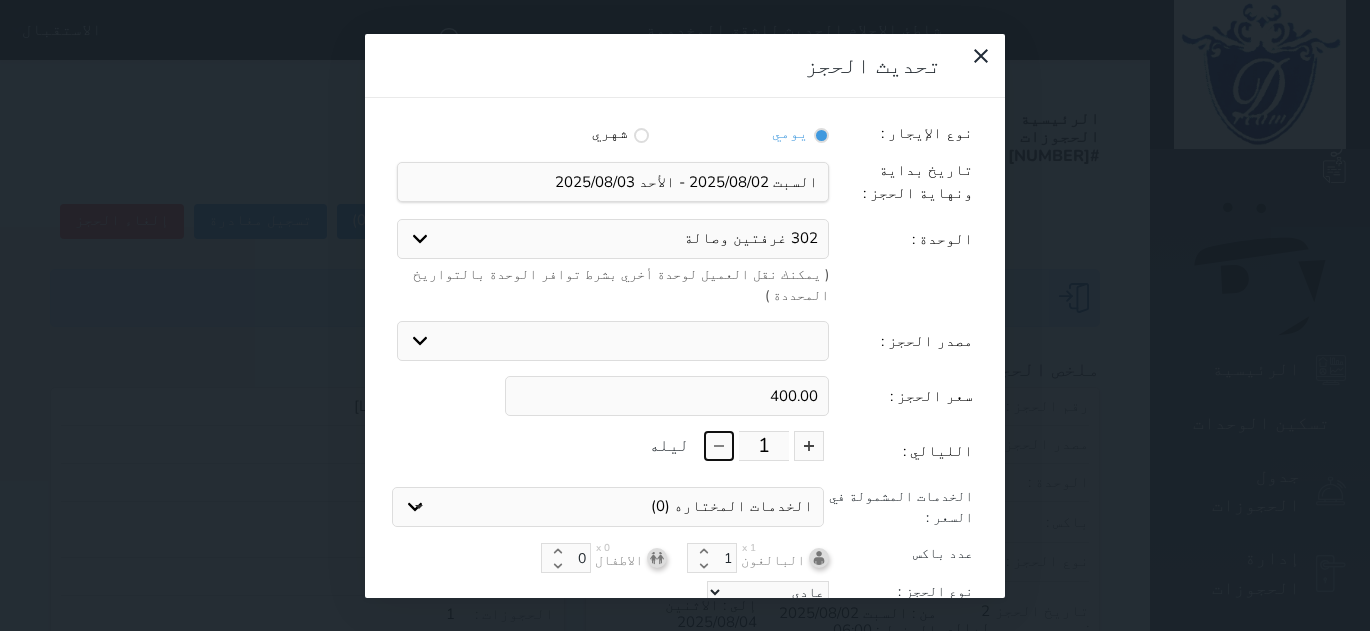 type 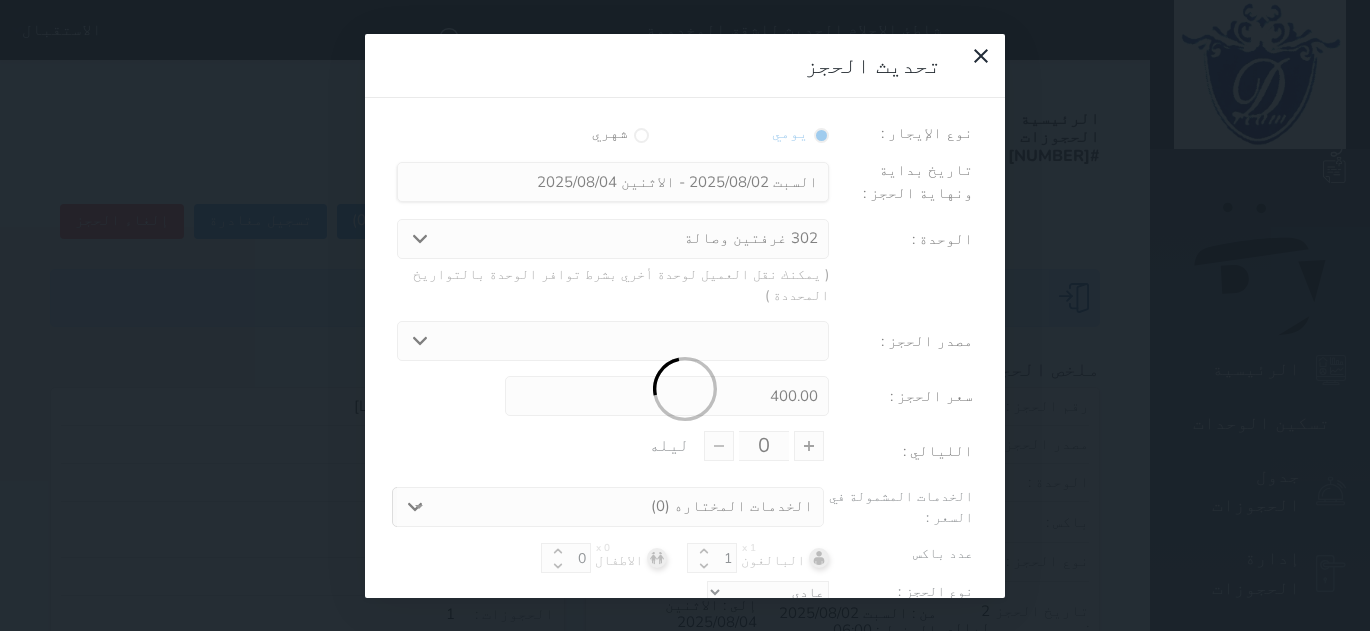 type on "2" 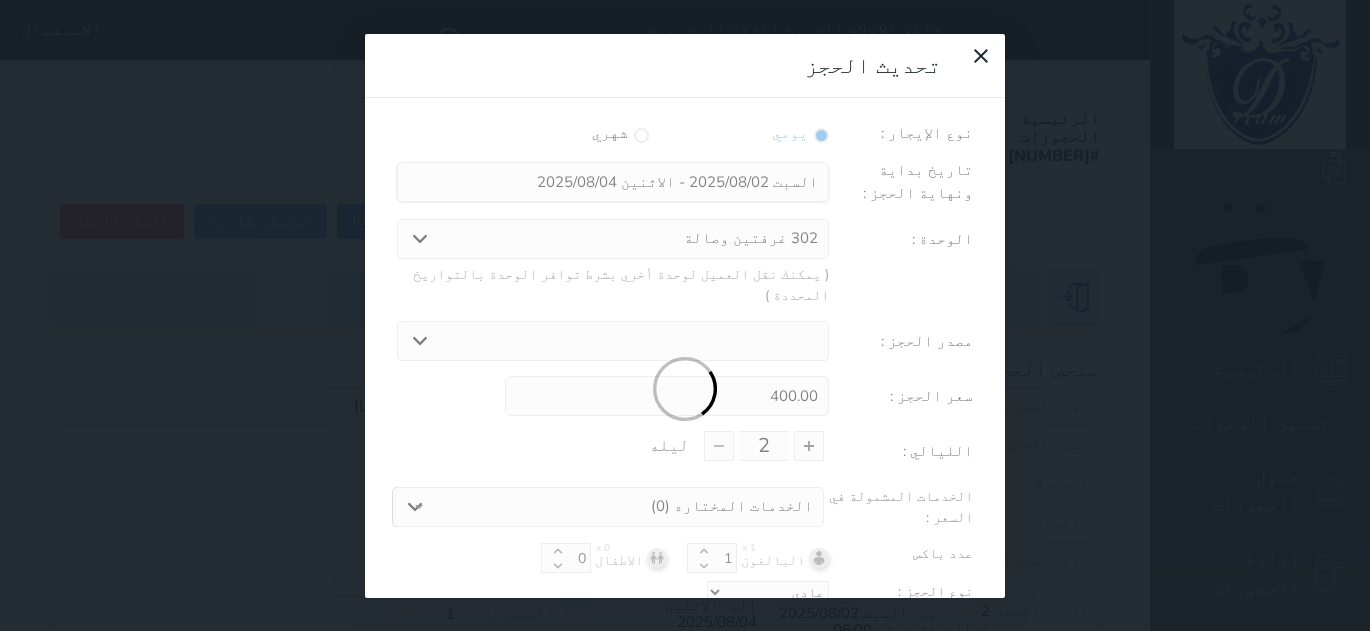type on "800.00" 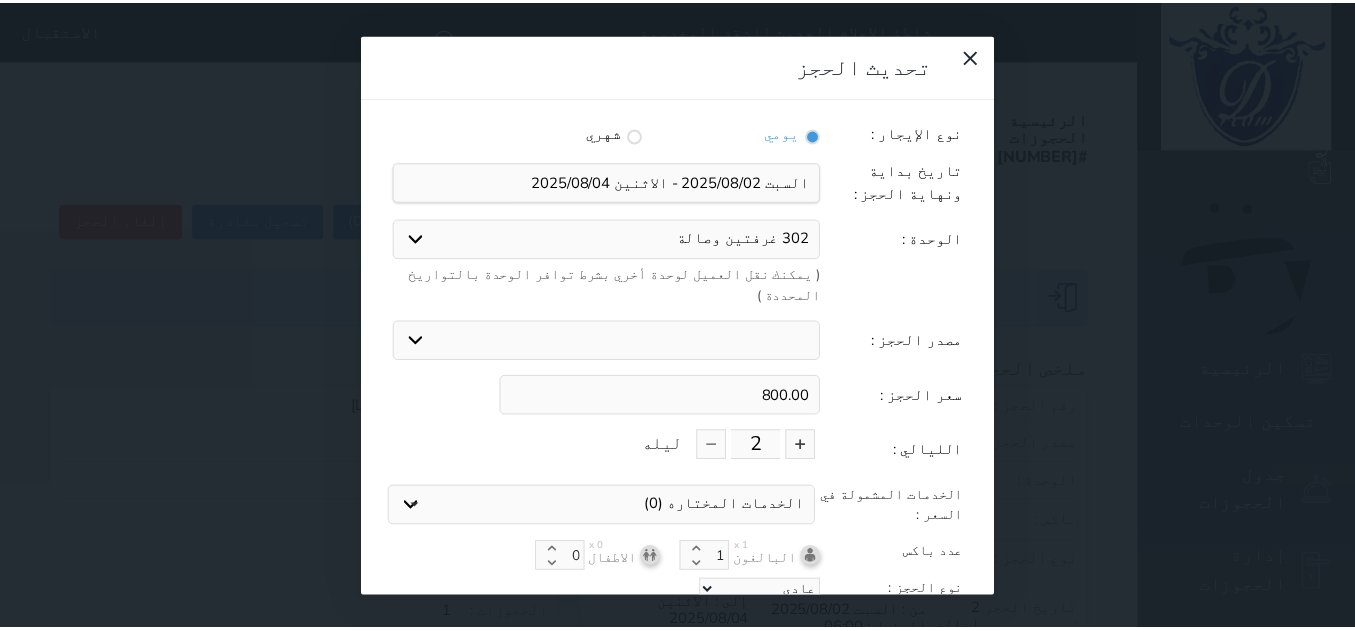 scroll, scrollTop: 45, scrollLeft: 0, axis: vertical 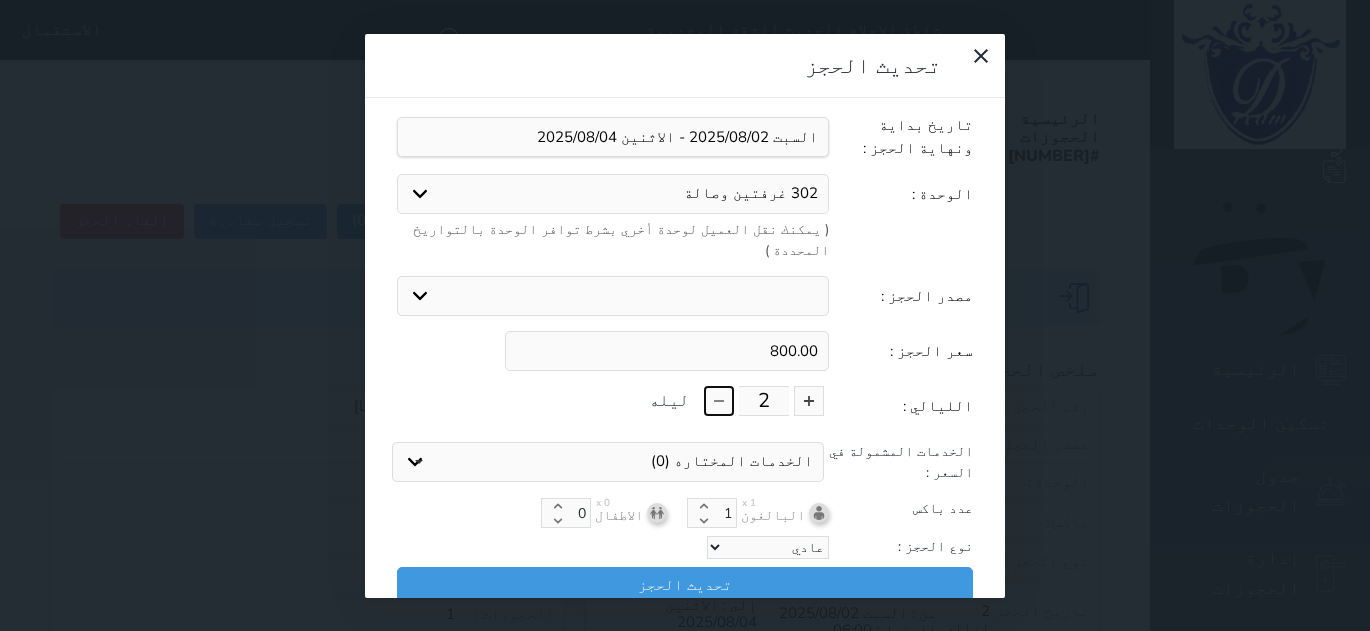 click at bounding box center (719, 401) 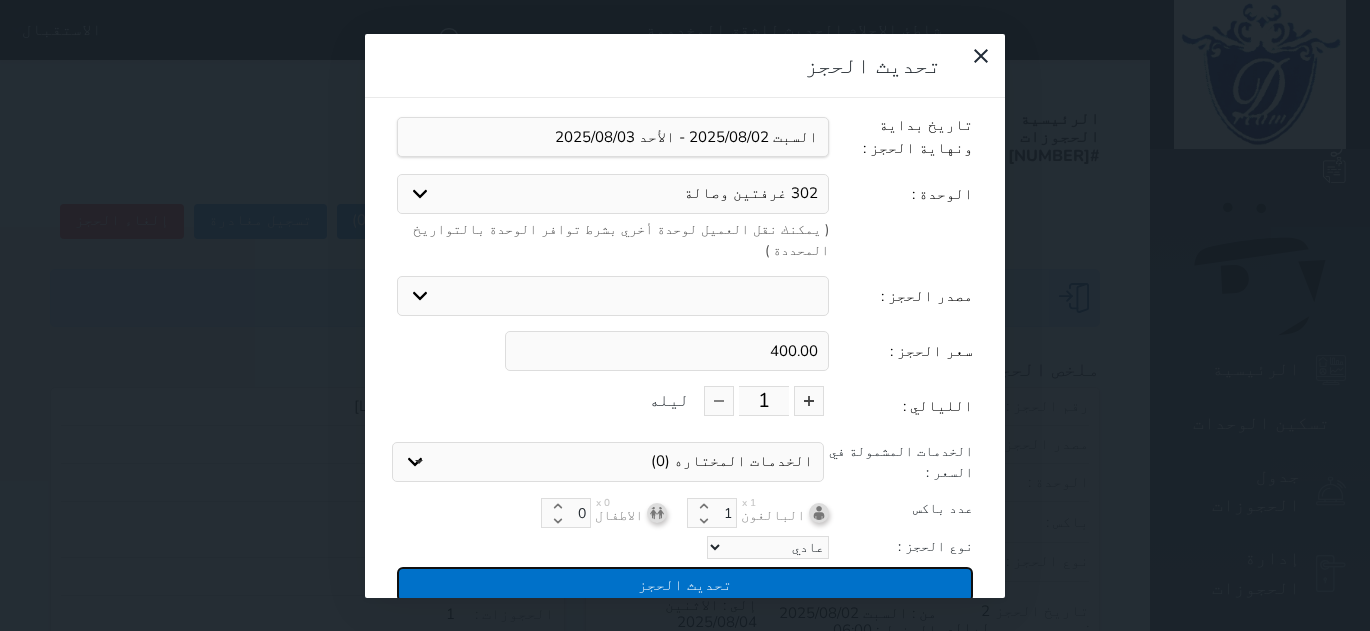 click on "تحديث الحجز" at bounding box center (685, 584) 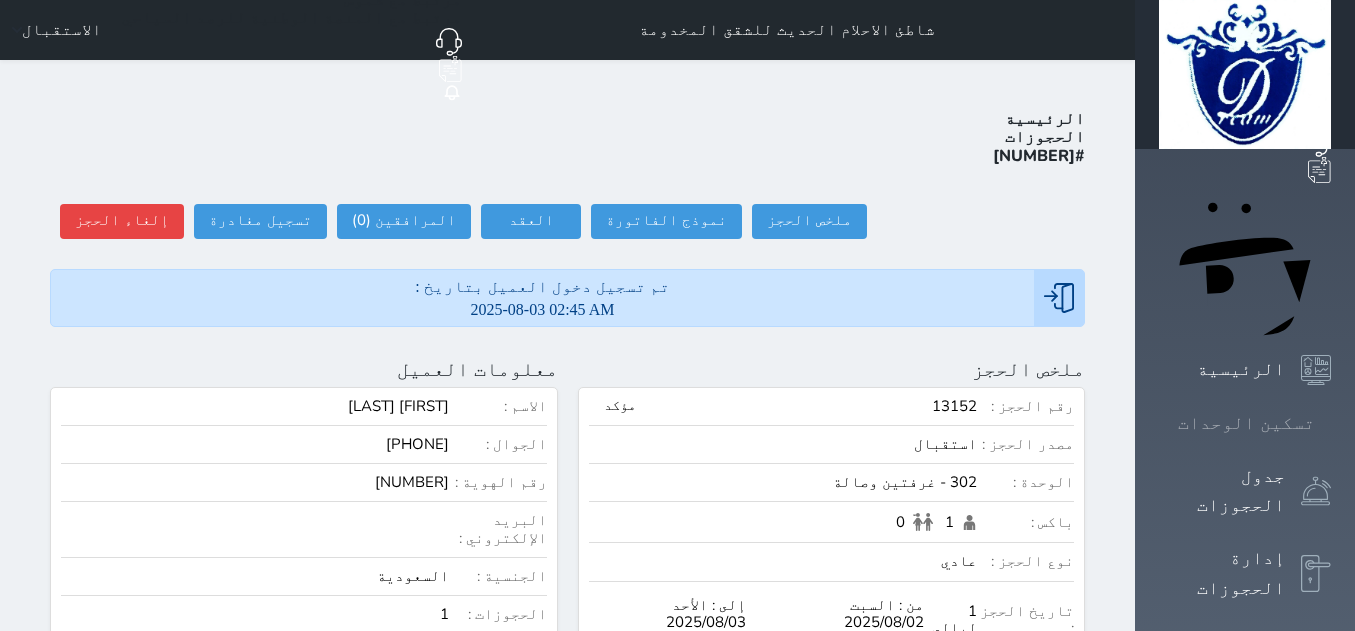 click 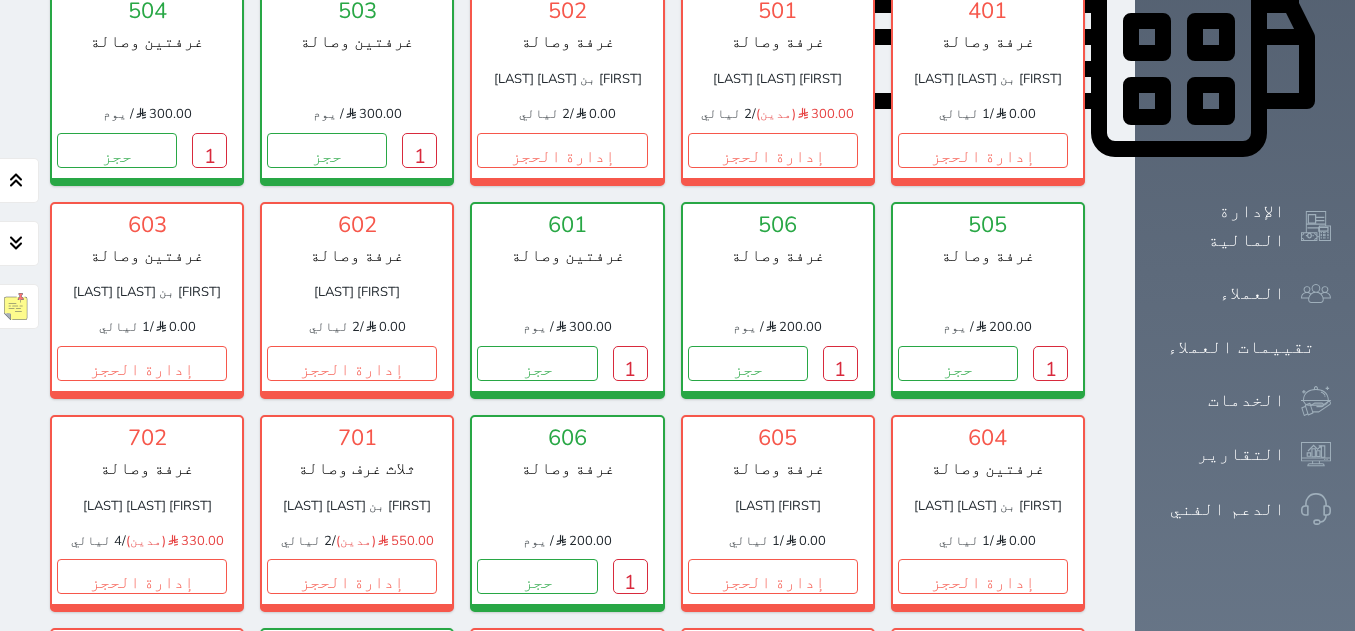 scroll, scrollTop: 978, scrollLeft: 0, axis: vertical 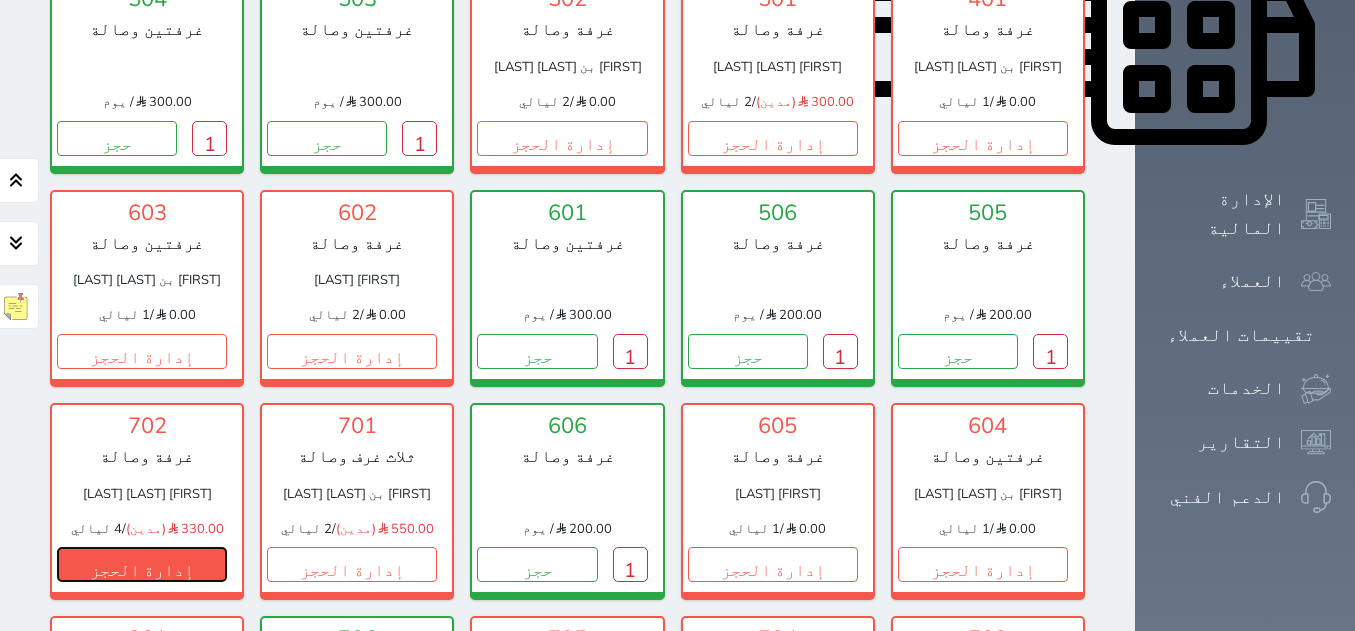 click on "إدارة الحجز" at bounding box center (142, 564) 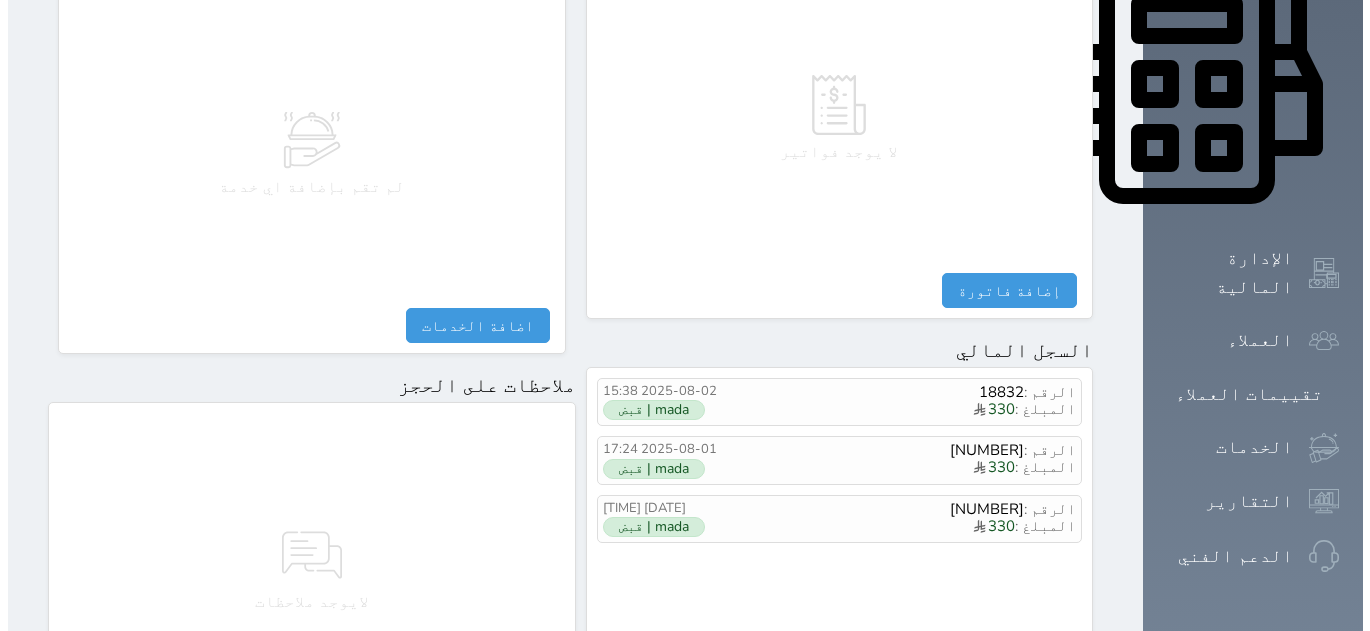 scroll, scrollTop: 1100, scrollLeft: 0, axis: vertical 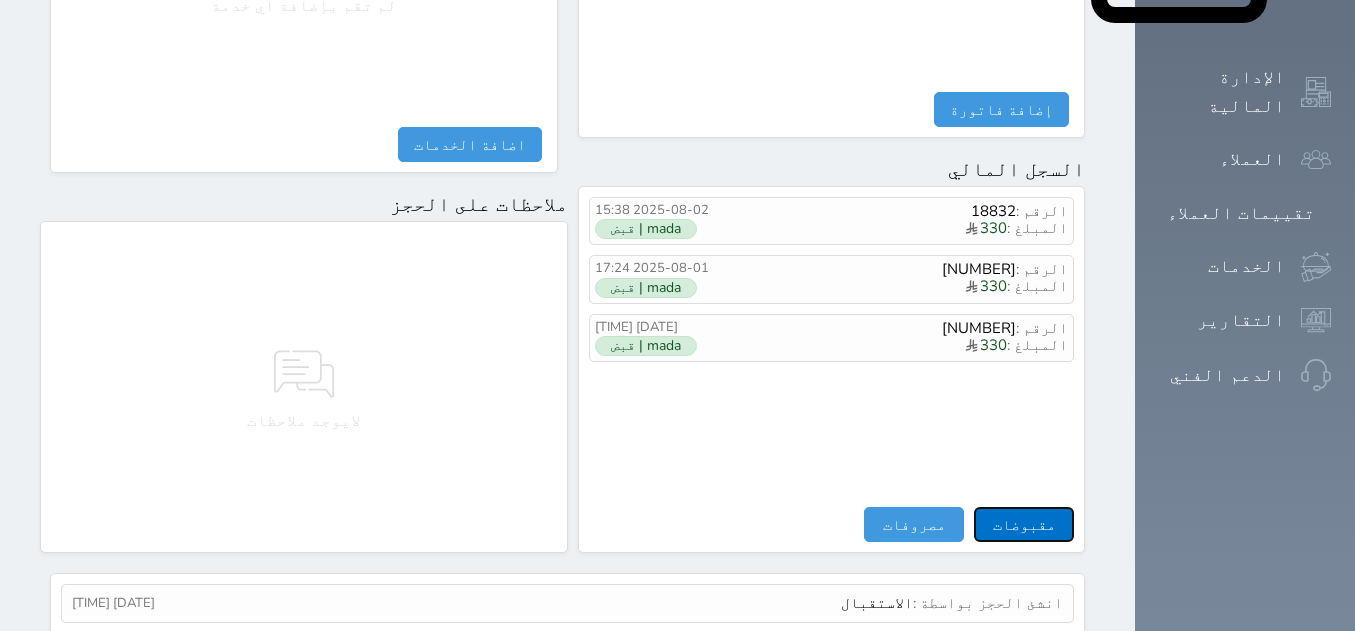 click on "مقبوضات" at bounding box center [1024, 524] 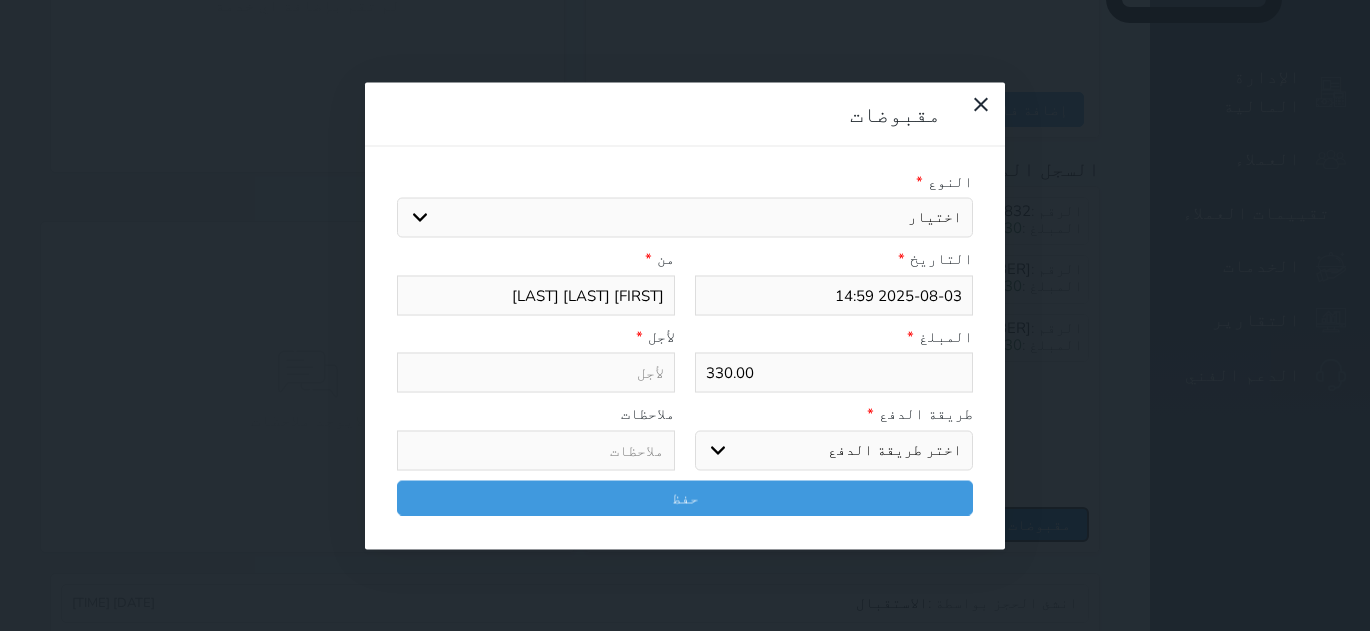 select 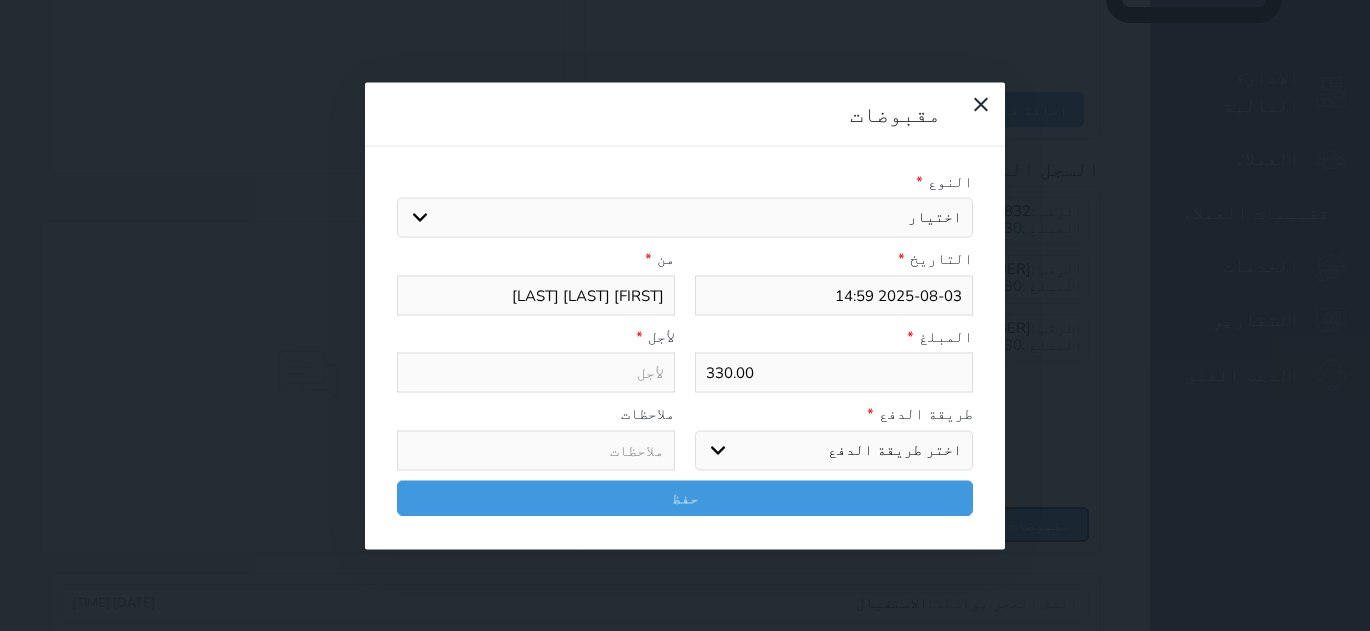 select 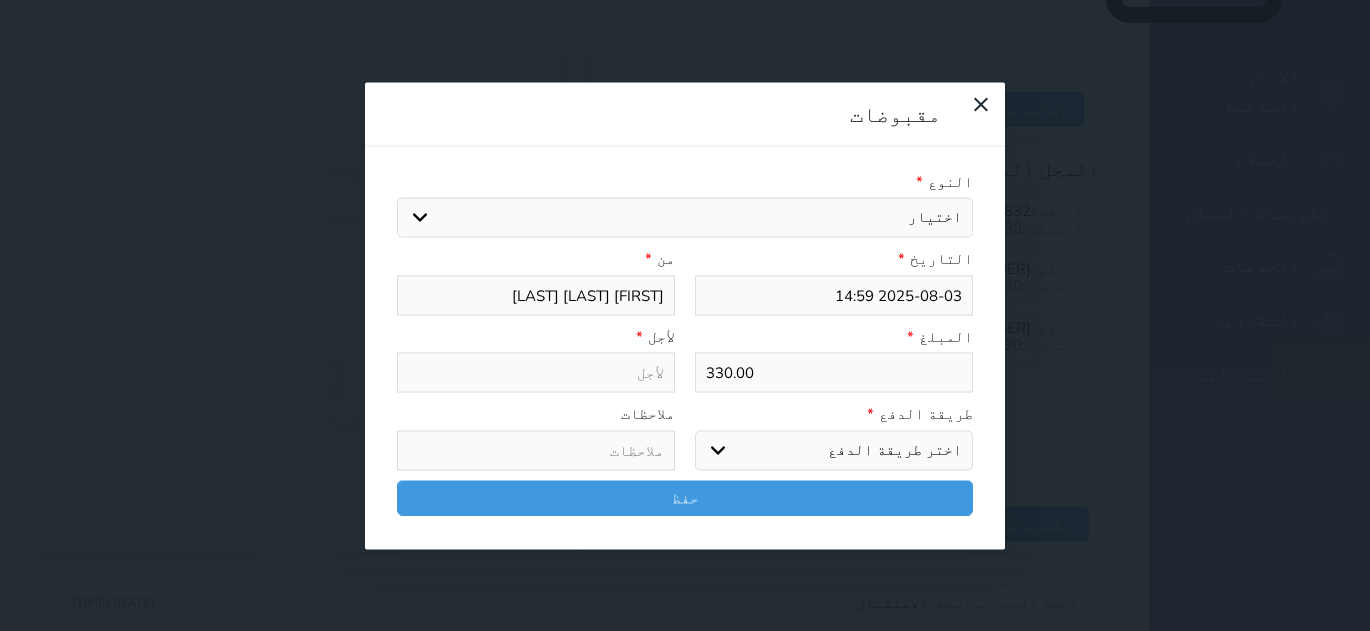 click on "اختيار   مقبوضات عامة قيمة إيجار فواتير تامين عربون لا ينطبق آخر مغسلة واي فاي - الإنترنت مواقف السيارات طعام الأغذية والمشروبات مشروبات المشروبات الباردة المشروبات الساخنة الإفطار غداء عشاء مخبز و كعك حمام سباحة الصالة الرياضية سبا و خدمات الجمال اختيار وإسقاط (خدمات النقل) ميني بار كابل - تلفزيون سرير إضافي تصفيف الشعر التسوق خدمات الجولات السياحية المنظمة خدمات الدليل السياحي" at bounding box center (685, 218) 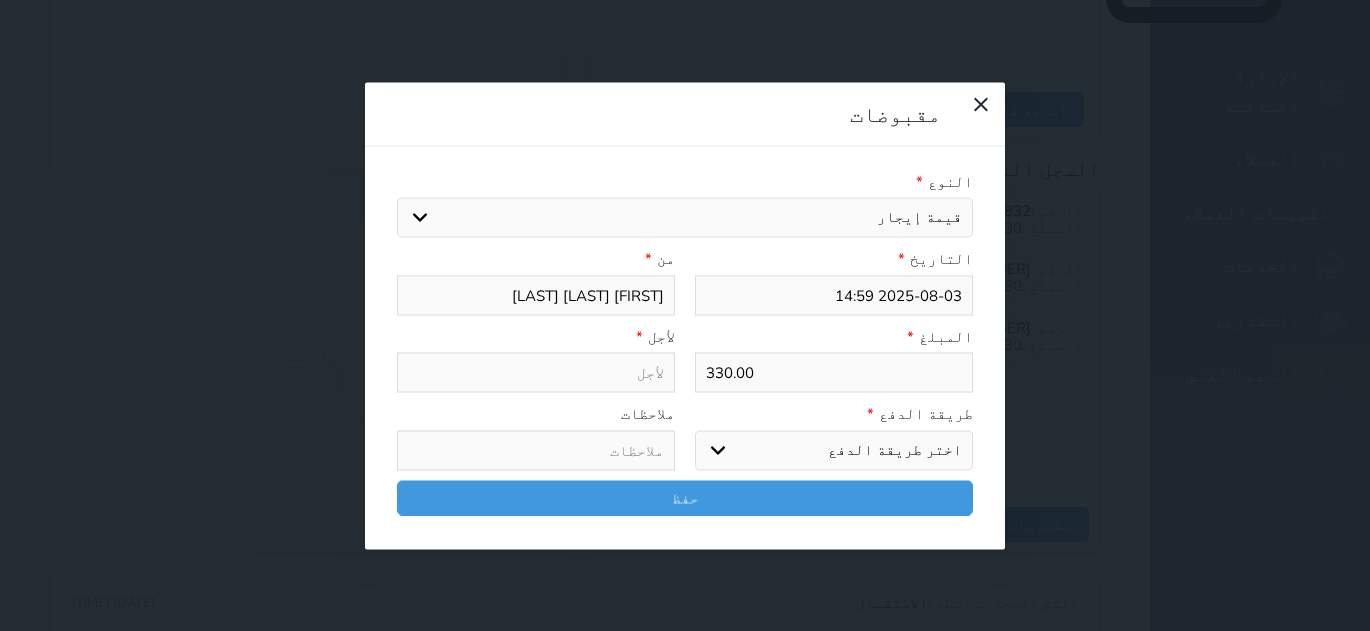 click on "اختيار   مقبوضات عامة قيمة إيجار فواتير تامين عربون لا ينطبق آخر مغسلة واي فاي - الإنترنت مواقف السيارات طعام الأغذية والمشروبات مشروبات المشروبات الباردة المشروبات الساخنة الإفطار غداء عشاء مخبز و كعك حمام سباحة الصالة الرياضية سبا و خدمات الجمال اختيار وإسقاط (خدمات النقل) ميني بار كابل - تلفزيون سرير إضافي تصفيف الشعر التسوق خدمات الجولات السياحية المنظمة خدمات الدليل السياحي" at bounding box center [685, 218] 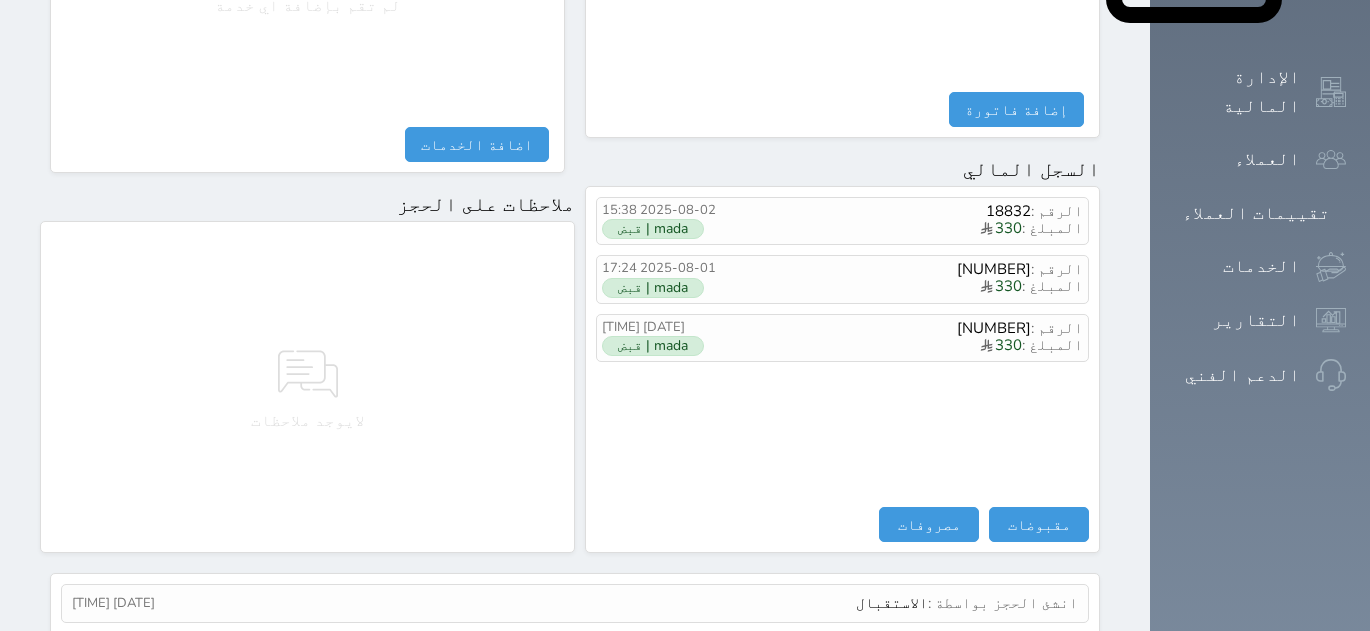 select 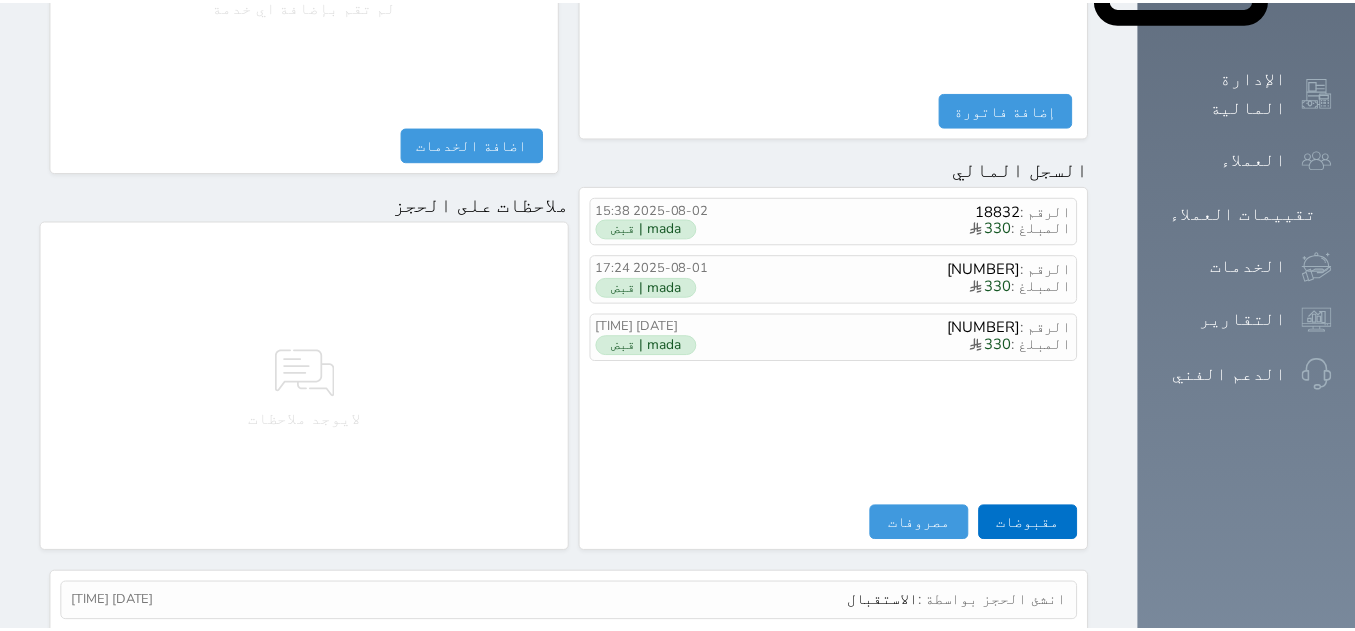 scroll, scrollTop: 1149, scrollLeft: 0, axis: vertical 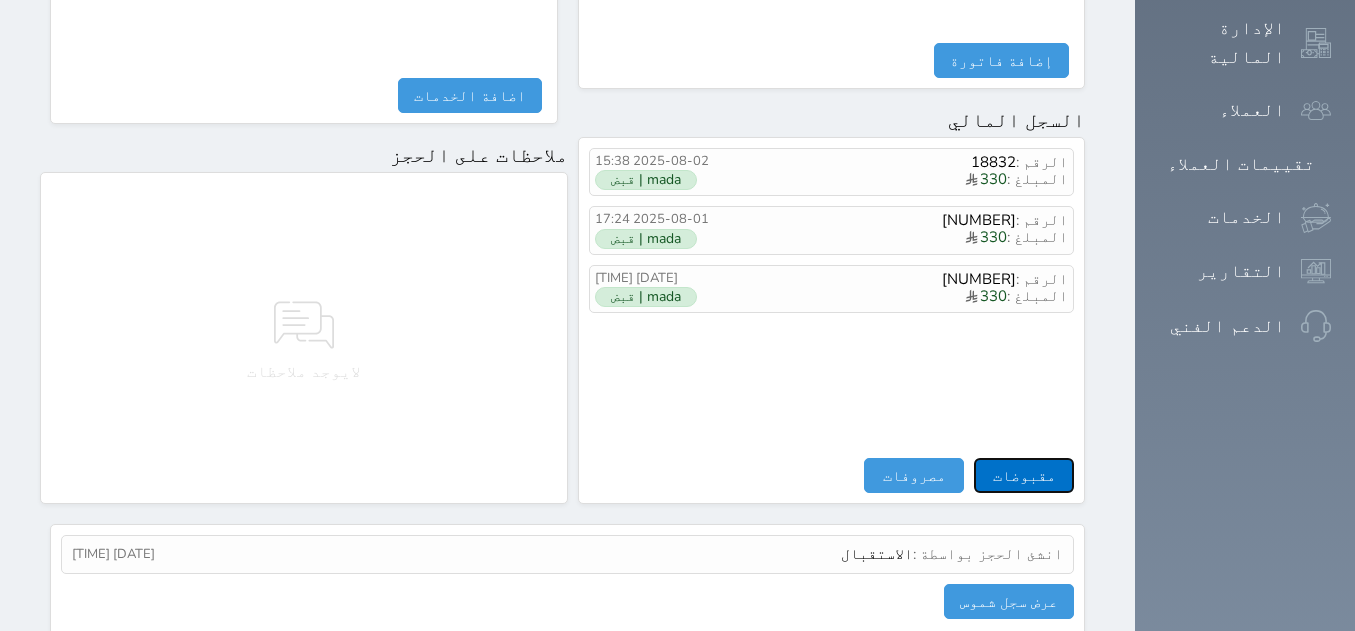 click on "مقبوضات" at bounding box center (1024, 475) 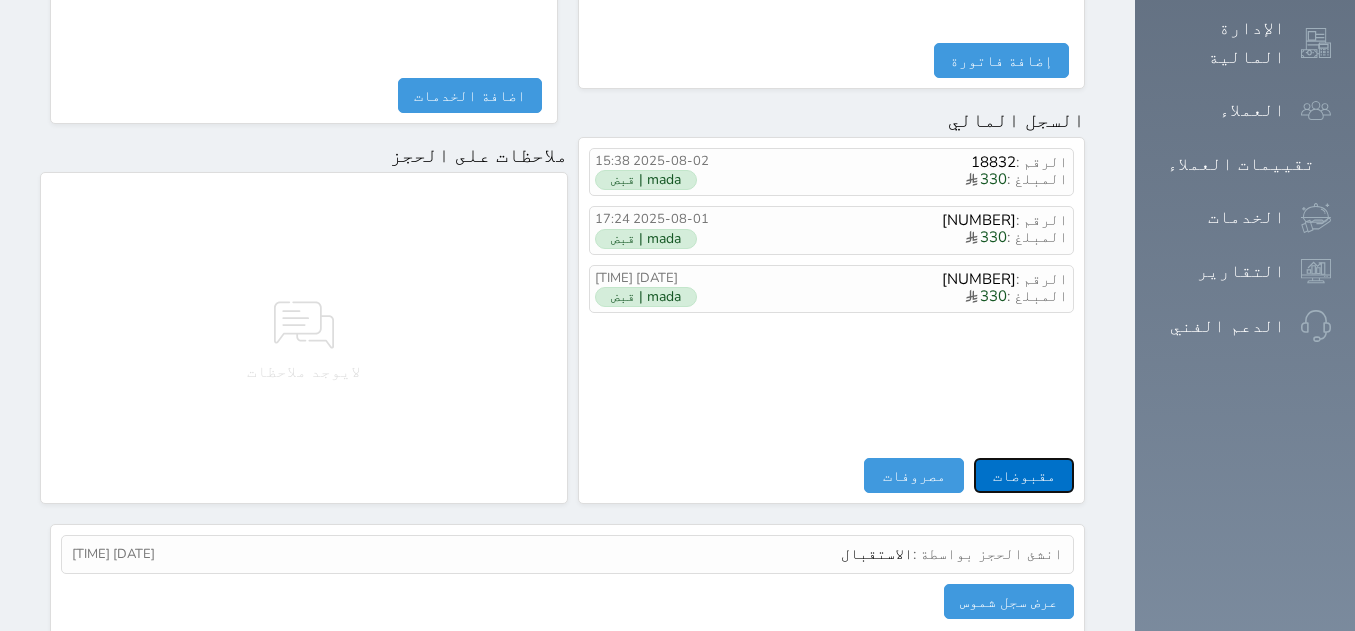 select 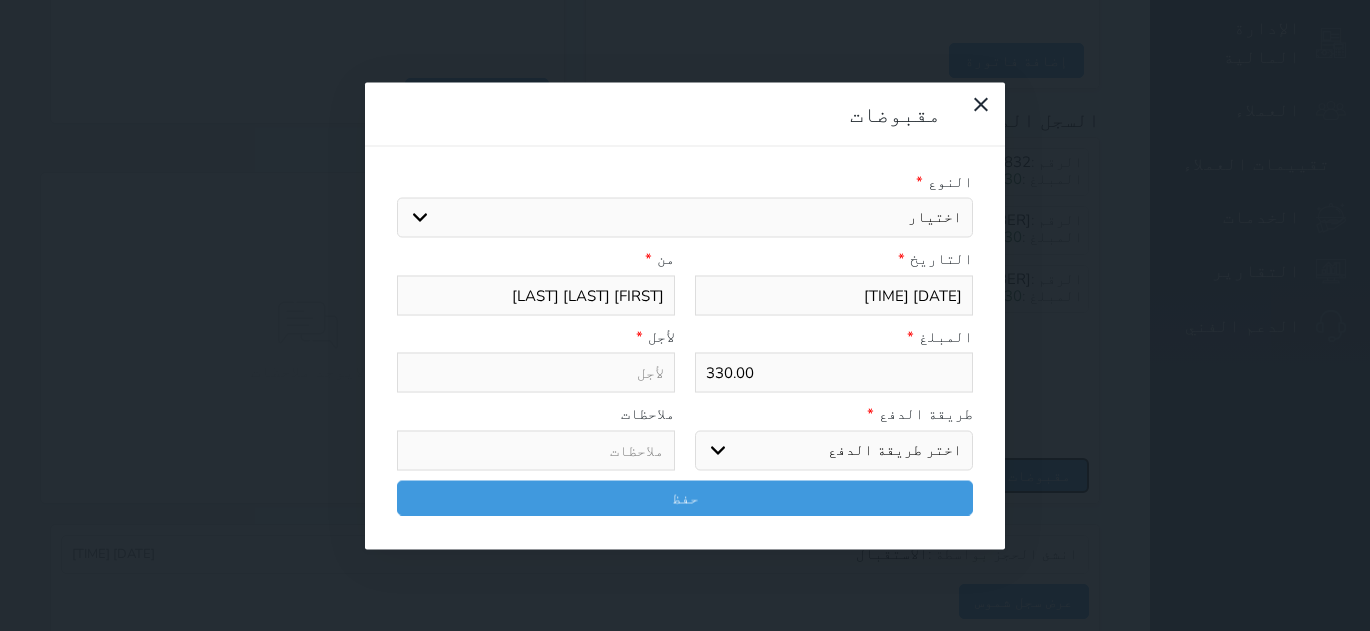select 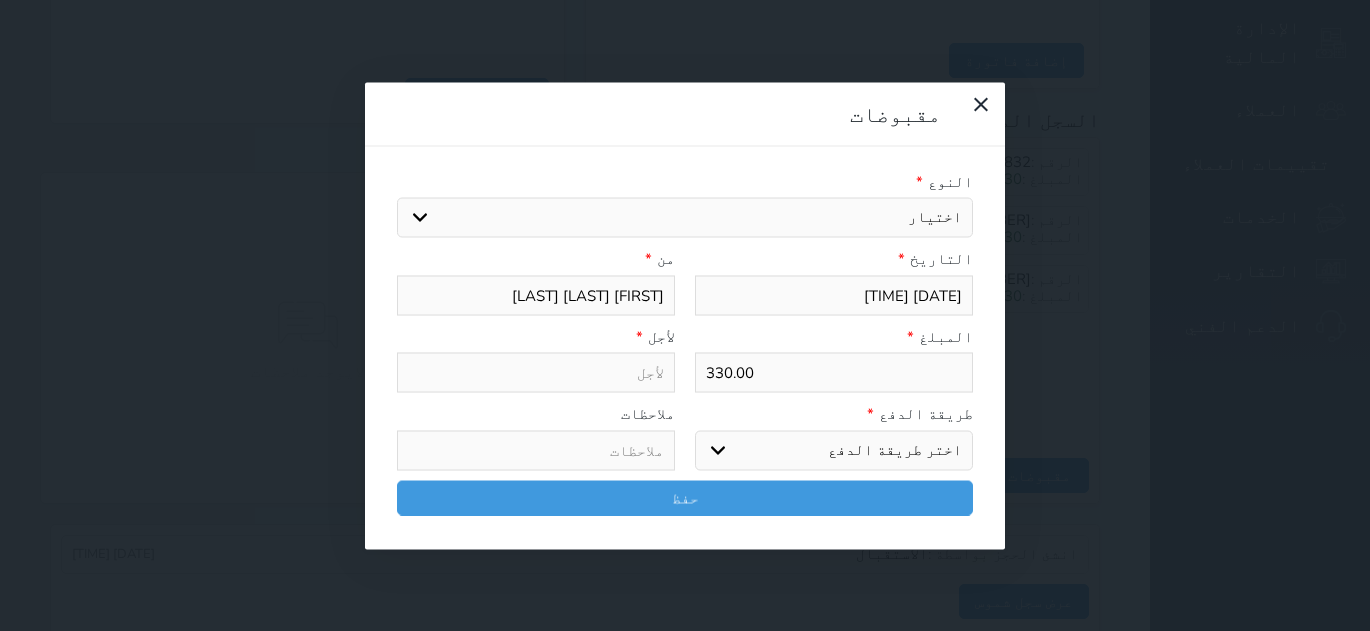 click on "اختيار   مقبوضات عامة قيمة إيجار فواتير تامين عربون لا ينطبق آخر مغسلة واي فاي - الإنترنت مواقف السيارات طعام الأغذية والمشروبات مشروبات المشروبات الباردة المشروبات الساخنة الإفطار غداء عشاء مخبز و كعك حمام سباحة الصالة الرياضية سبا و خدمات الجمال اختيار وإسقاط (خدمات النقل) ميني بار كابل - تلفزيون سرير إضافي تصفيف الشعر التسوق خدمات الجولات السياحية المنظمة خدمات الدليل السياحي" at bounding box center (685, 218) 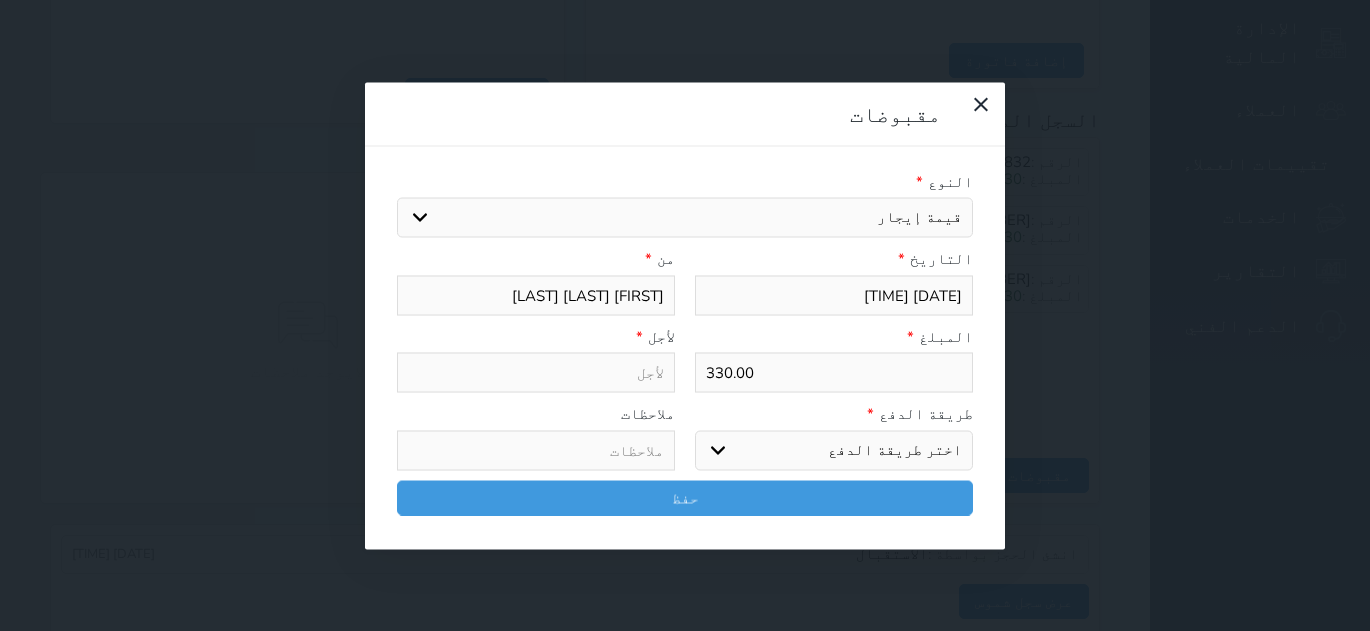 click on "اختيار   مقبوضات عامة قيمة إيجار فواتير تامين عربون لا ينطبق آخر مغسلة واي فاي - الإنترنت مواقف السيارات طعام الأغذية والمشروبات مشروبات المشروبات الباردة المشروبات الساخنة الإفطار غداء عشاء مخبز و كعك حمام سباحة الصالة الرياضية سبا و خدمات الجمال اختيار وإسقاط (خدمات النقل) ميني بار كابل - تلفزيون سرير إضافي تصفيف الشعر التسوق خدمات الجولات السياحية المنظمة خدمات الدليل السياحي" at bounding box center [685, 218] 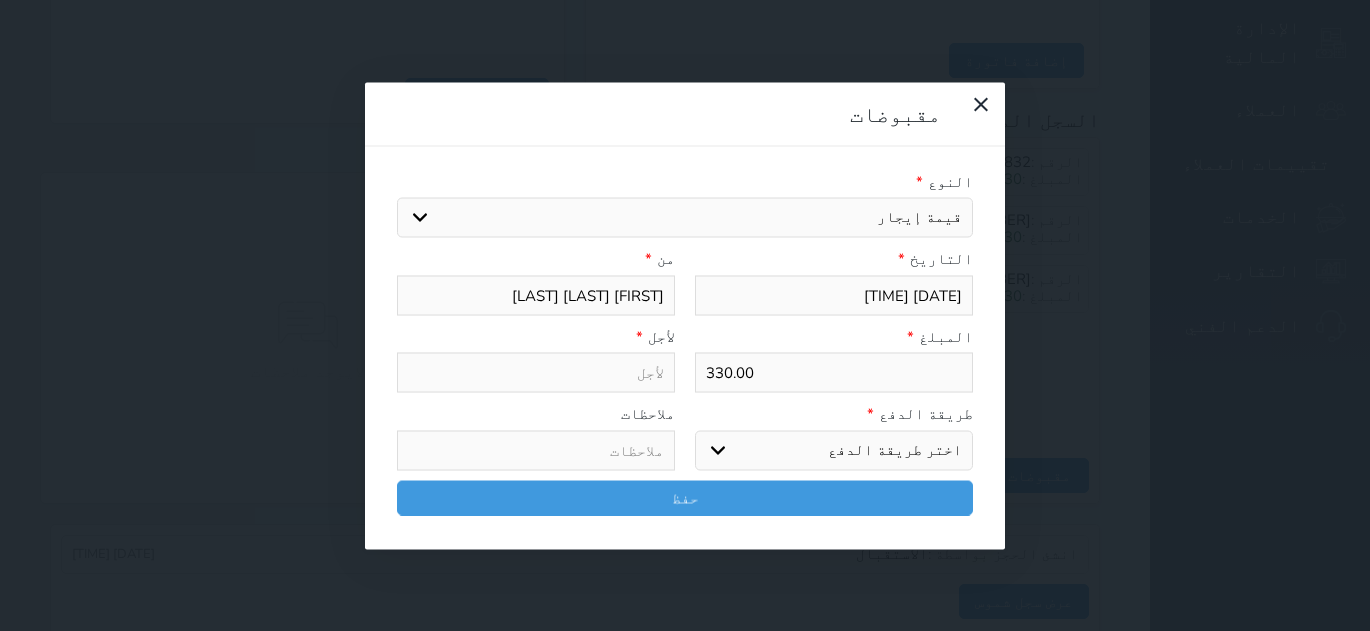 click on "اختر طريقة الدفع   دفع نقدى   تحويل بنكى   مدى   بطاقة ائتمان   آجل" at bounding box center (834, 450) 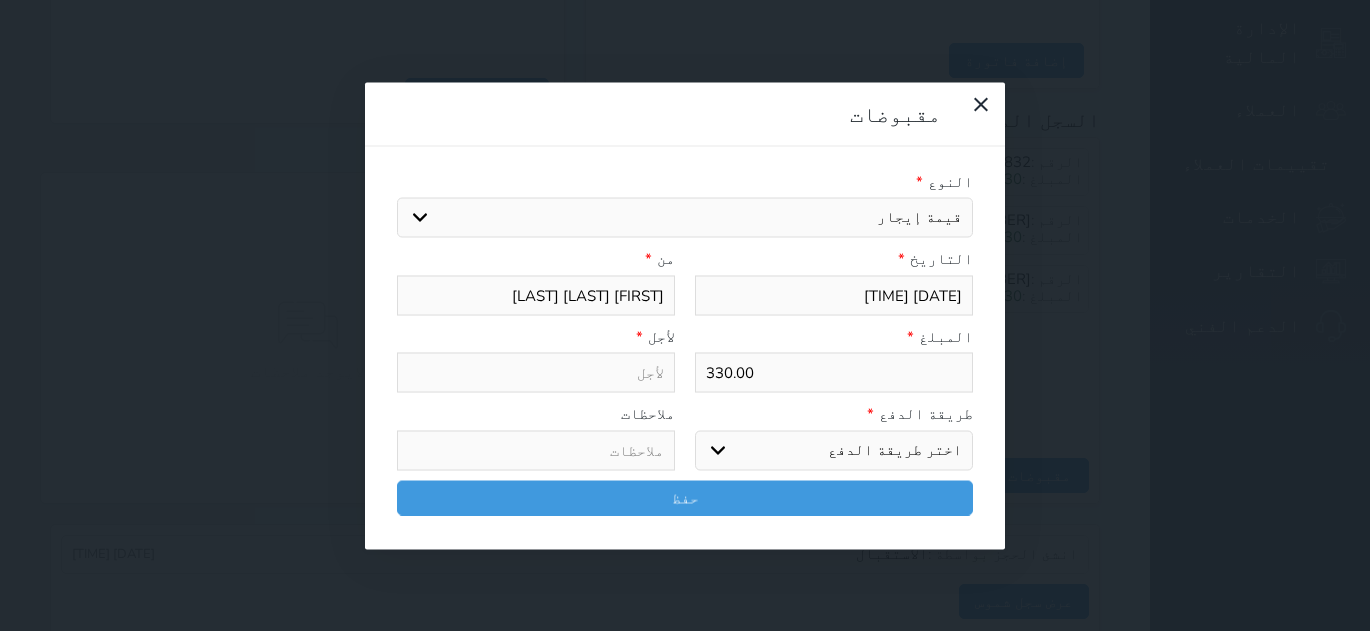 click at bounding box center (536, 373) 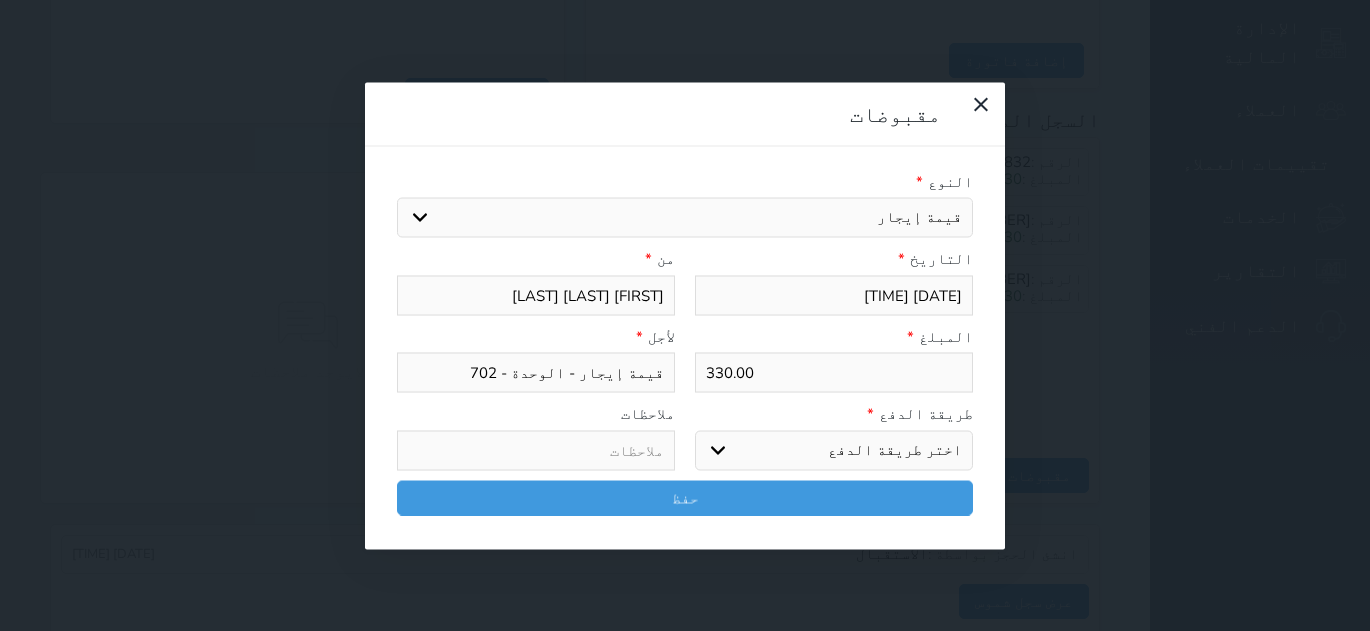 click on "اختر طريقة الدفع   دفع نقدى   تحويل بنكى   مدى   بطاقة ائتمان   آجل" at bounding box center [834, 450] 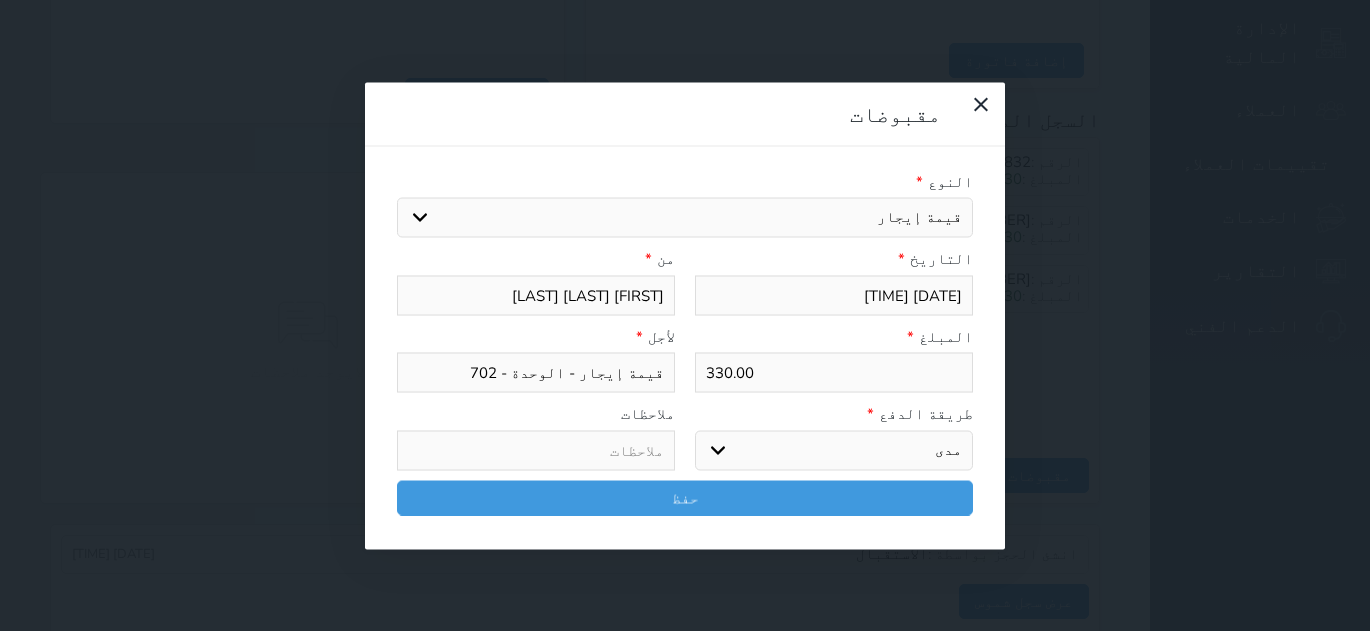 click on "اختر طريقة الدفع   دفع نقدى   تحويل بنكى   مدى   بطاقة ائتمان   آجل" at bounding box center [834, 450] 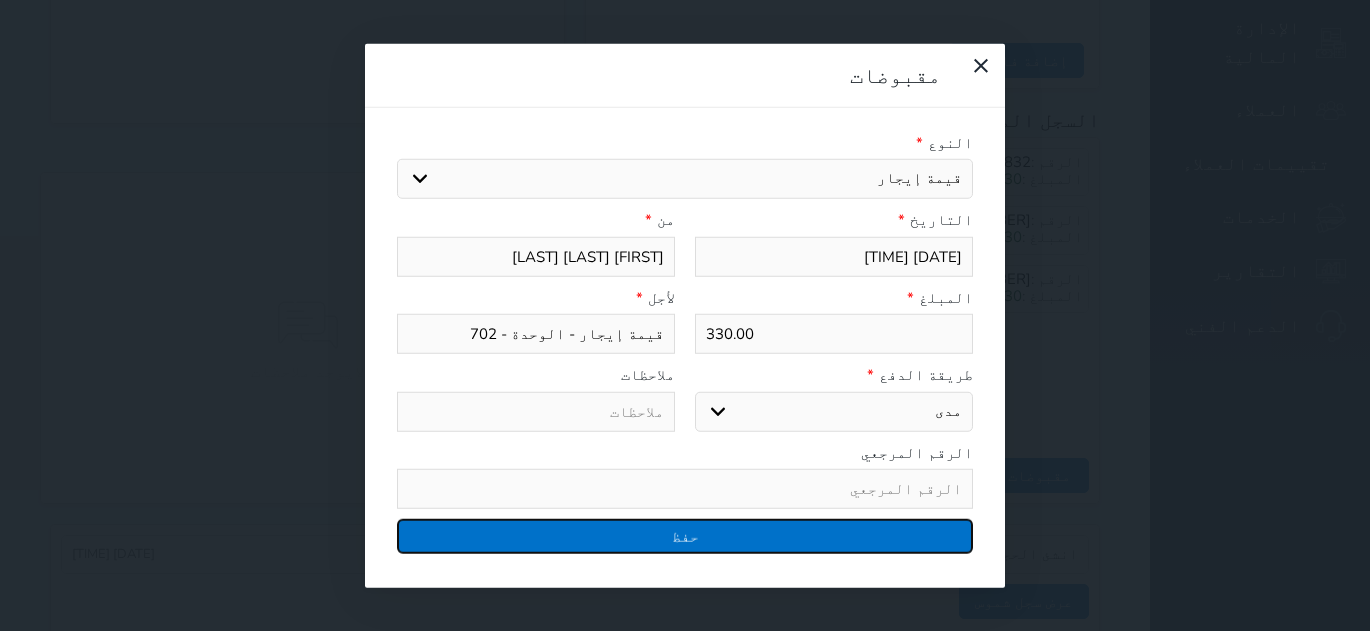 click on "حفظ" at bounding box center [685, 536] 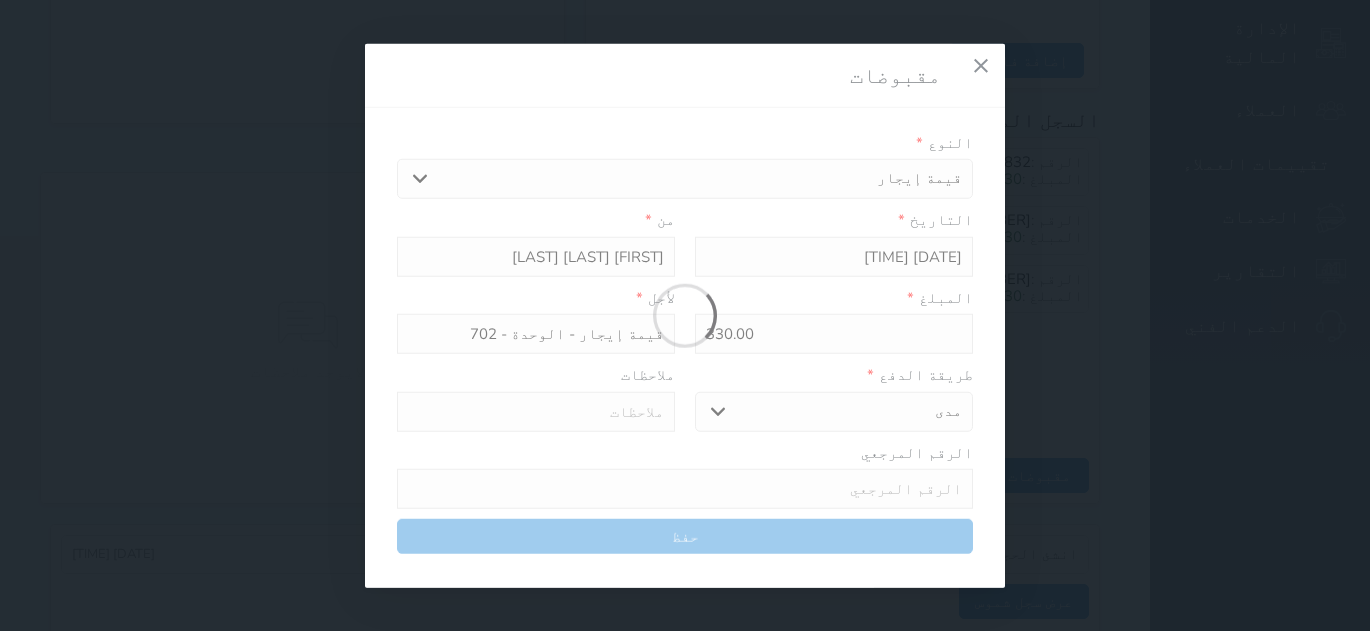 select 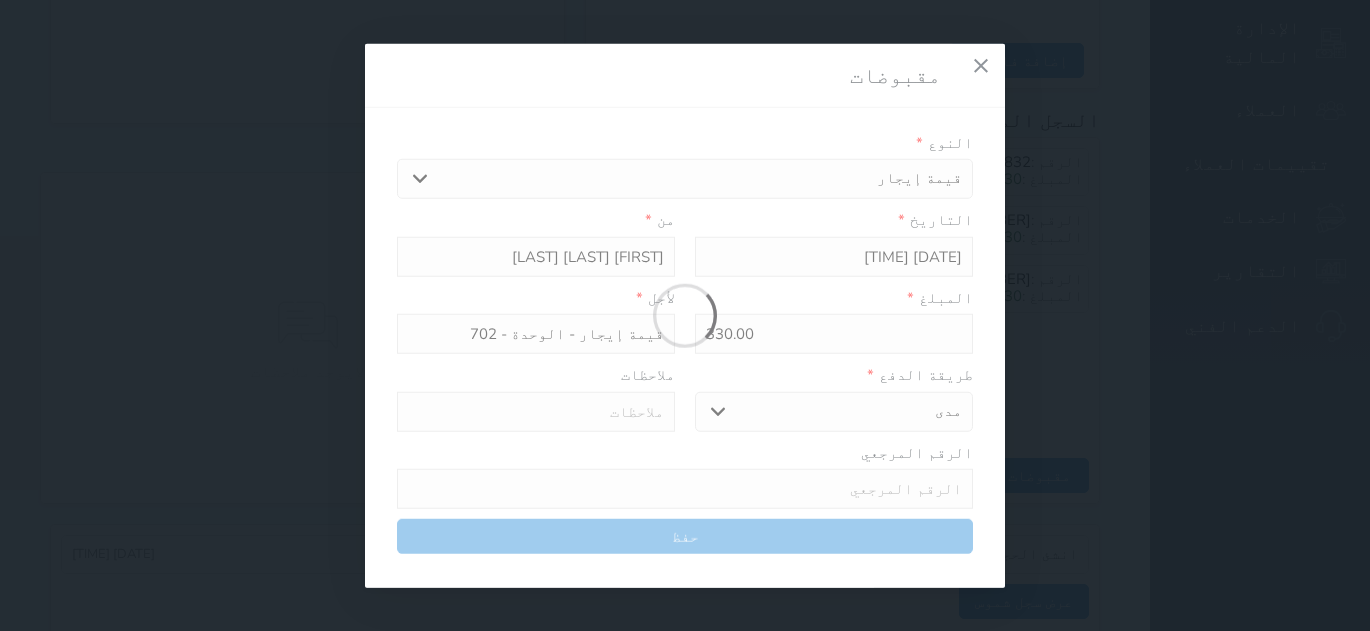type 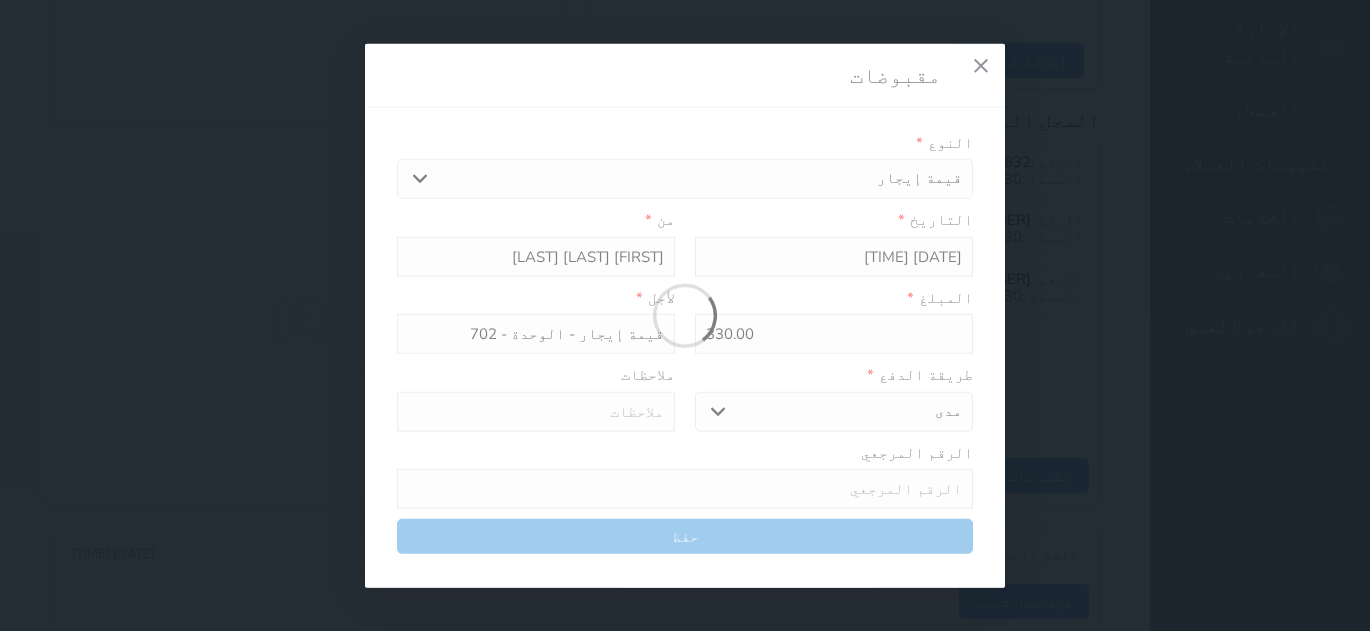 type on "0" 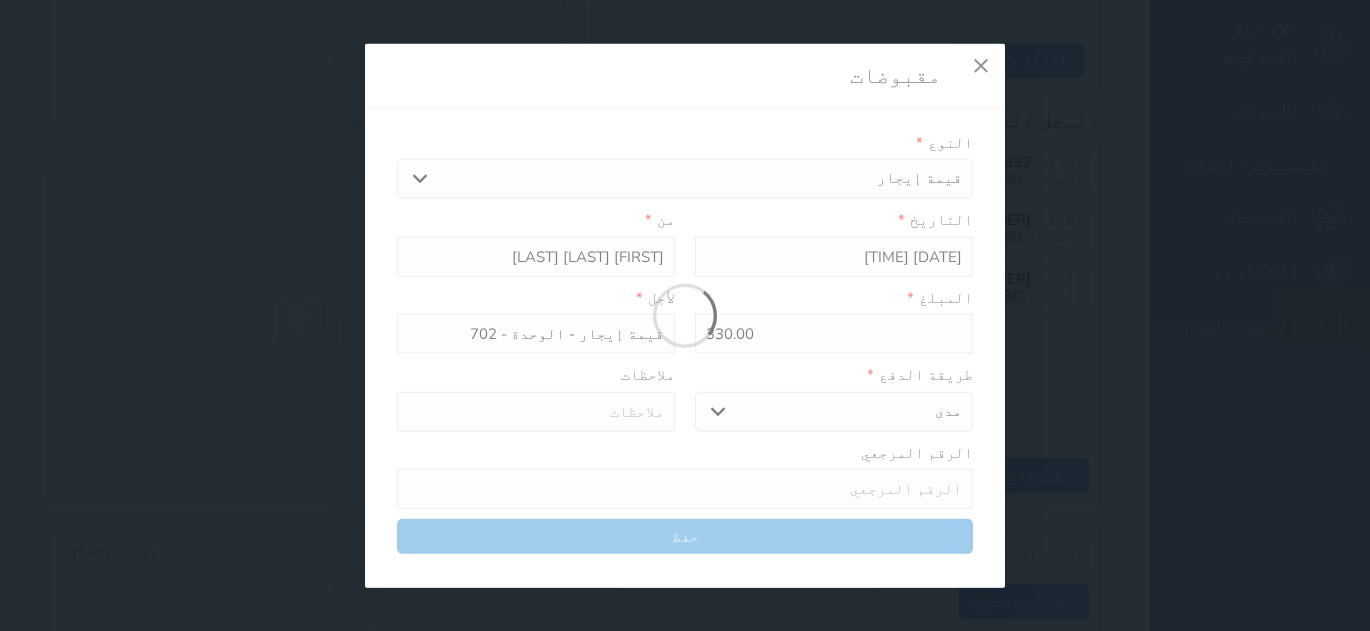 select 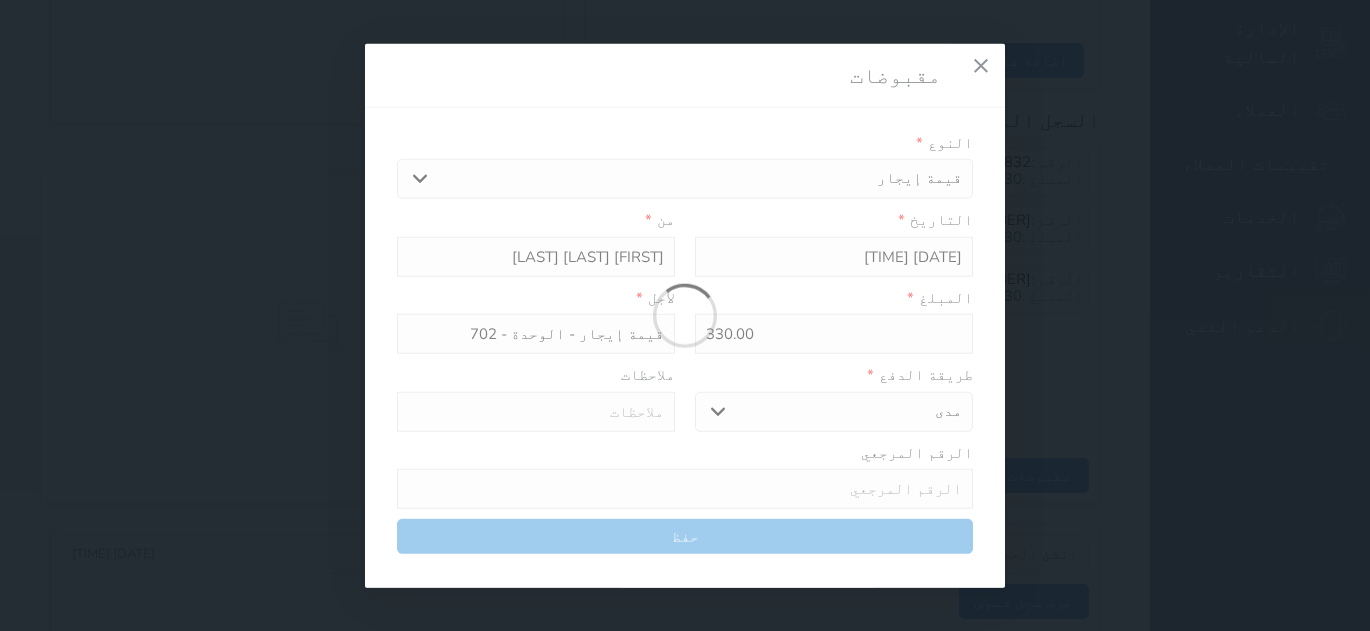 type on "0" 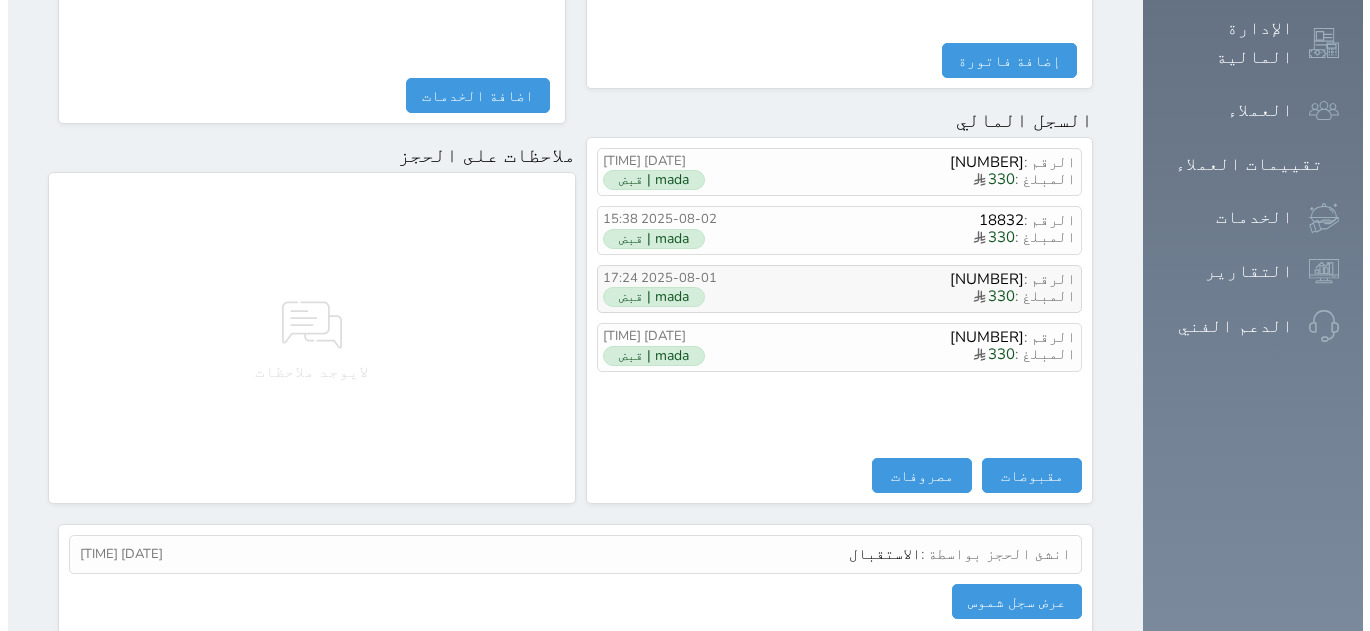 scroll, scrollTop: 849, scrollLeft: 0, axis: vertical 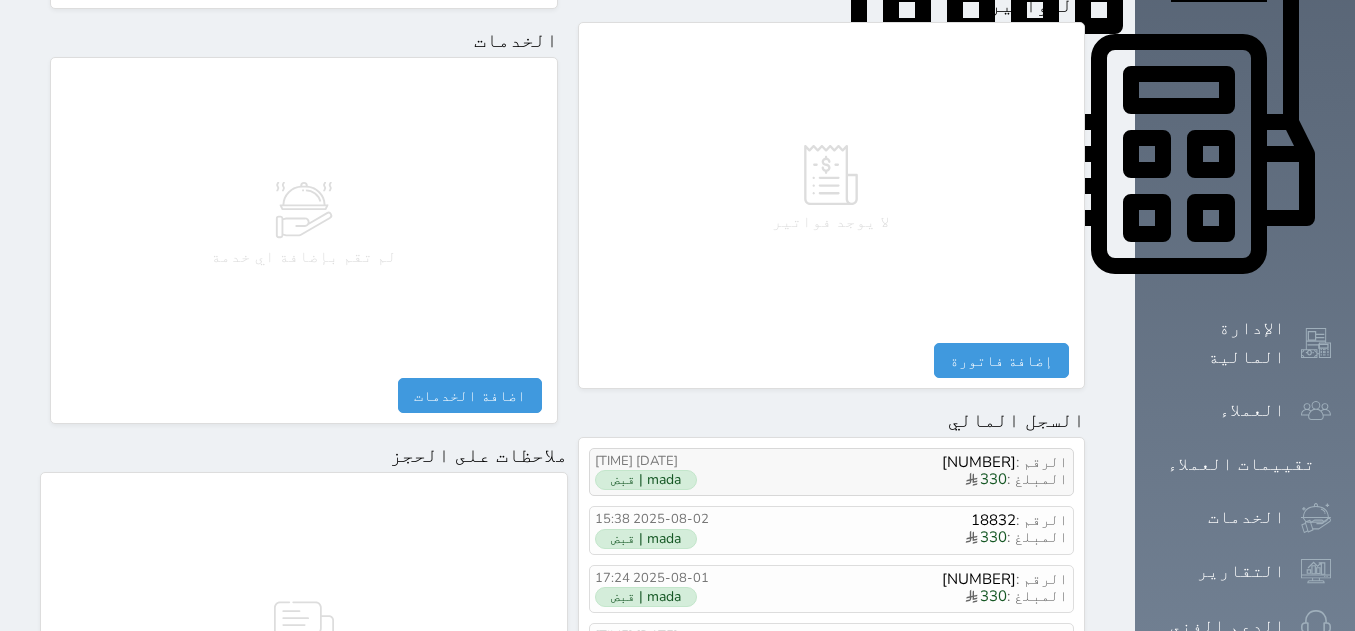 click on "mada | قبض" at bounding box center [646, 480] 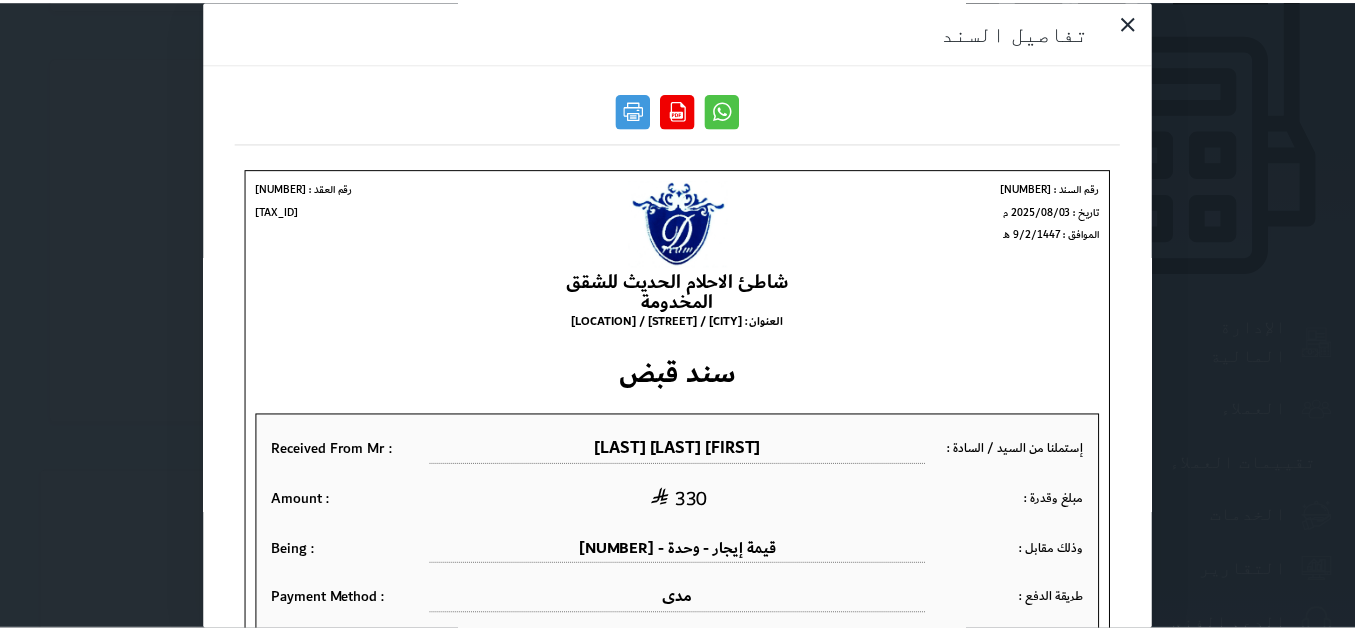 scroll, scrollTop: 0, scrollLeft: 0, axis: both 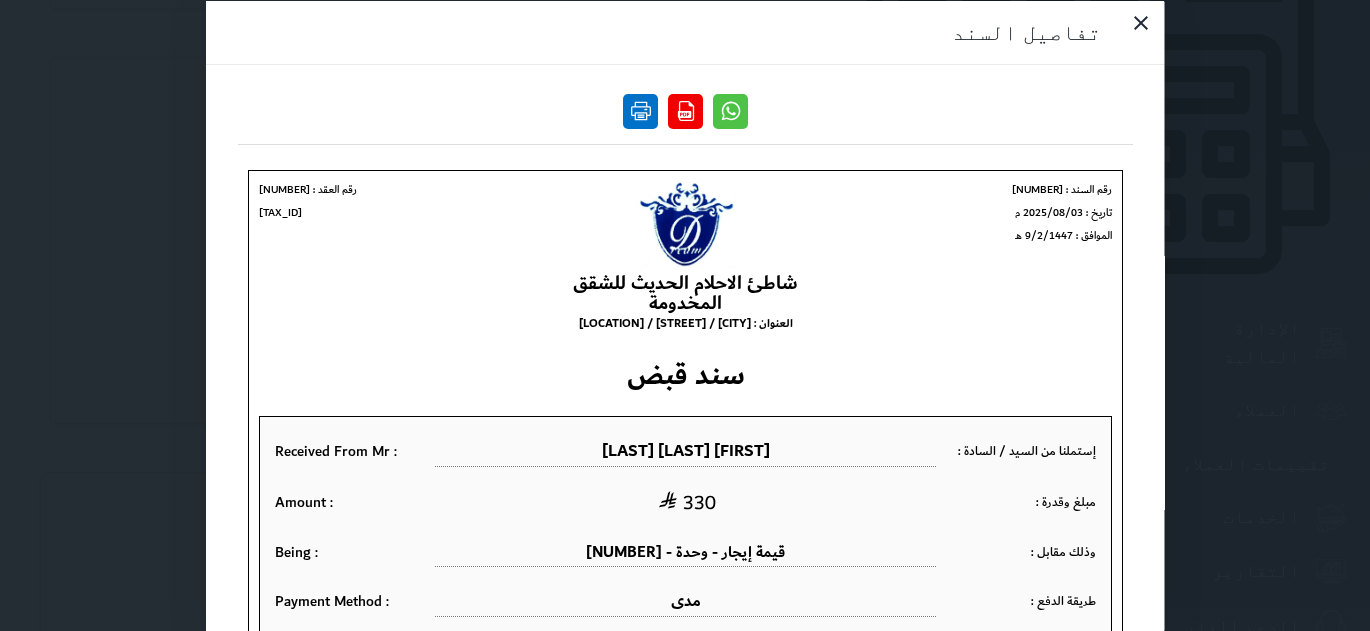 click at bounding box center (640, 110) 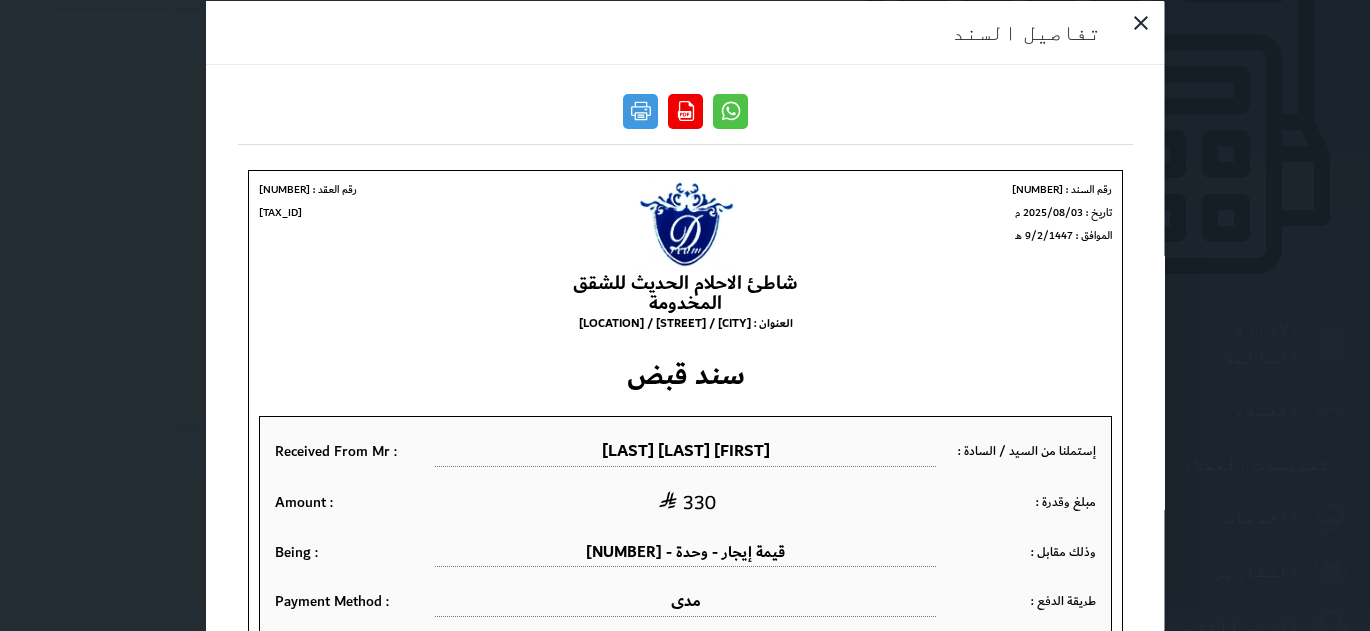click 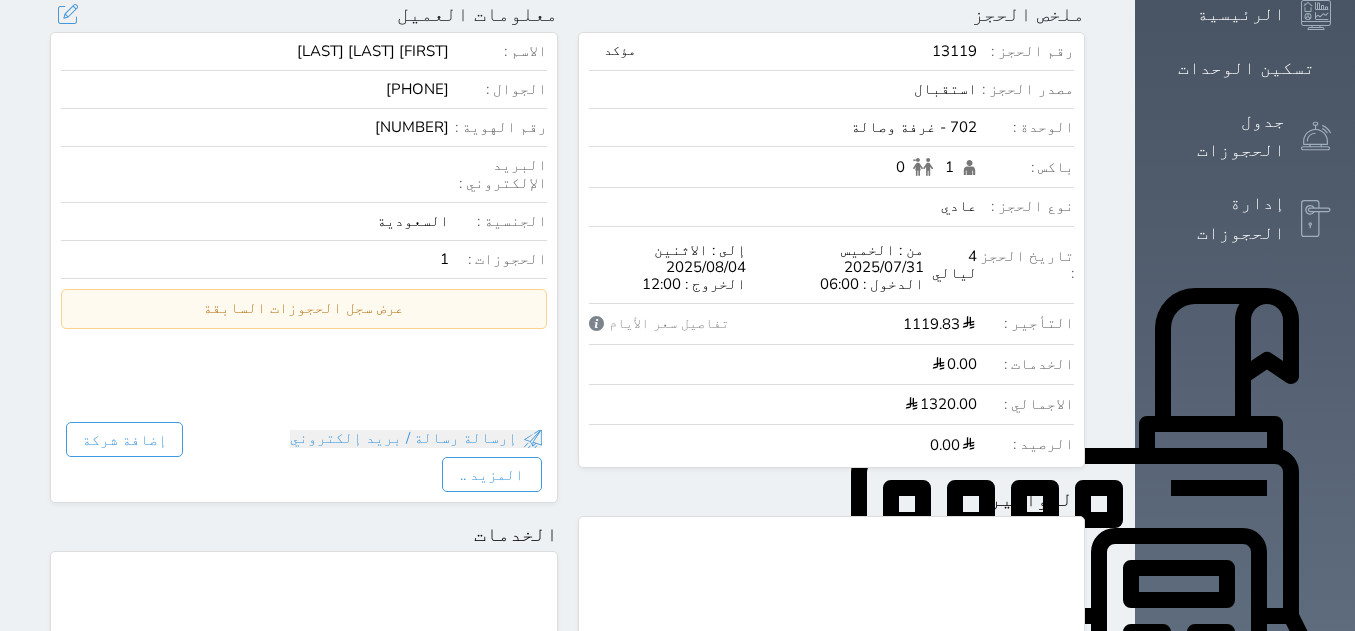 scroll, scrollTop: 149, scrollLeft: 0, axis: vertical 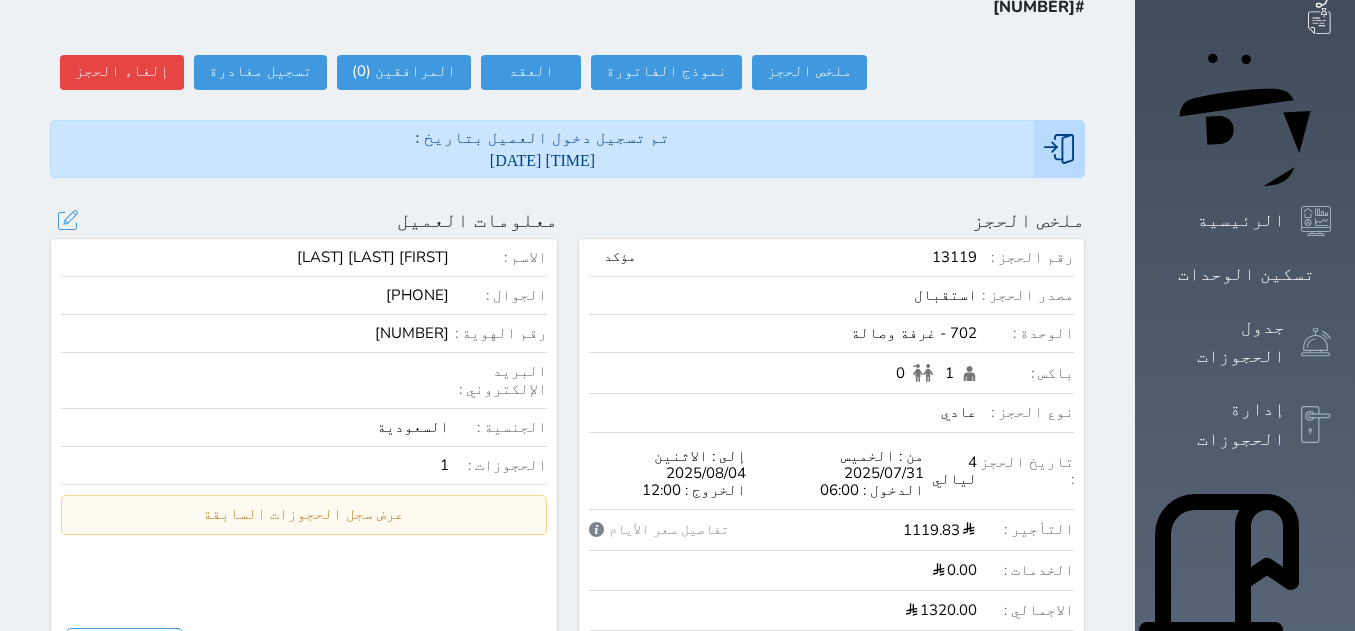 drag, startPoint x: 390, startPoint y: 255, endPoint x: 474, endPoint y: 258, distance: 84.05355 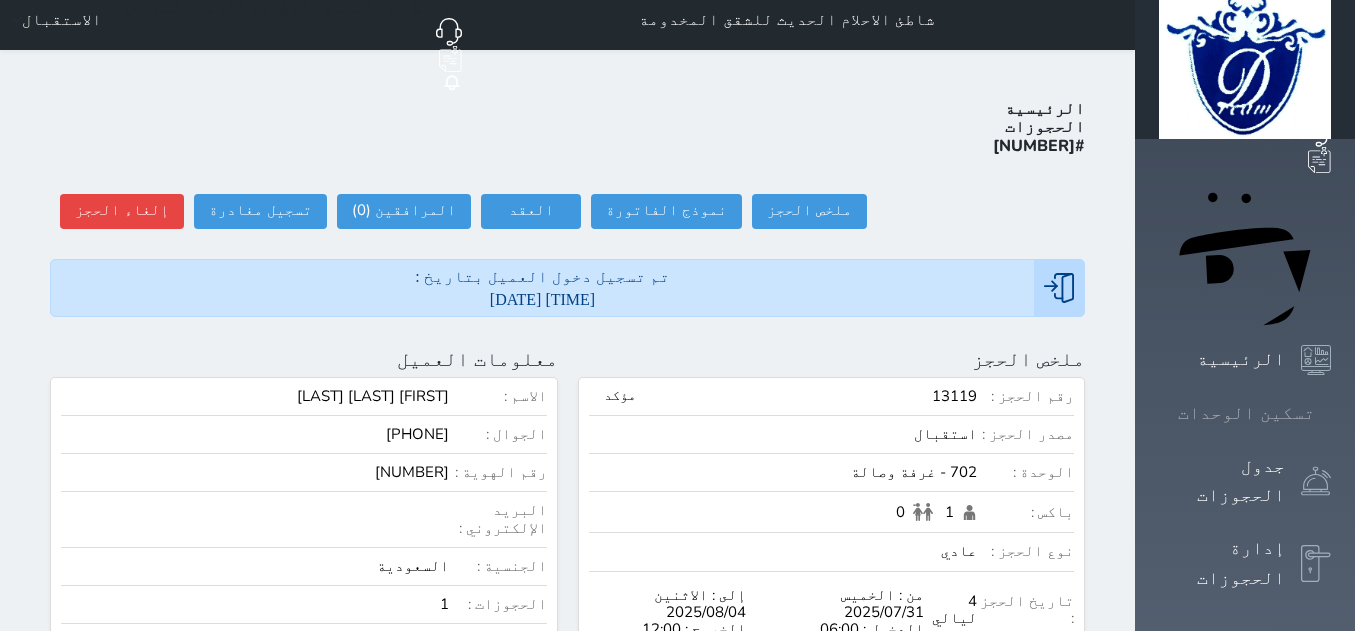 scroll, scrollTop: 0, scrollLeft: 0, axis: both 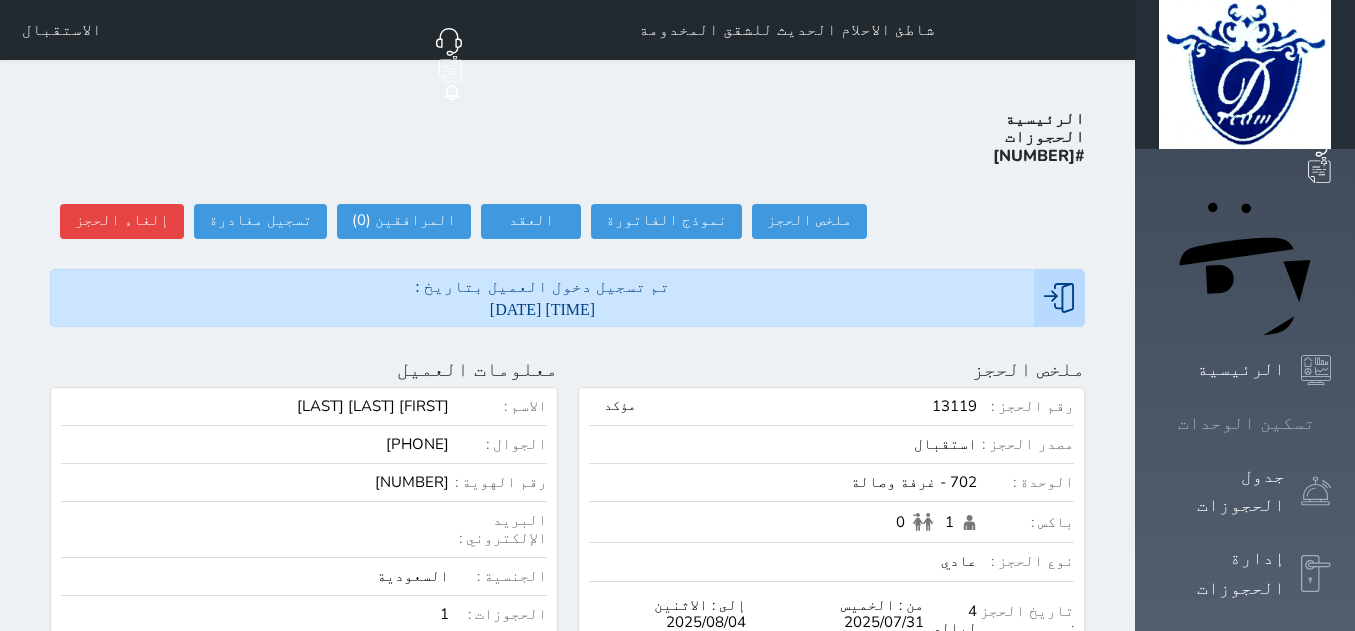 click 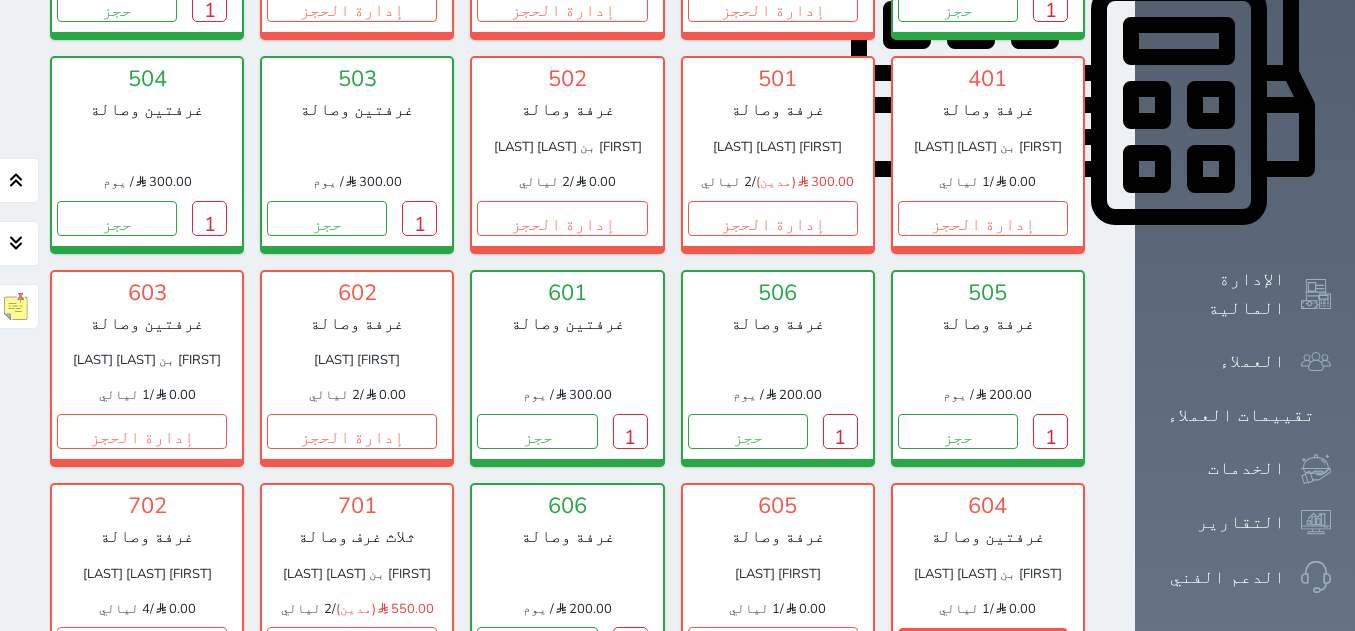 scroll, scrollTop: 878, scrollLeft: 0, axis: vertical 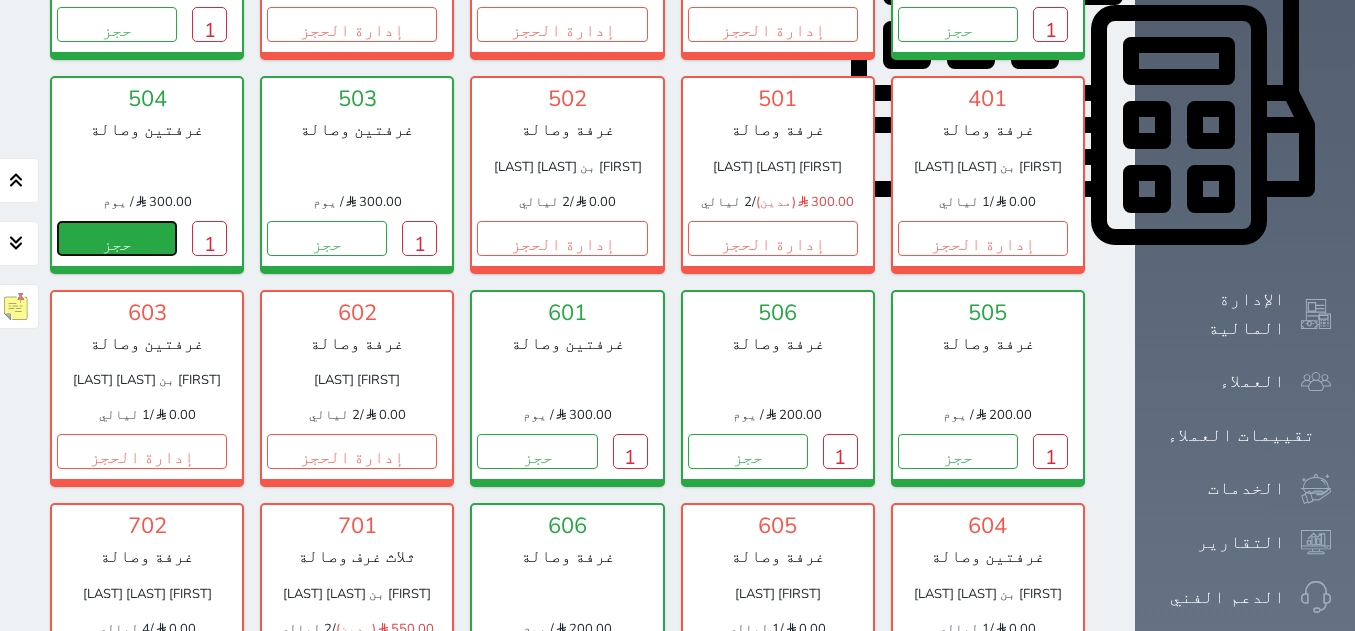 click on "حجز" at bounding box center [117, 238] 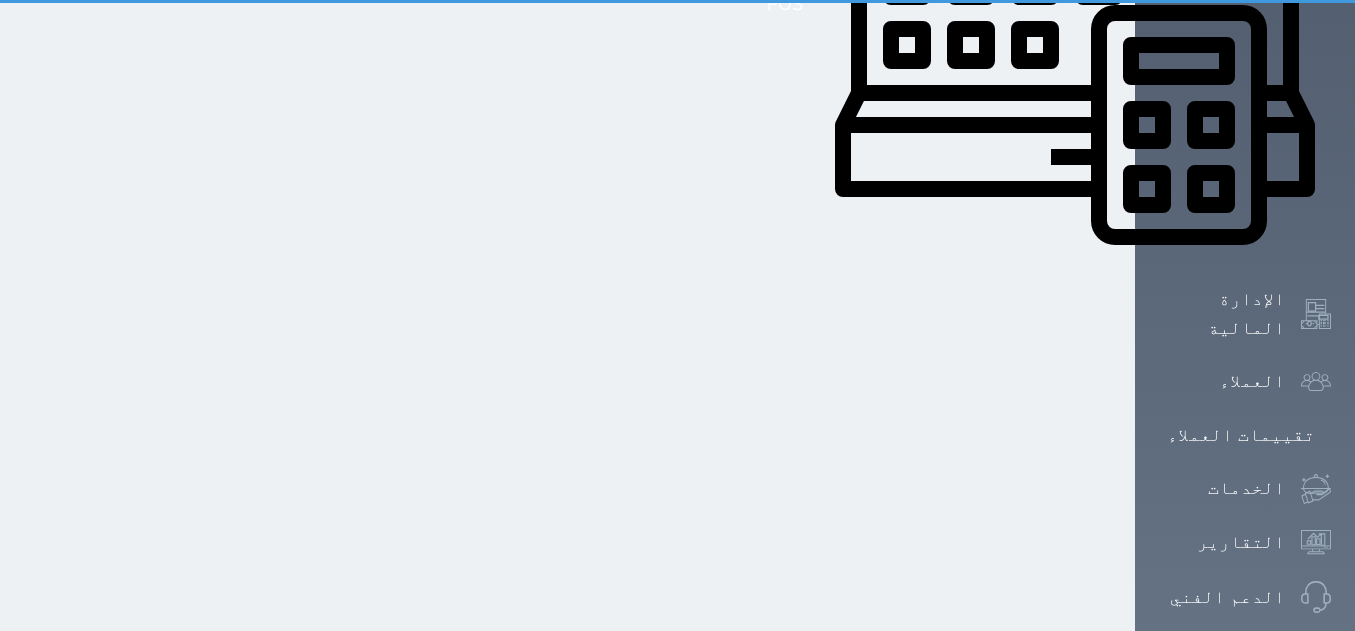 scroll, scrollTop: 825, scrollLeft: 0, axis: vertical 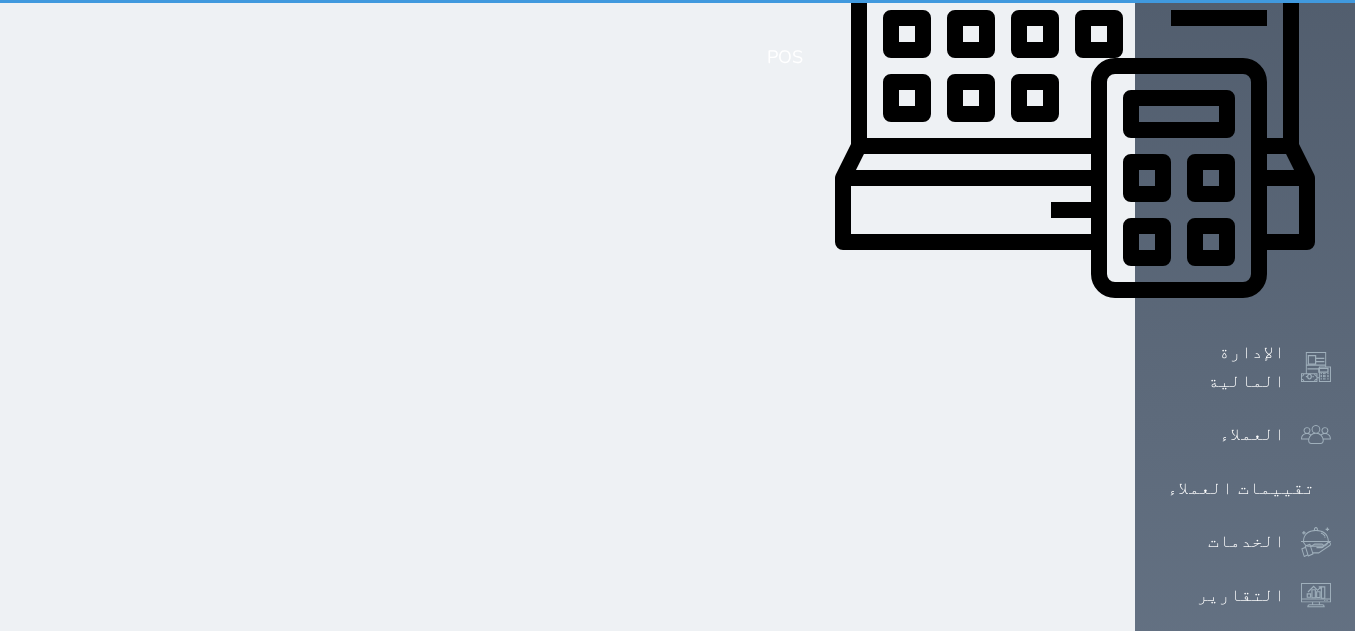 select on "1" 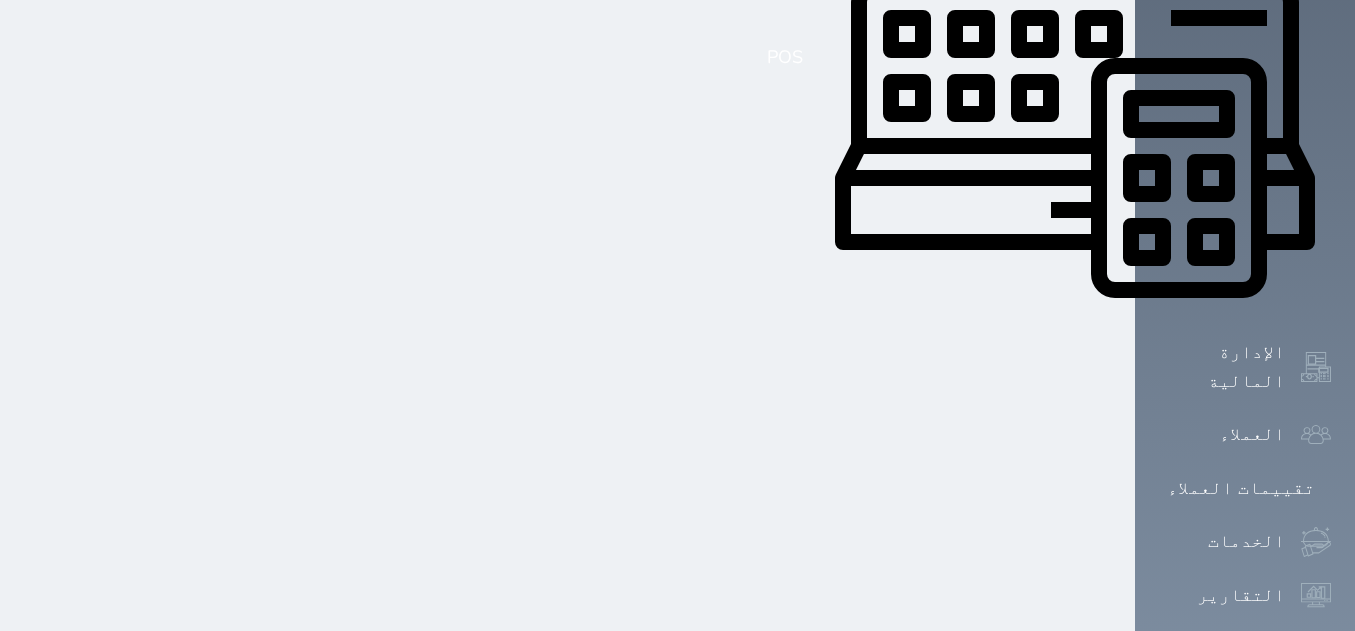 scroll, scrollTop: 0, scrollLeft: 0, axis: both 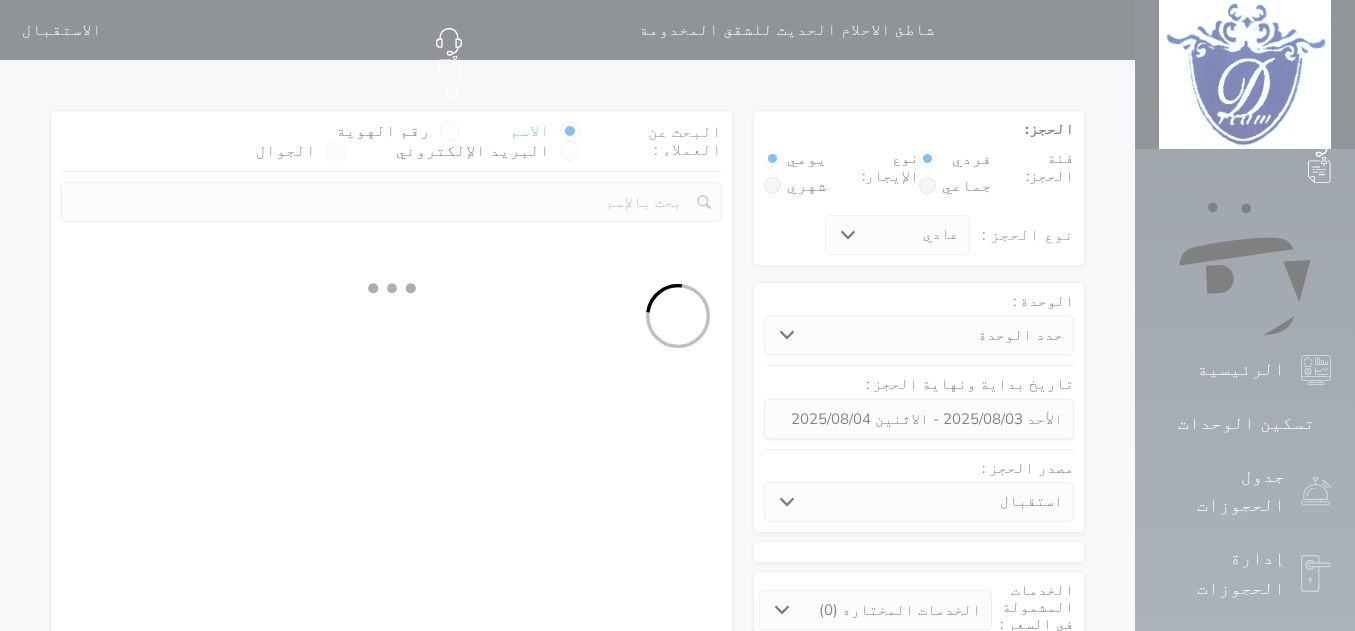 select 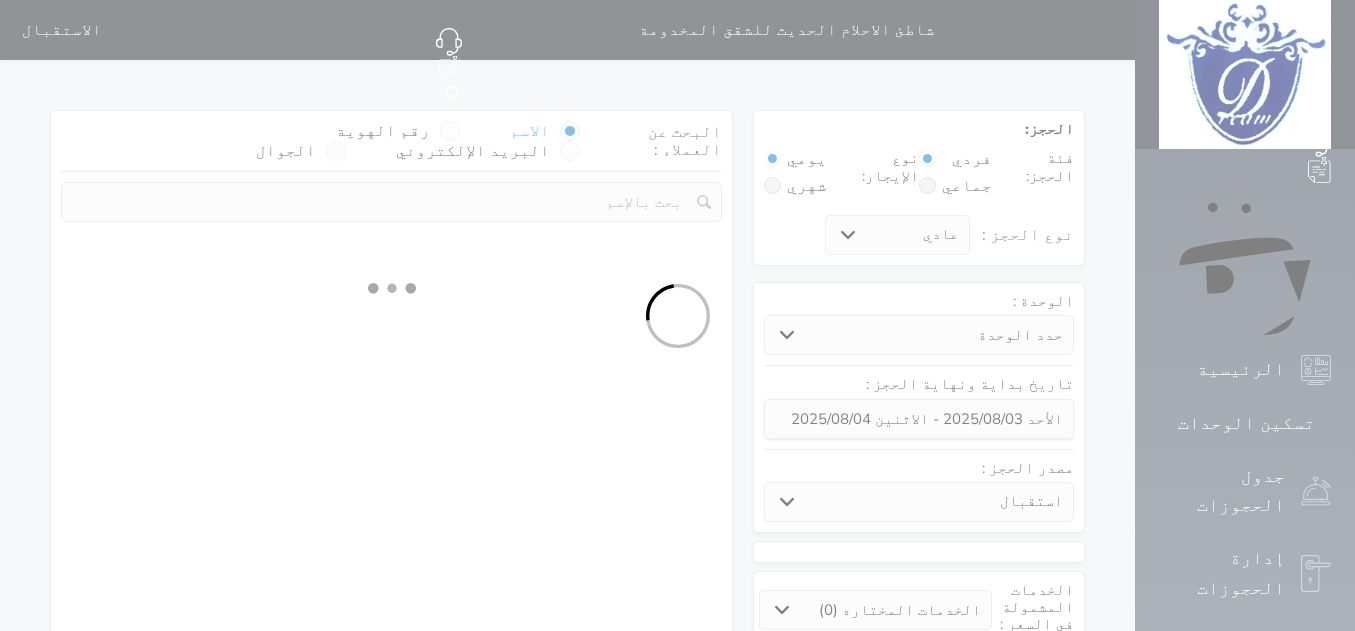 select on "[NUMBER]" 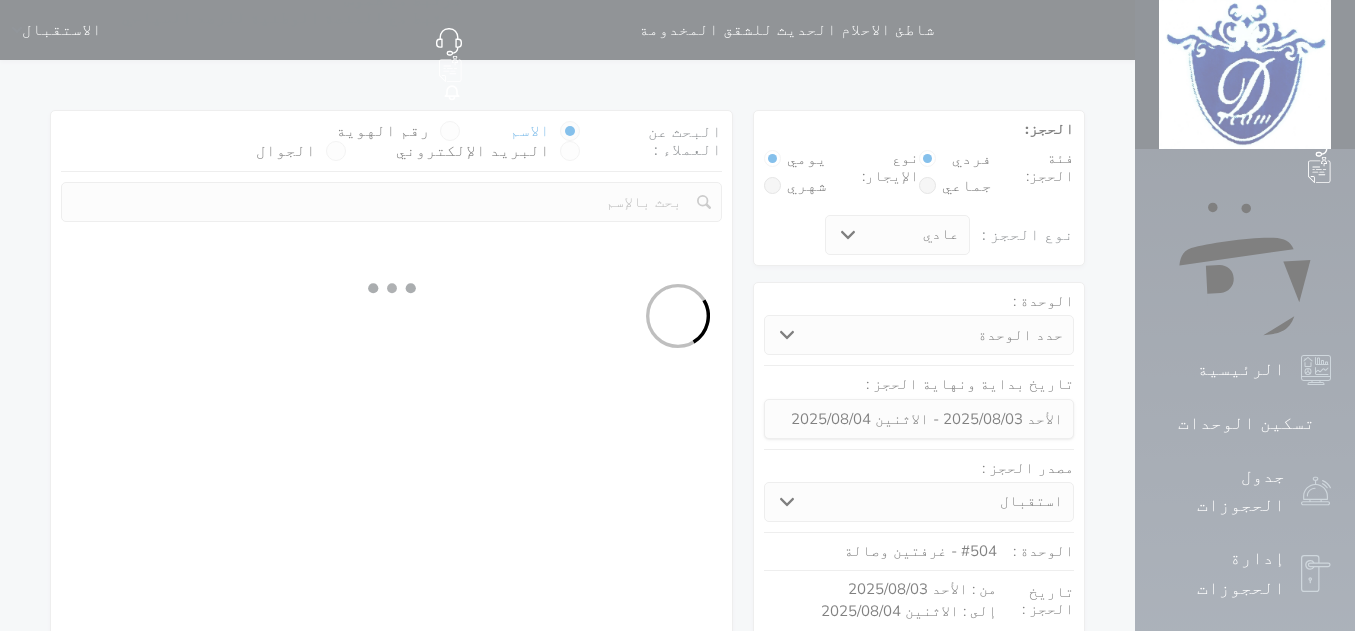 select 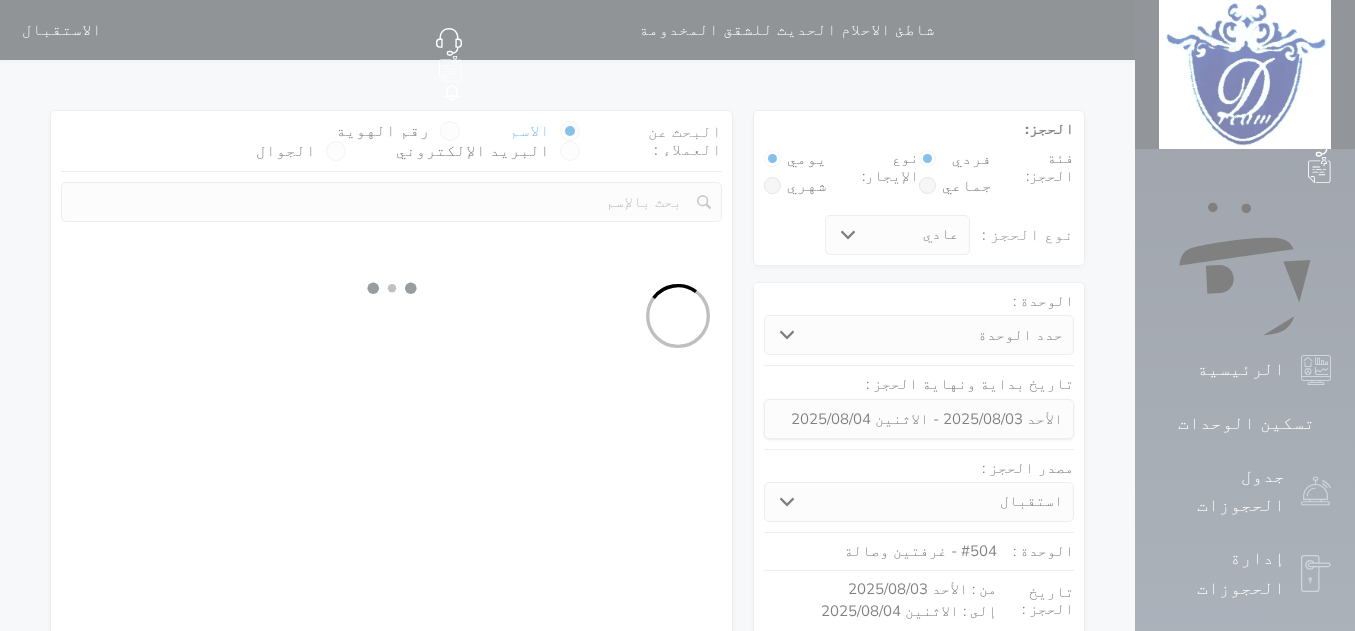 select on "113" 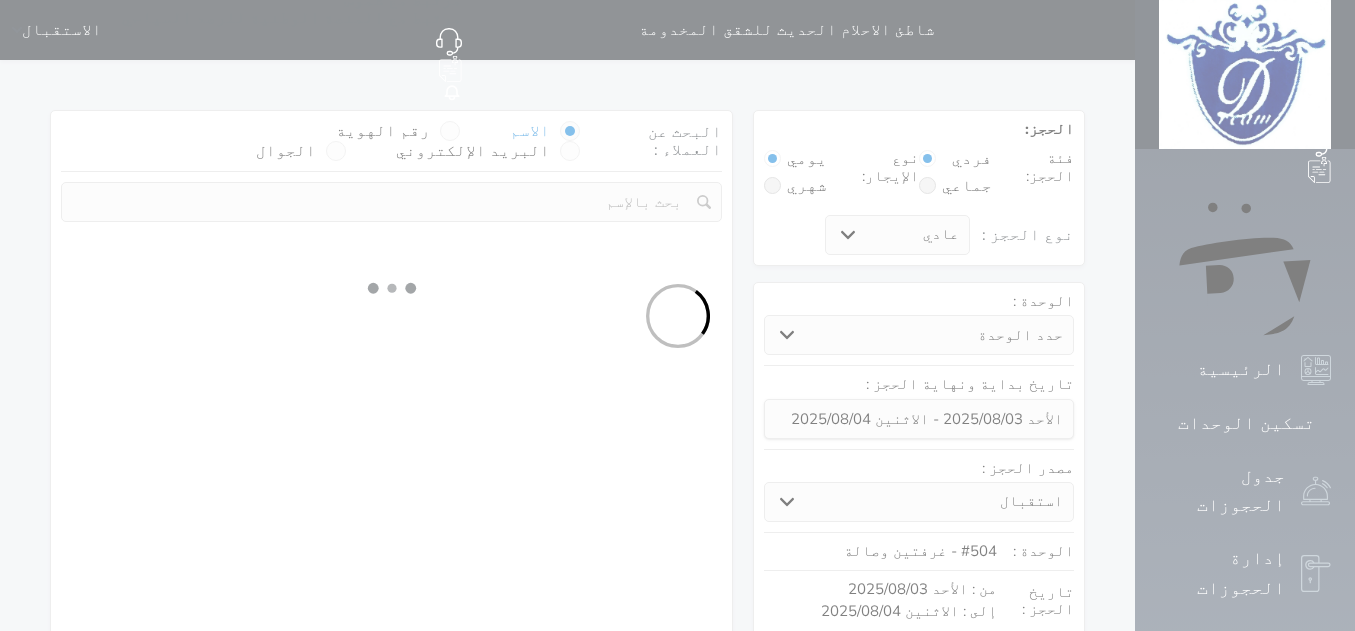 select on "1" 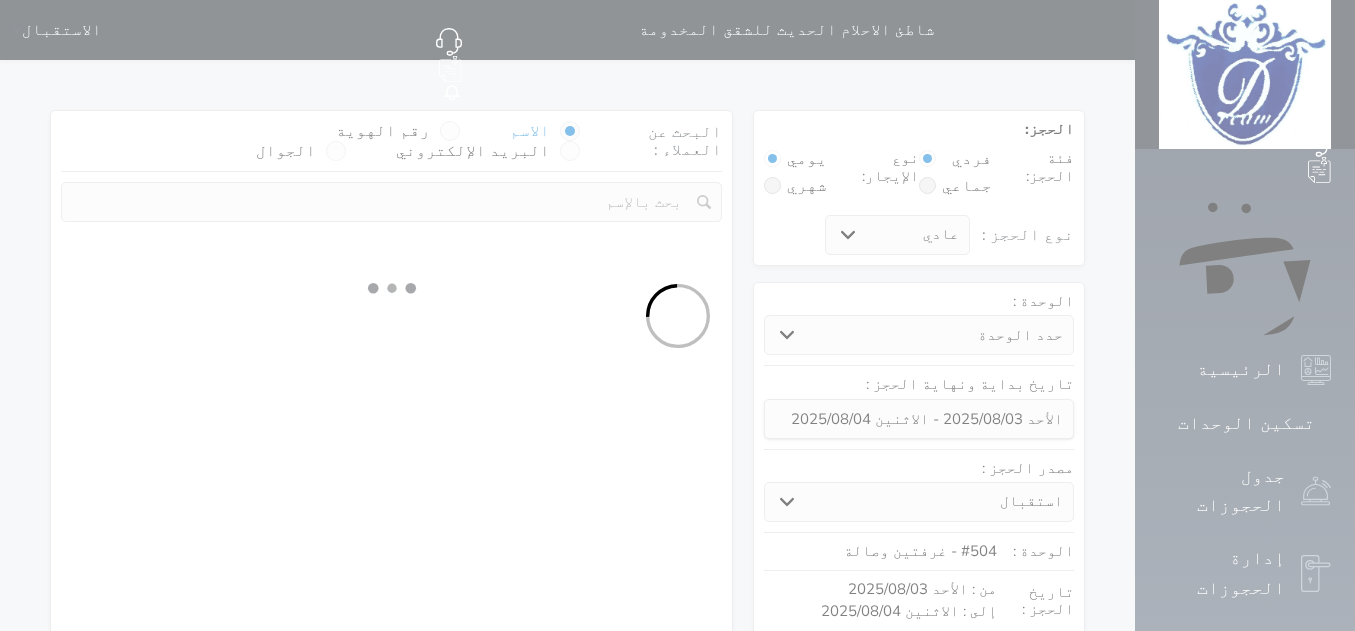 select 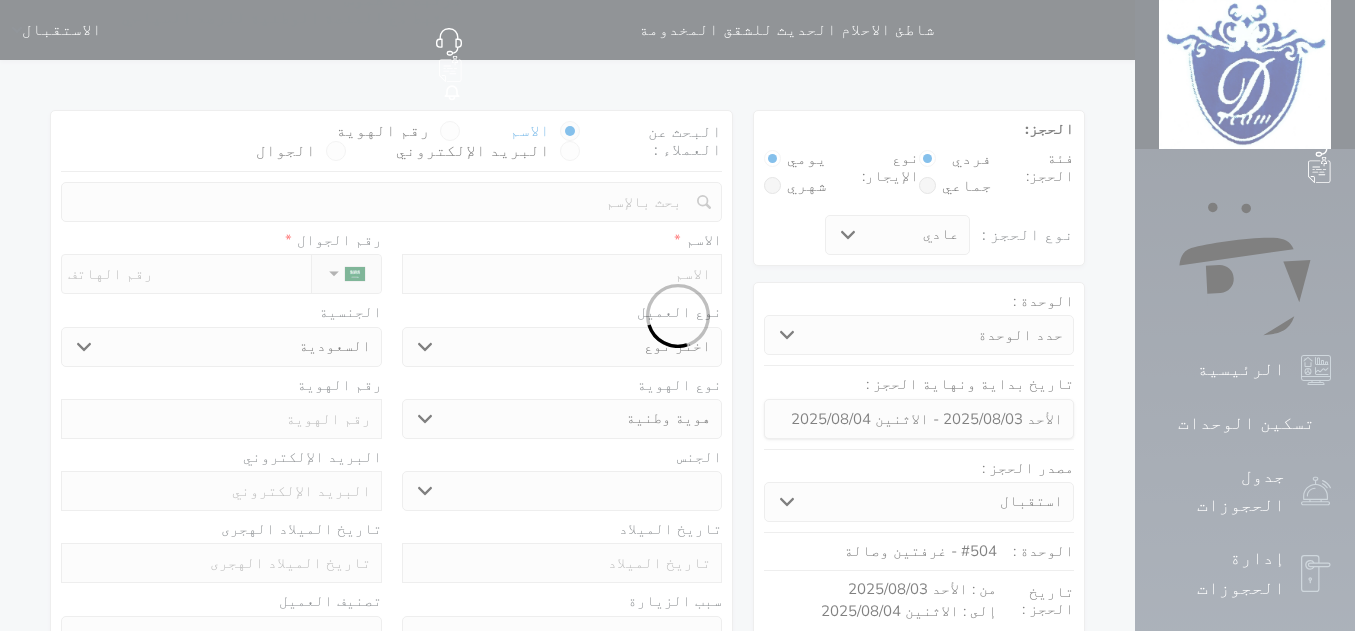 select 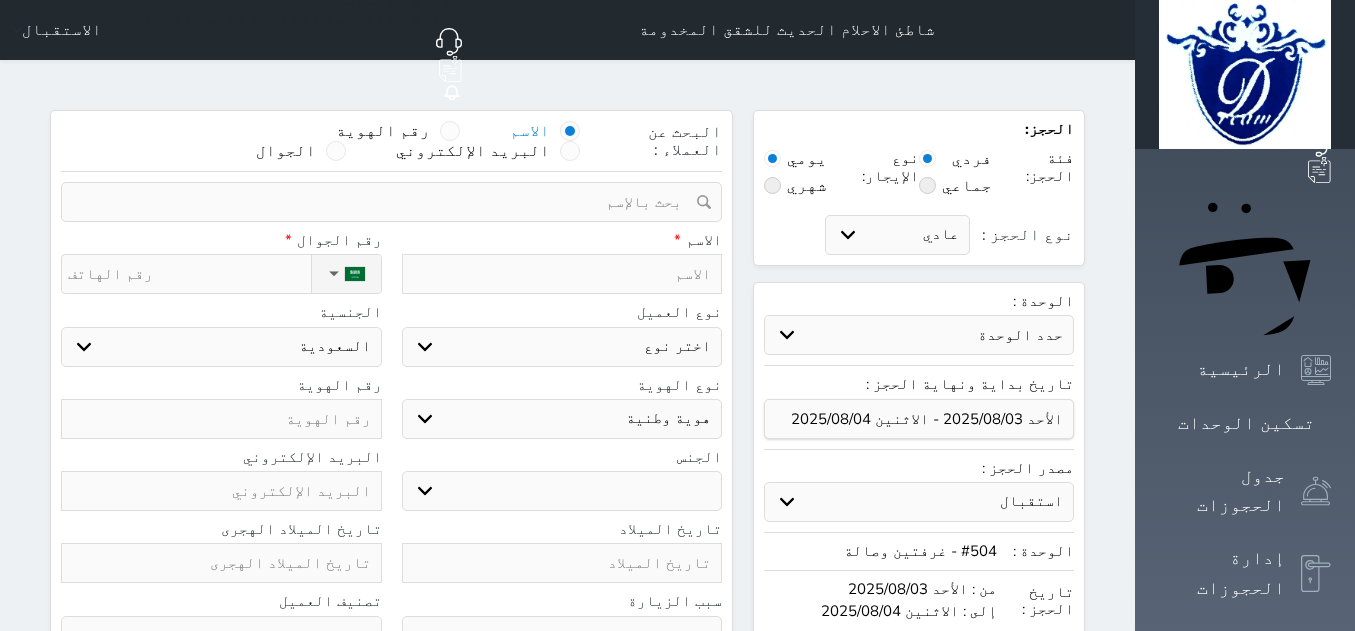 select on "1" 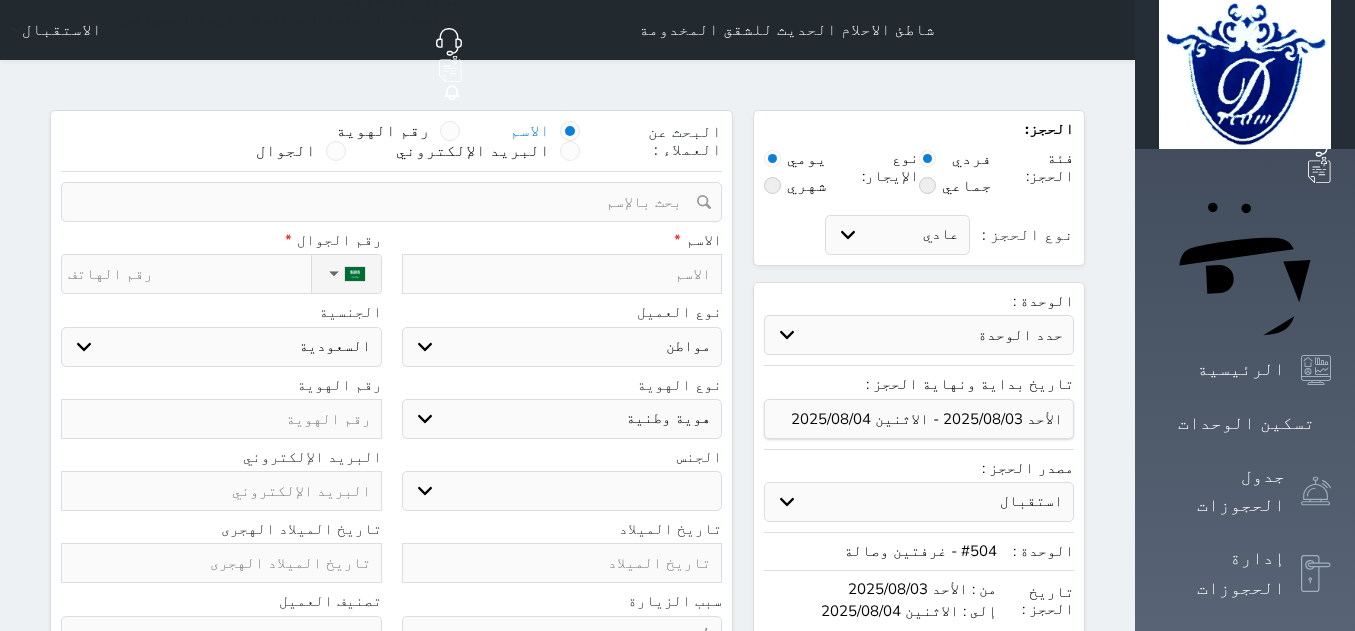 select 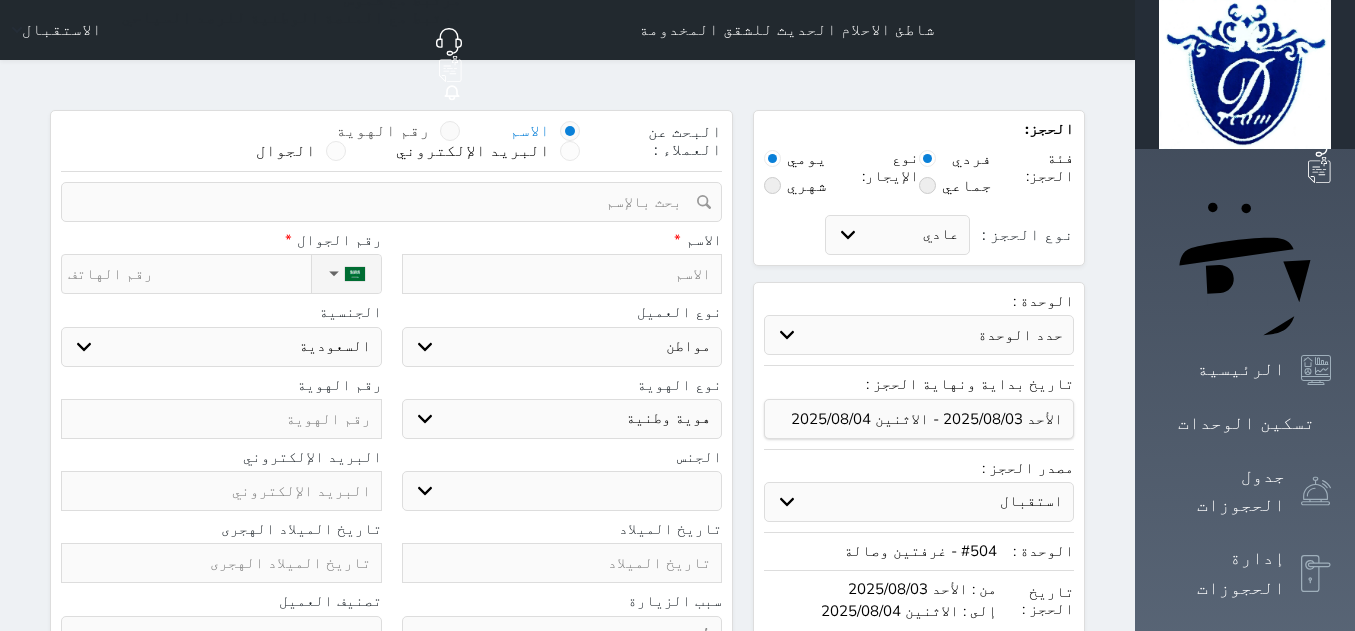 click at bounding box center [450, 131] 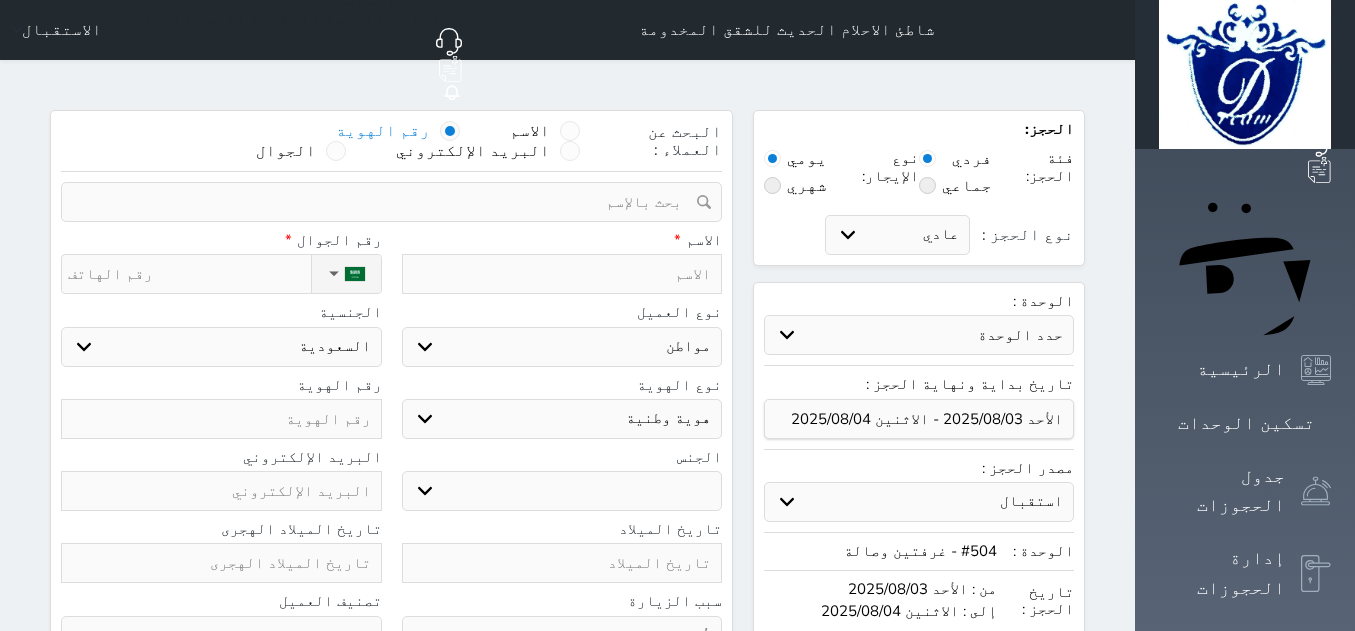 select 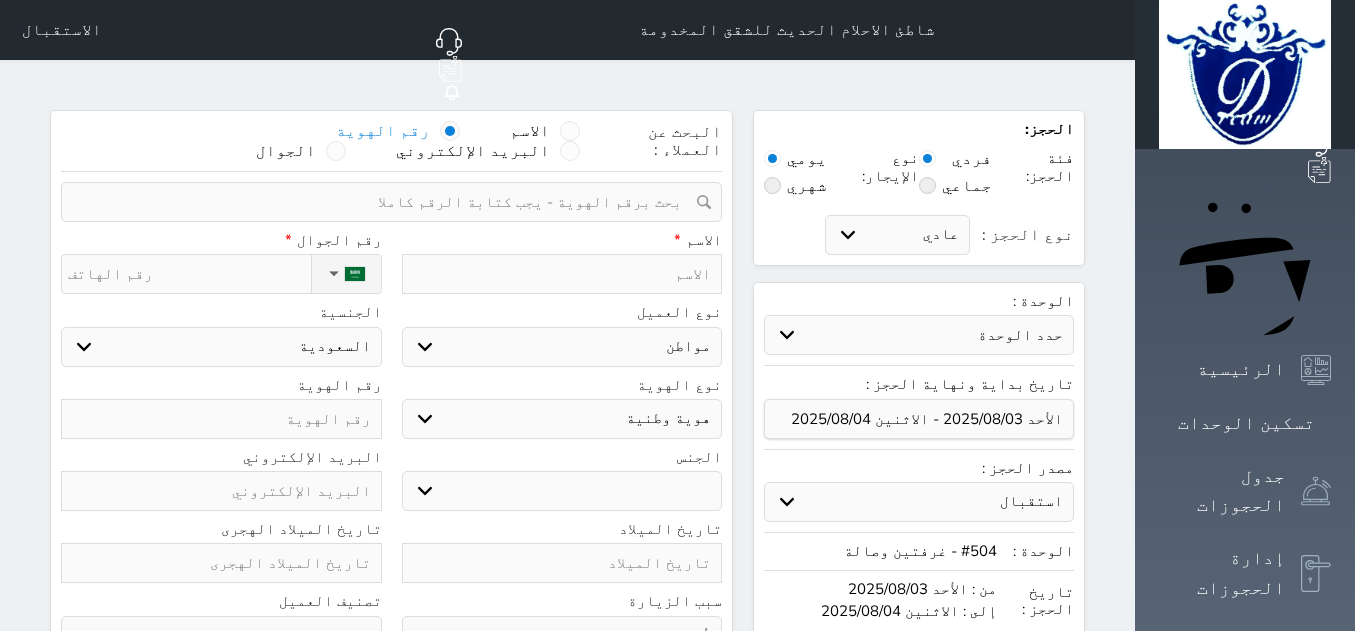 select 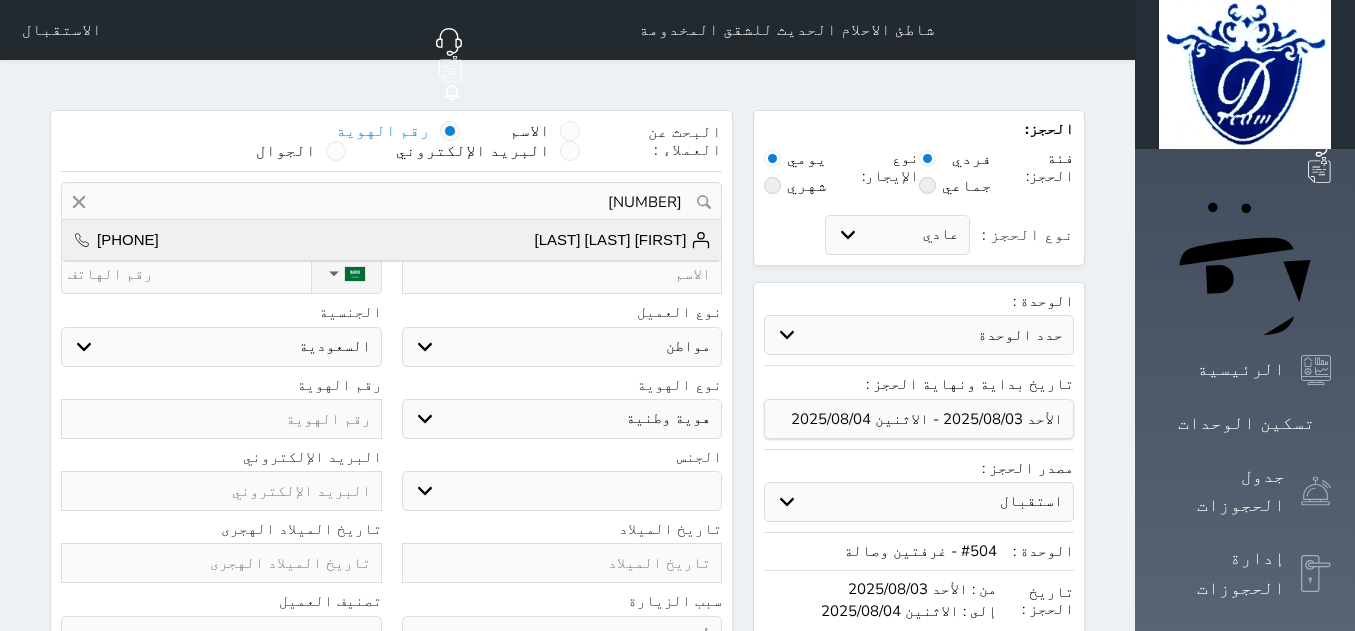click on "[FIRST] [LAST] [LAST]" at bounding box center (623, 240) 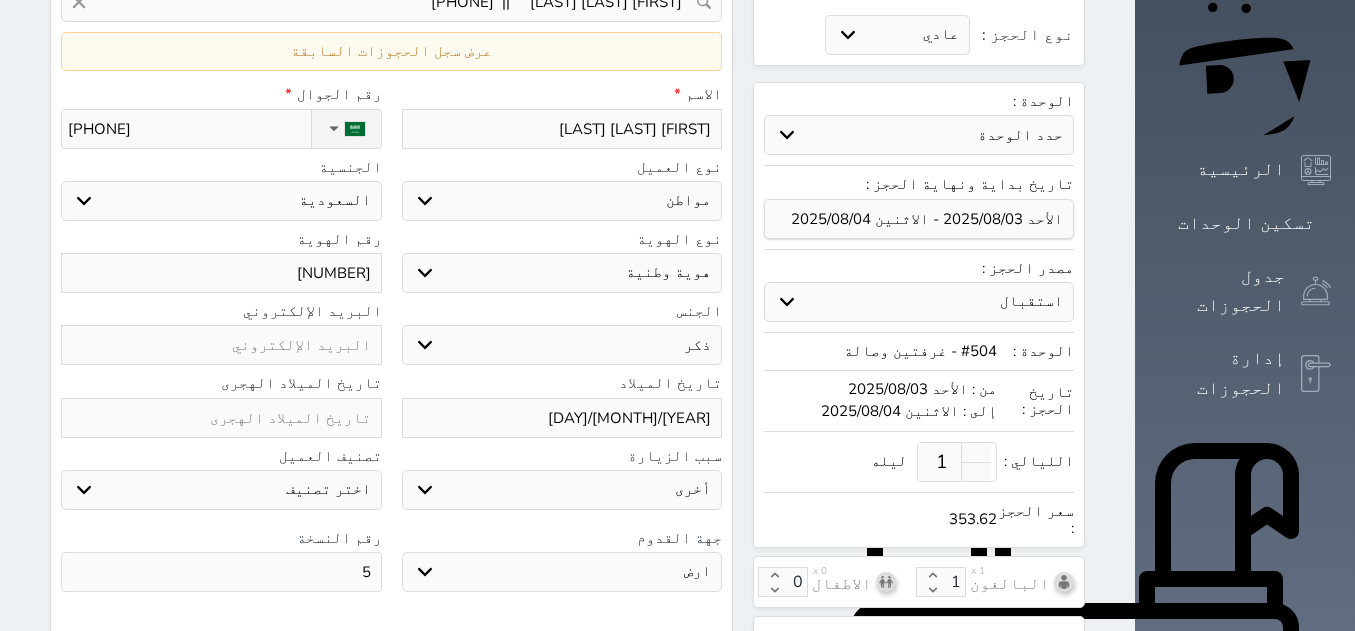 scroll, scrollTop: 300, scrollLeft: 0, axis: vertical 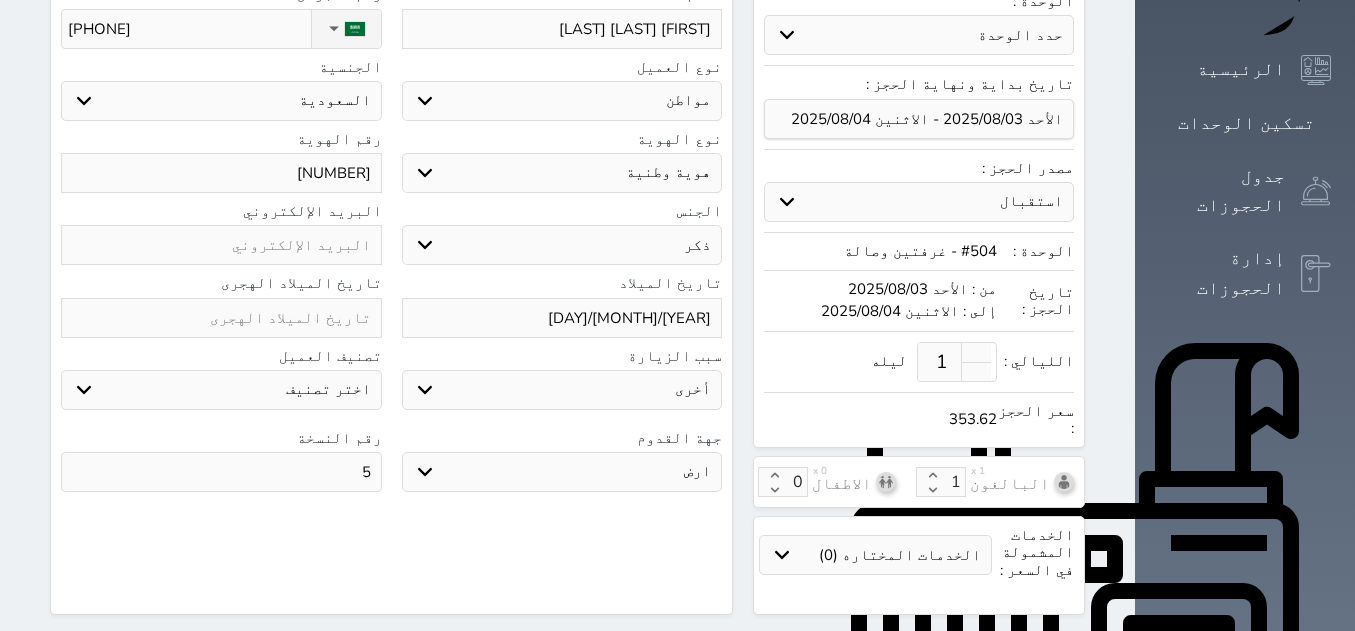 drag, startPoint x: 374, startPoint y: 419, endPoint x: 386, endPoint y: 421, distance: 12.165525 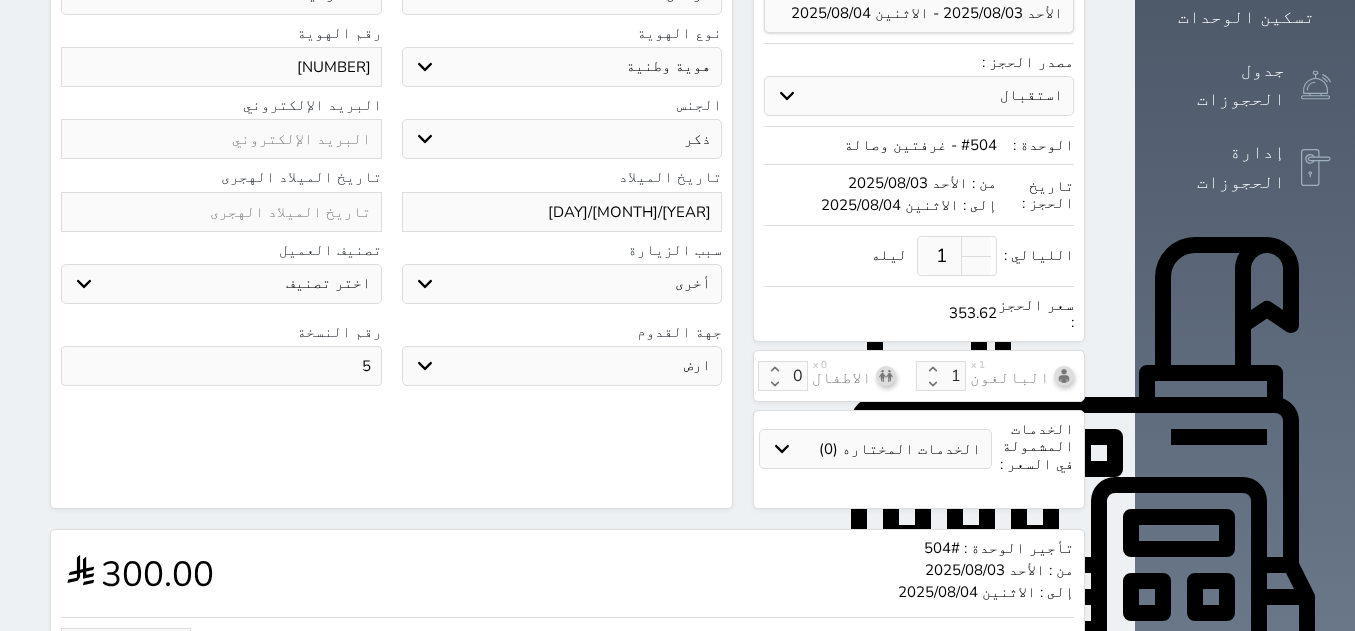scroll, scrollTop: 596, scrollLeft: 0, axis: vertical 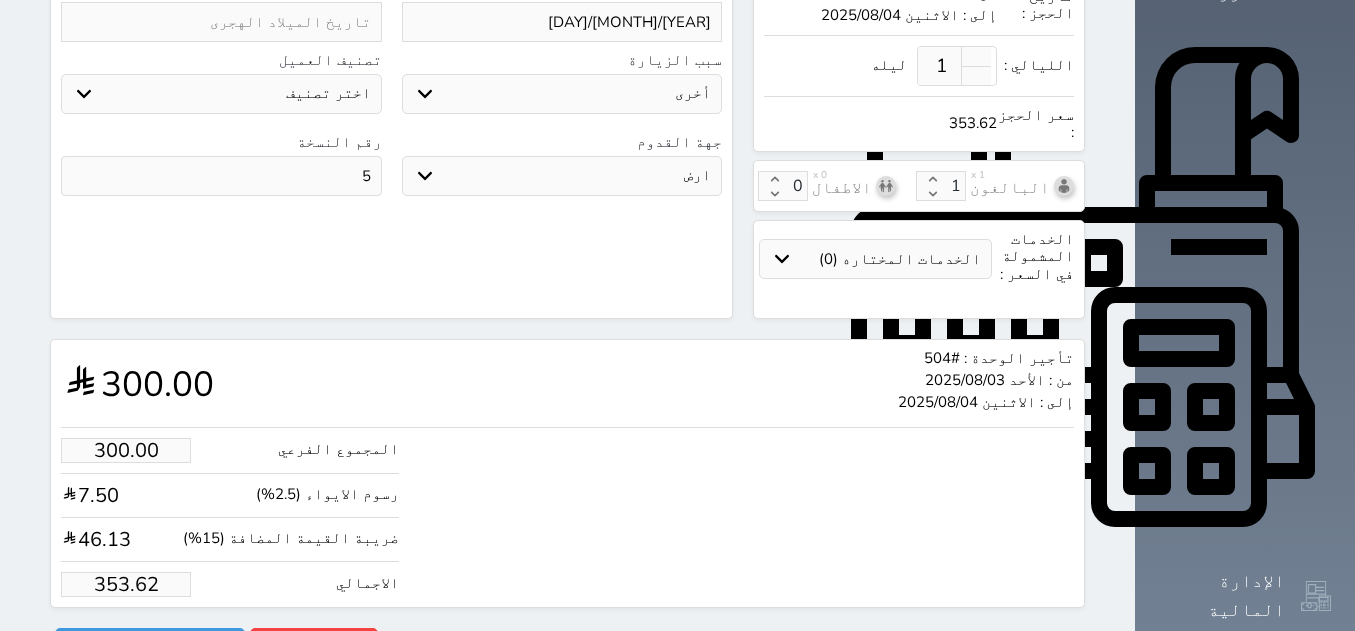 drag, startPoint x: 58, startPoint y: 529, endPoint x: 122, endPoint y: 527, distance: 64.03124 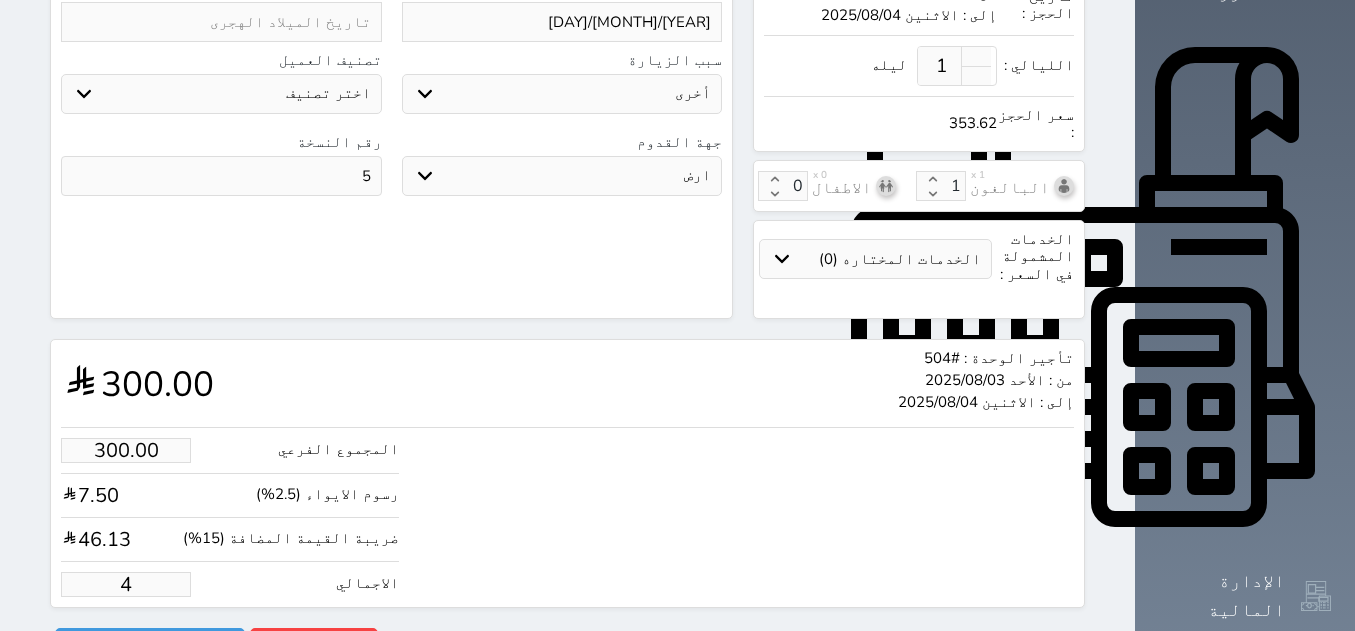 type on "3.39" 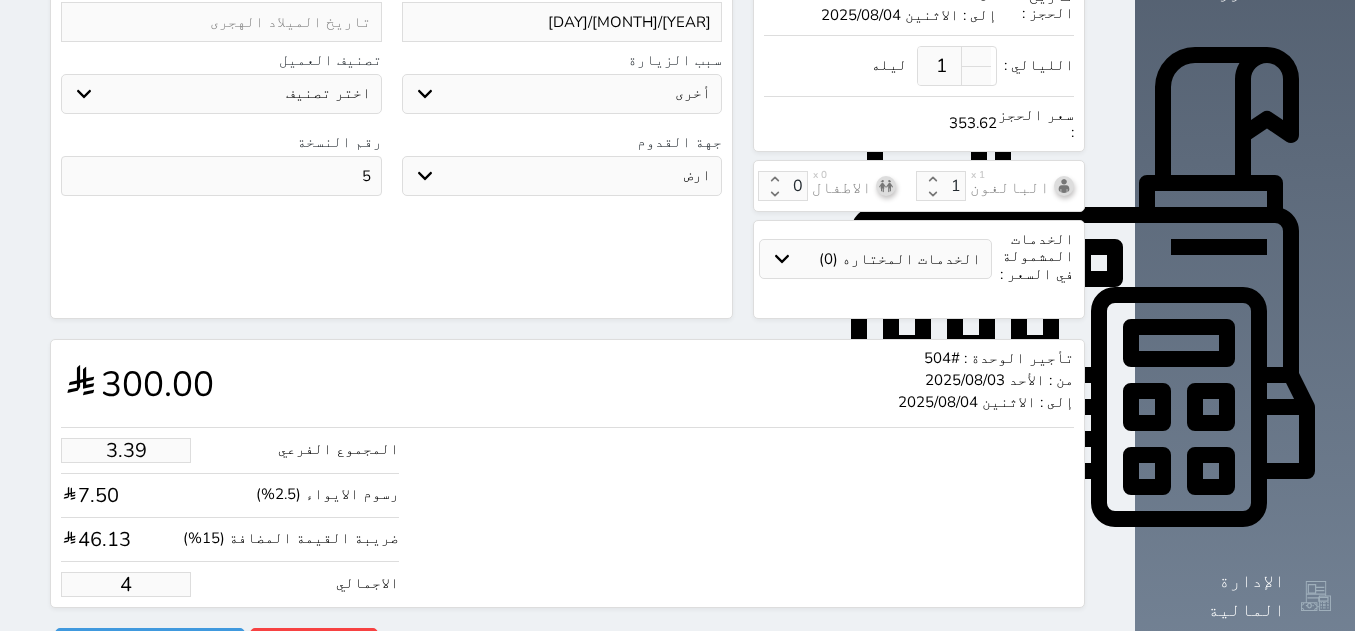 type on "45" 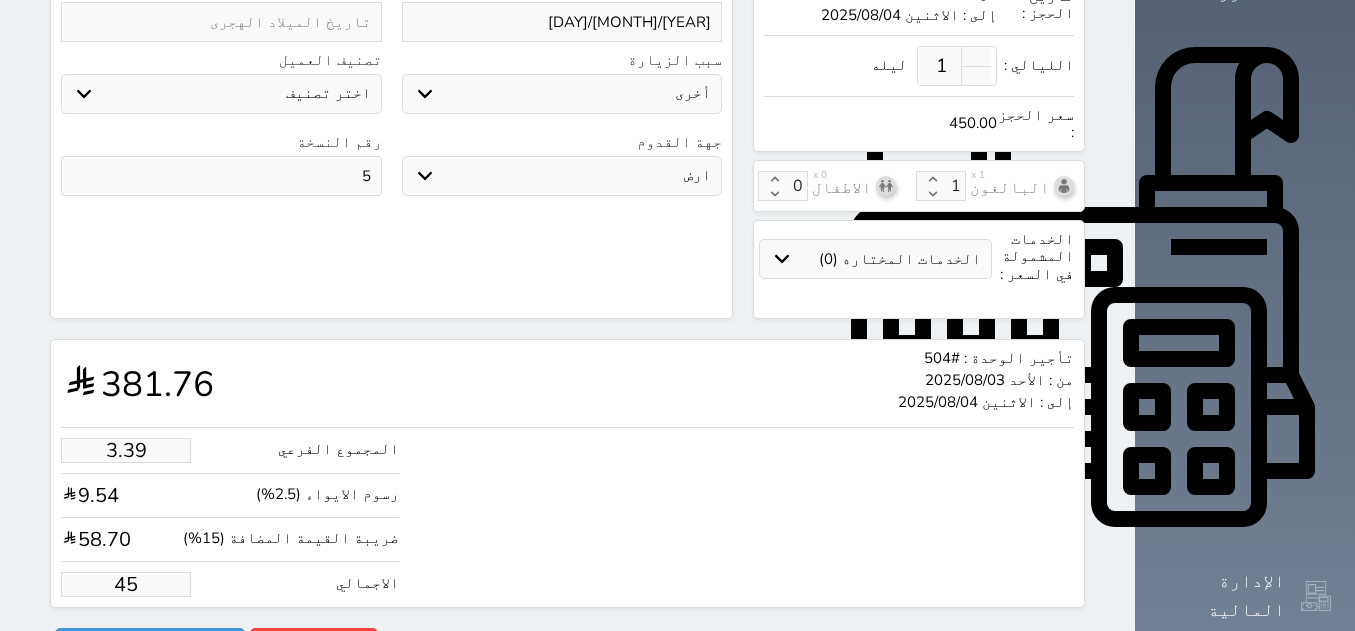 type on "381.76" 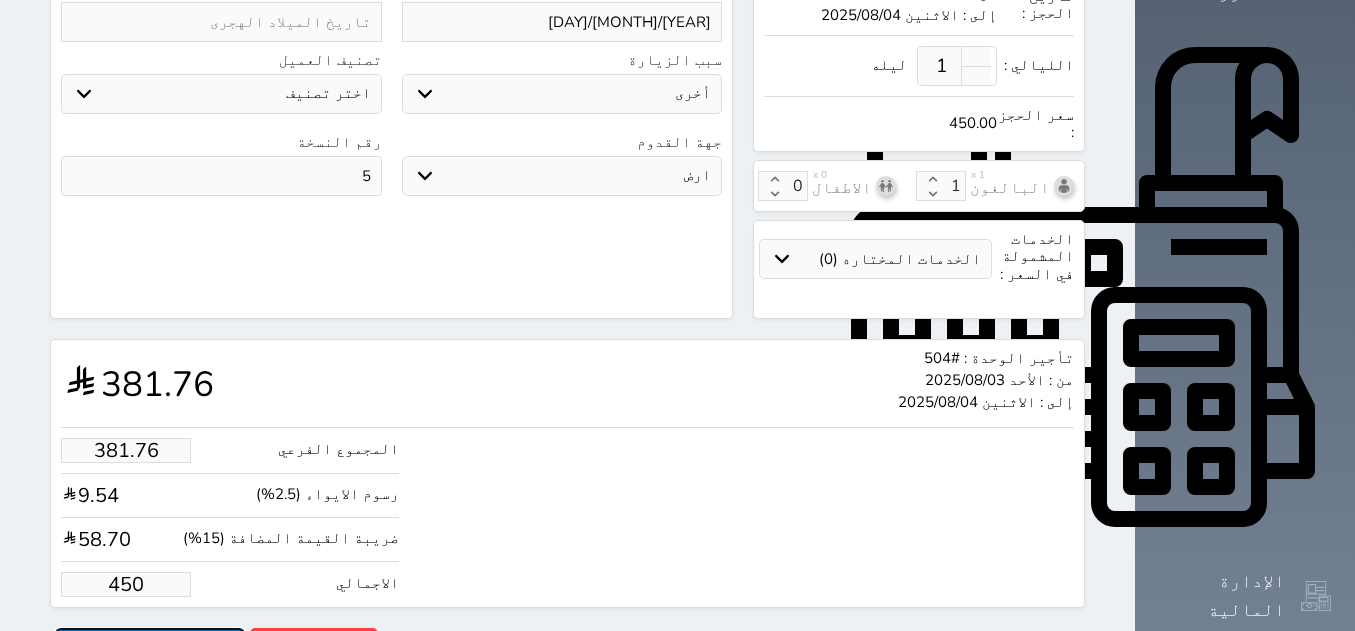 type on "450.00" 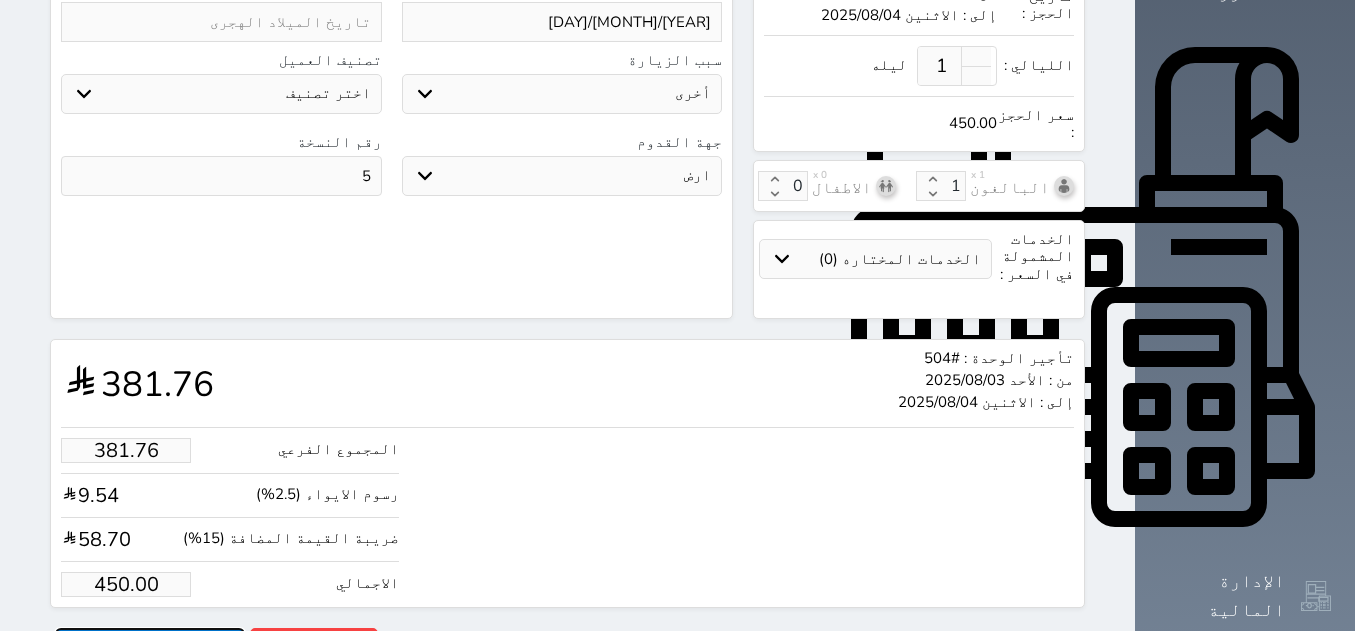 click on "حجز" at bounding box center [150, 645] 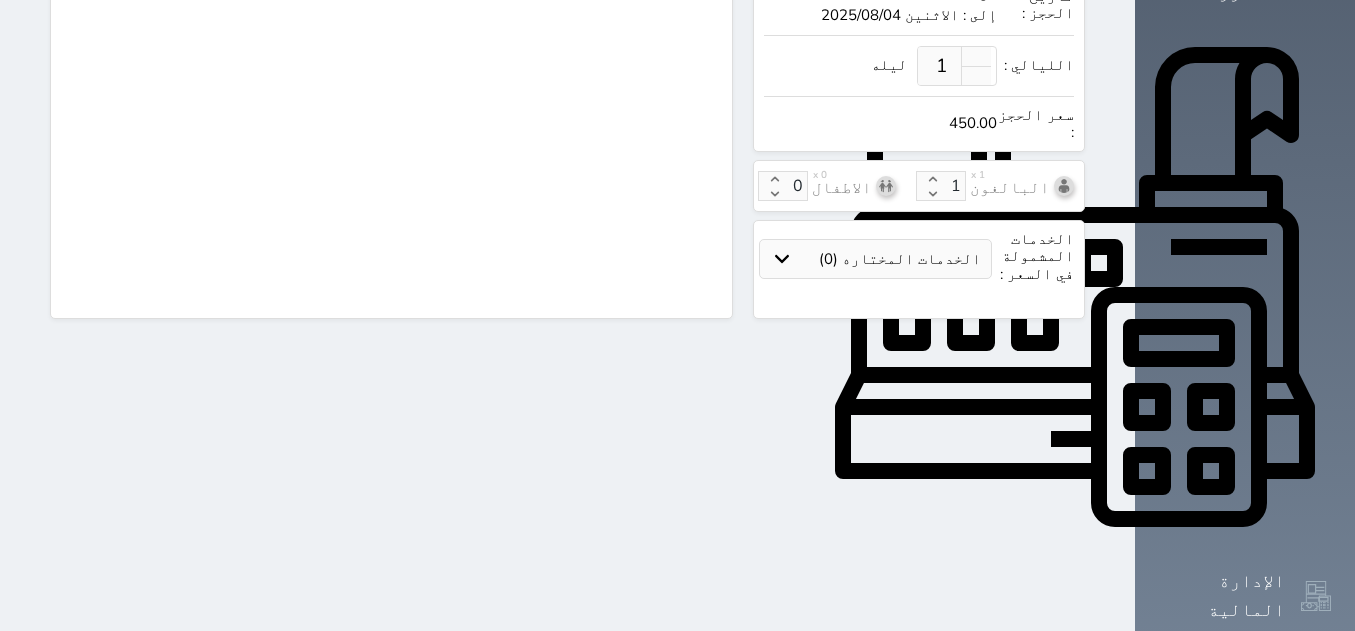 scroll, scrollTop: 389, scrollLeft: 0, axis: vertical 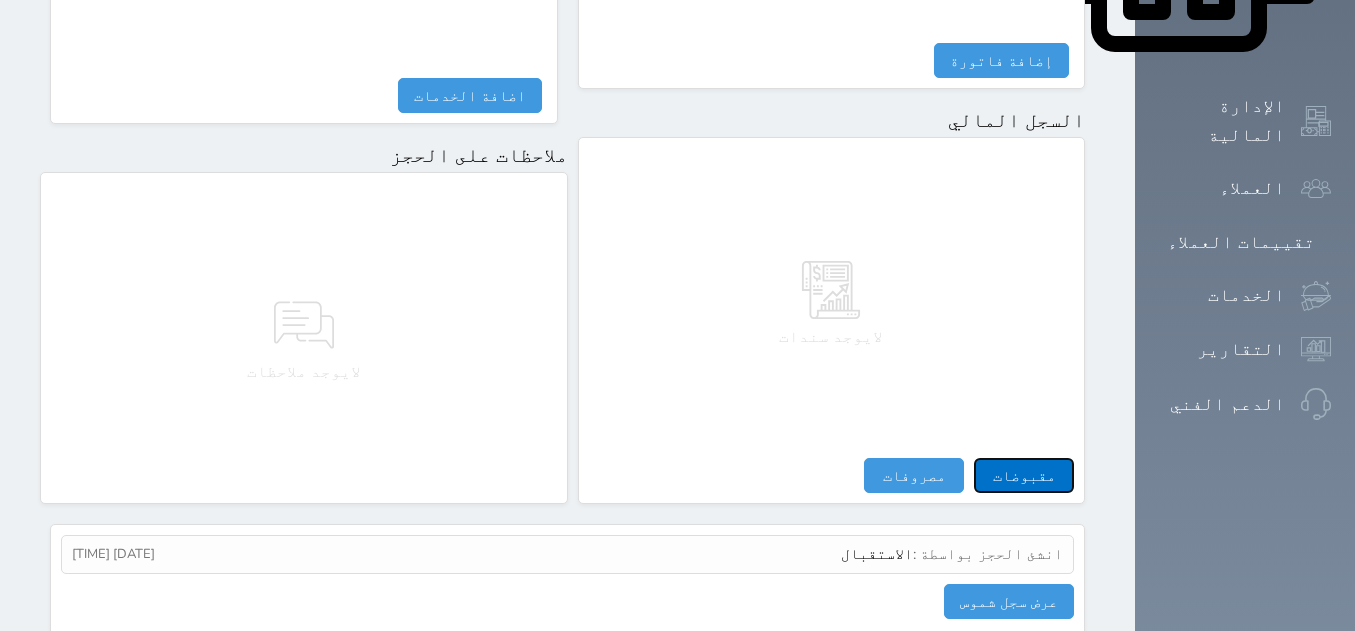 click on "مقبوضات" at bounding box center (1024, 475) 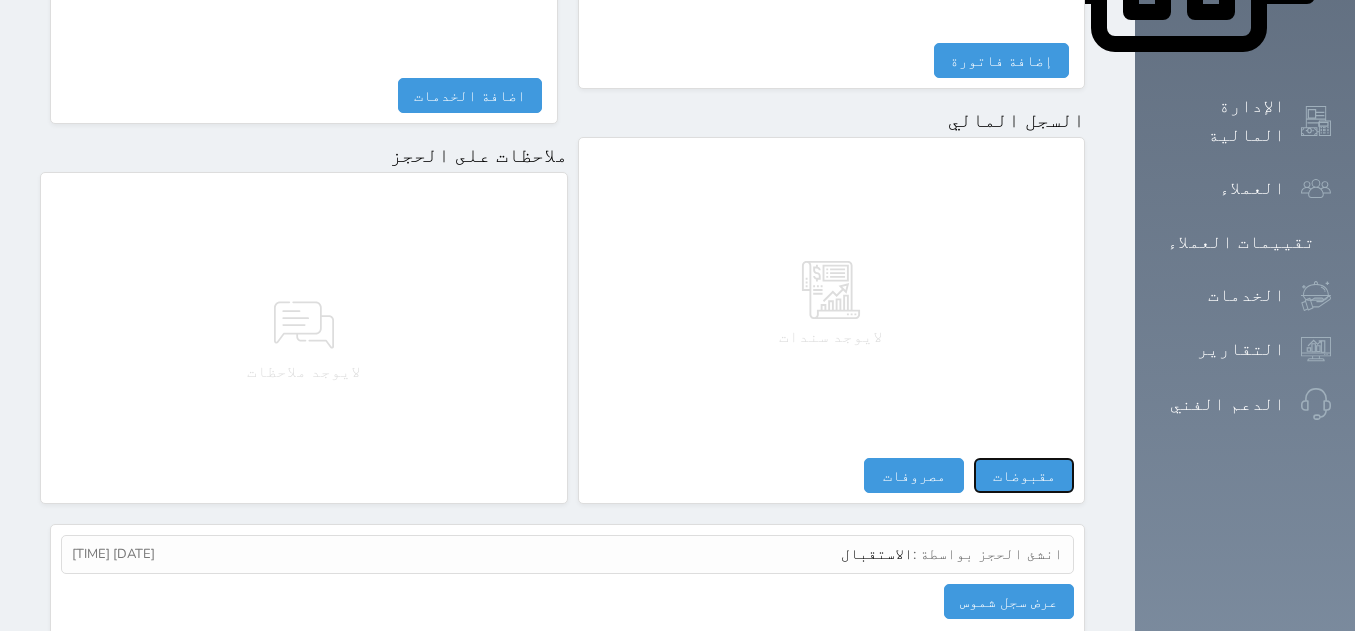 select 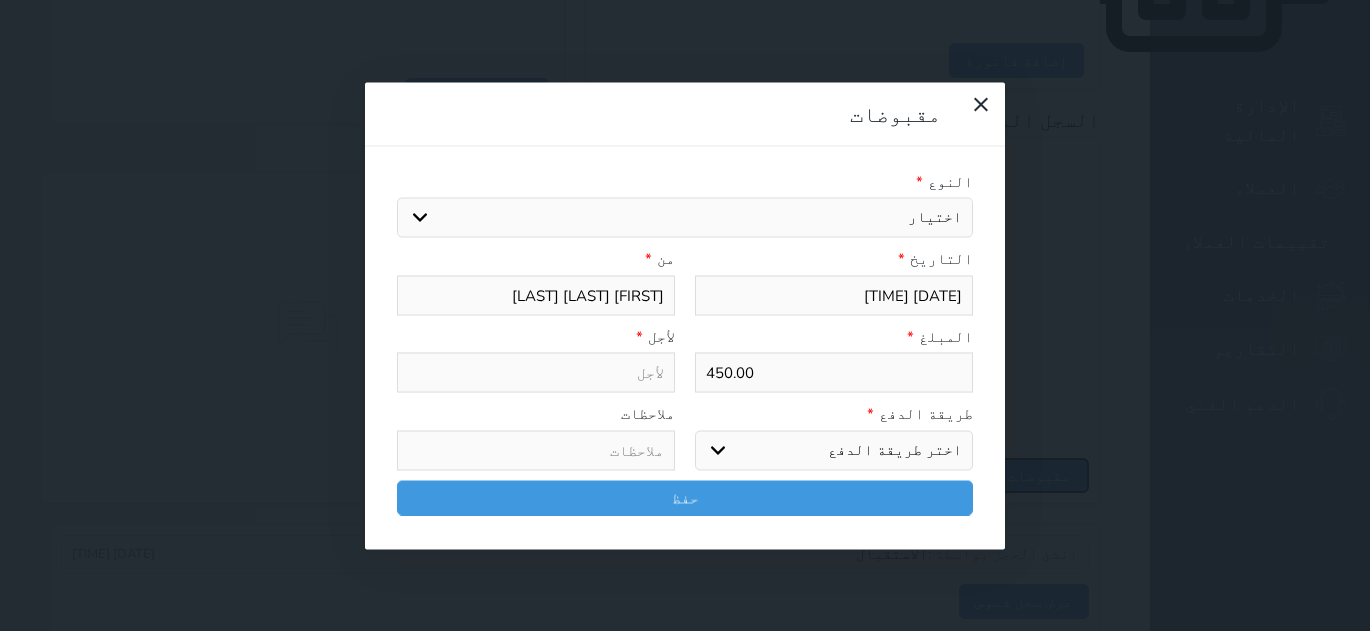 select 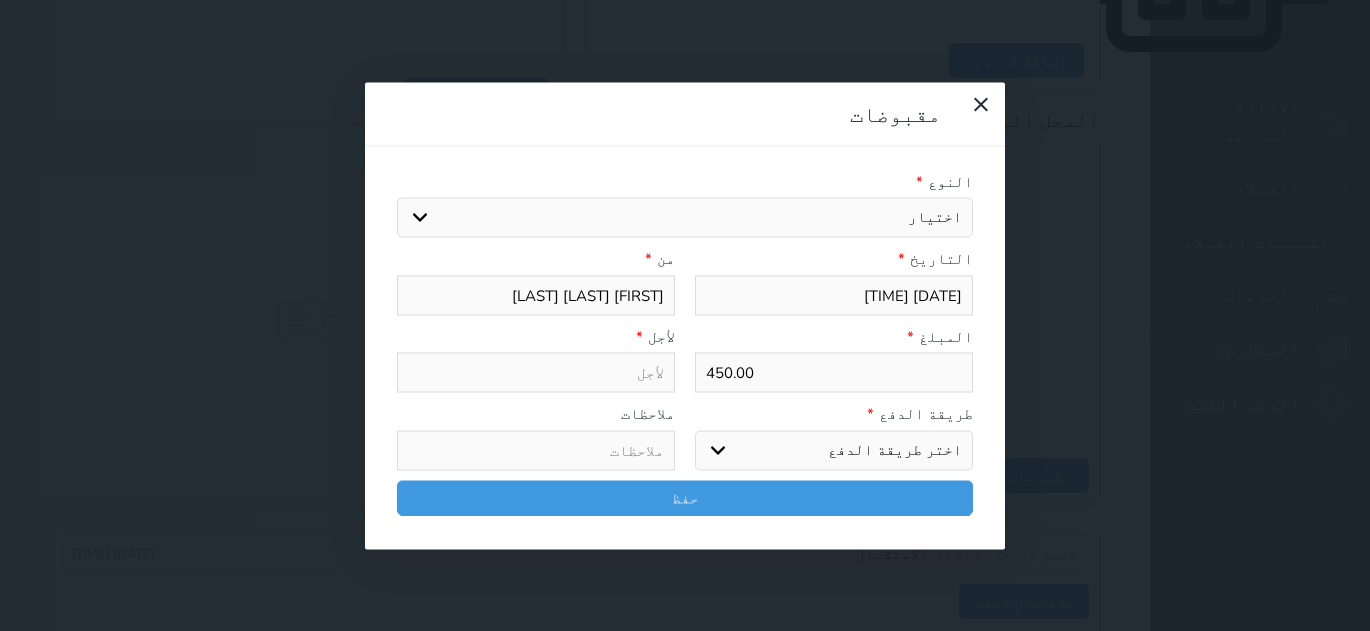click on "اختيار   مقبوضات عامة قيمة إيجار فواتير تامين عربون لا ينطبق آخر مغسلة واي فاي - الإنترنت مواقف السيارات طعام الأغذية والمشروبات مشروبات المشروبات الباردة المشروبات الساخنة الإفطار غداء عشاء مخبز و كعك حمام سباحة الصالة الرياضية سبا و خدمات الجمال اختيار وإسقاط (خدمات النقل) ميني بار كابل - تلفزيون سرير إضافي تصفيف الشعر التسوق خدمات الجولات السياحية المنظمة خدمات الدليل السياحي" at bounding box center (685, 218) 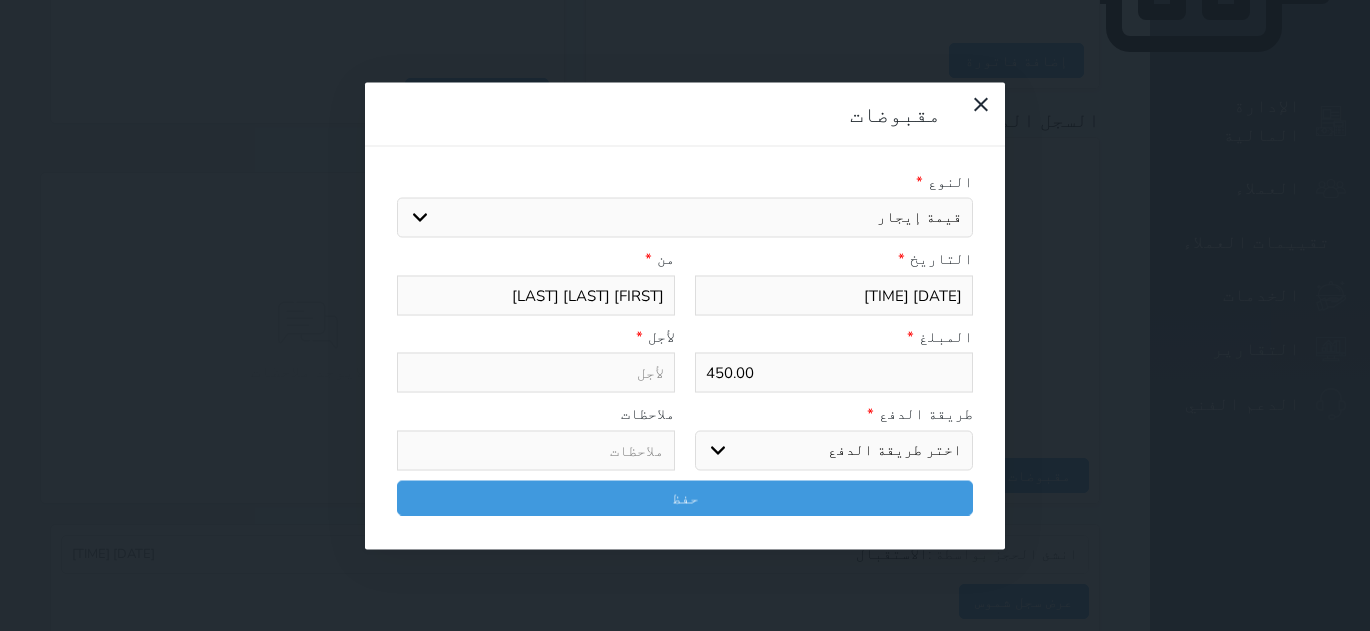 click on "اختيار   مقبوضات عامة قيمة إيجار فواتير تامين عربون لا ينطبق آخر مغسلة واي فاي - الإنترنت مواقف السيارات طعام الأغذية والمشروبات مشروبات المشروبات الباردة المشروبات الساخنة الإفطار غداء عشاء مخبز و كعك حمام سباحة الصالة الرياضية سبا و خدمات الجمال اختيار وإسقاط (خدمات النقل) ميني بار كابل - تلفزيون سرير إضافي تصفيف الشعر التسوق خدمات الجولات السياحية المنظمة خدمات الدليل السياحي" at bounding box center [685, 218] 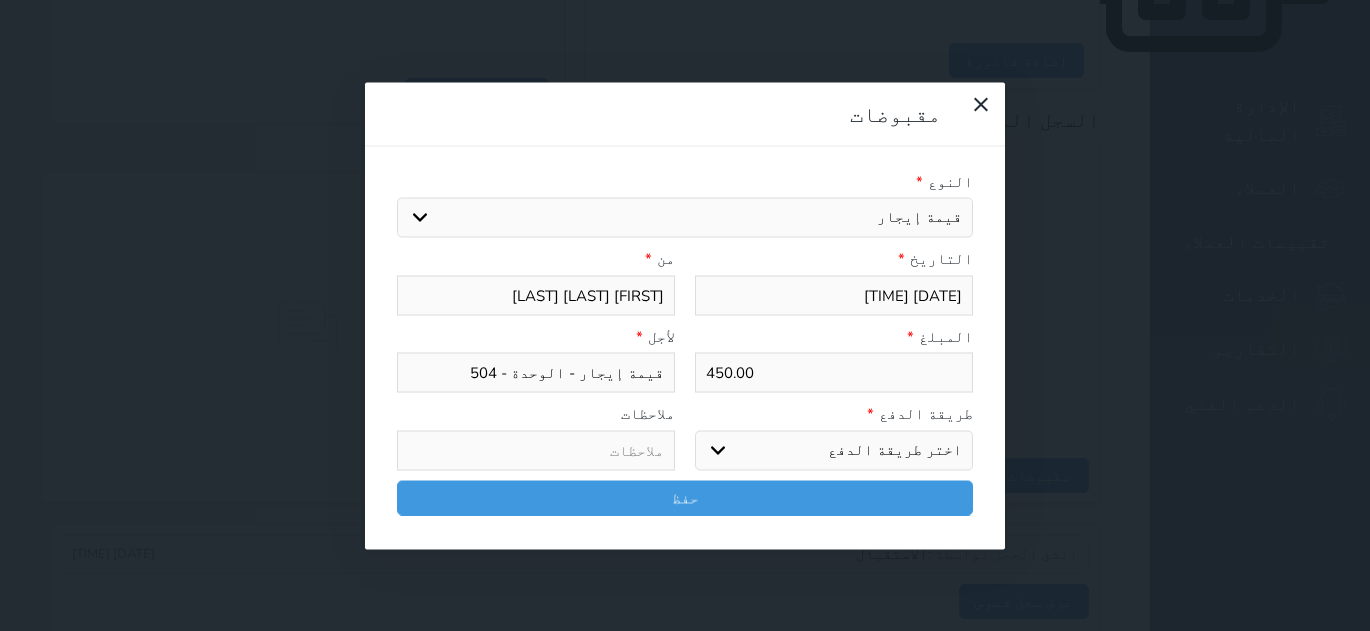 select on "mada" 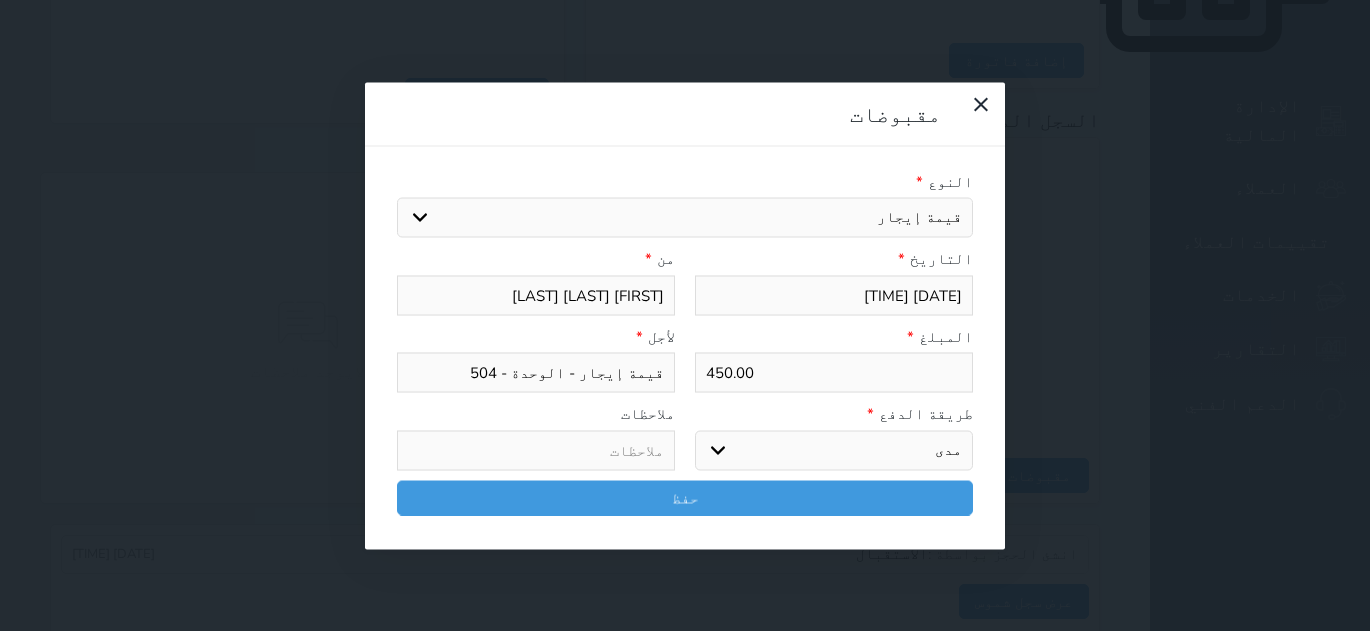 click on "اختر طريقة الدفع   دفع نقدى   تحويل بنكى   مدى   بطاقة ائتمان   آجل" at bounding box center (834, 450) 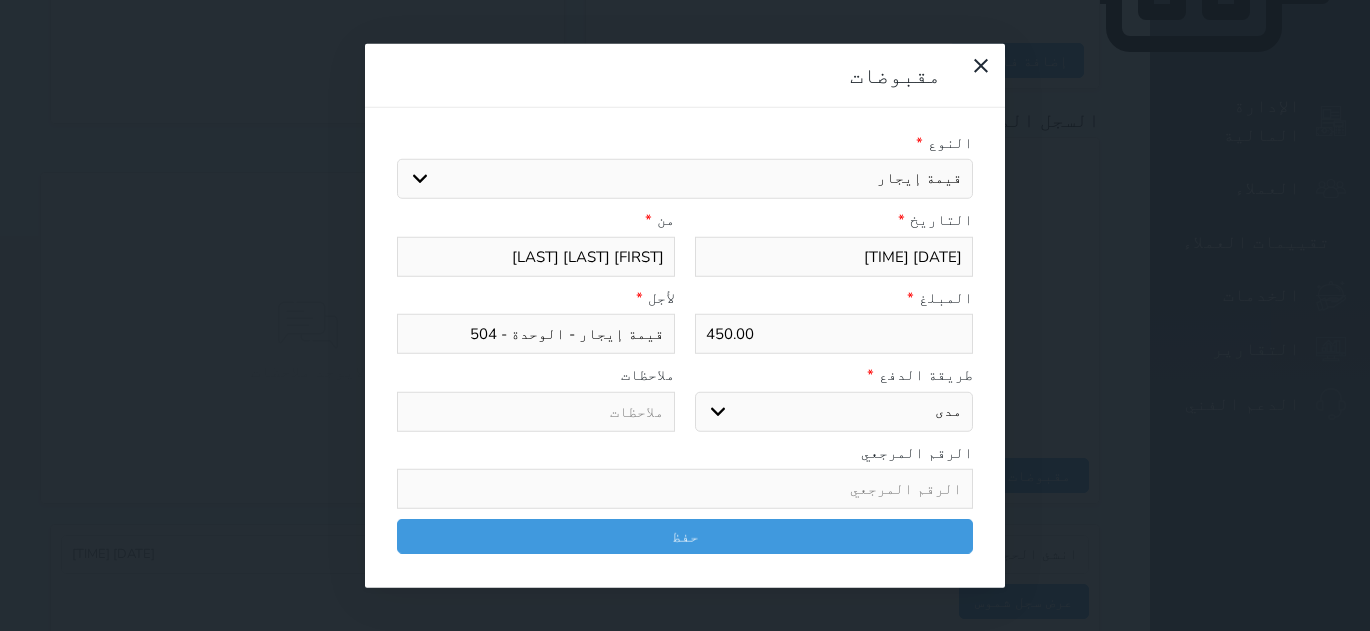 click on "اختر طريقة الدفع   دفع نقدى   تحويل بنكى   مدى   بطاقة ائتمان   آجل" at bounding box center (834, 411) 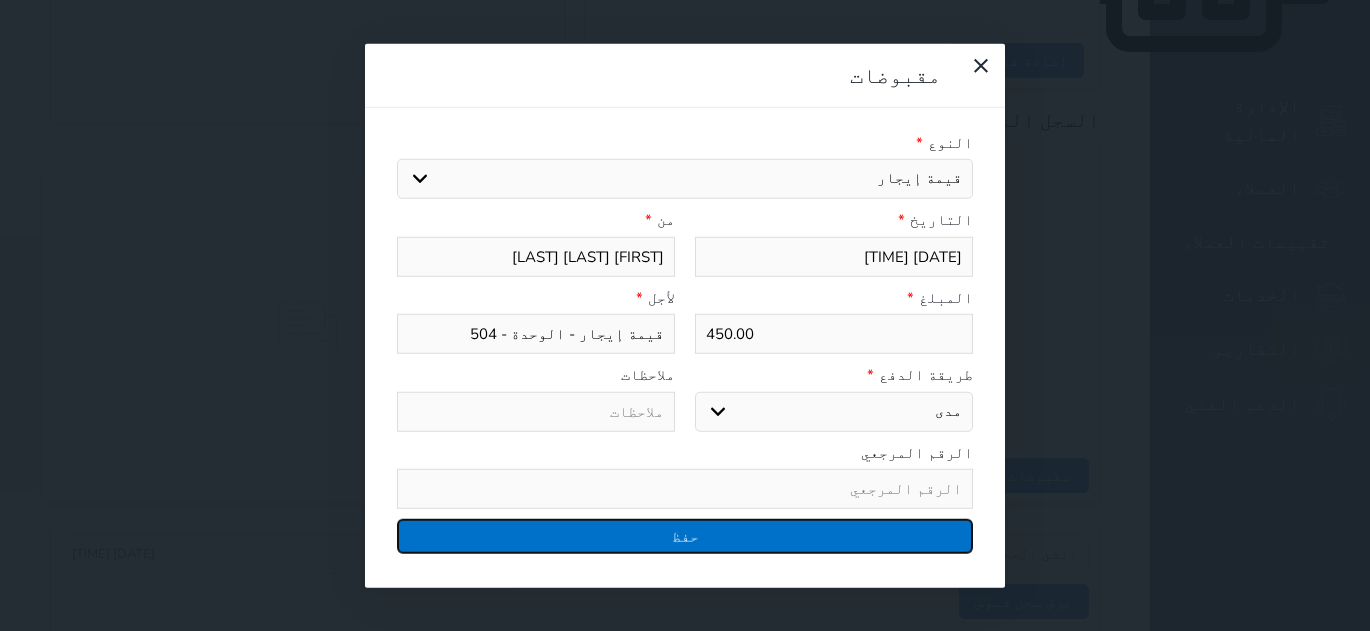click on "حفظ" at bounding box center (685, 536) 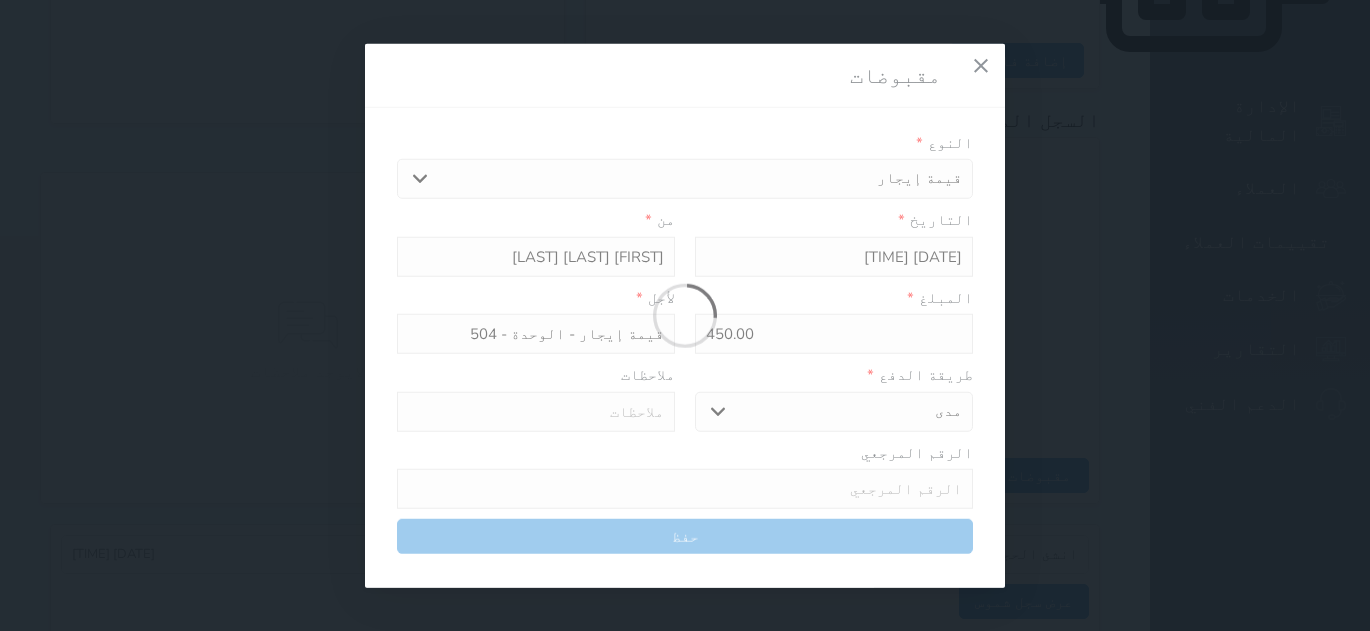 click at bounding box center [685, 315] 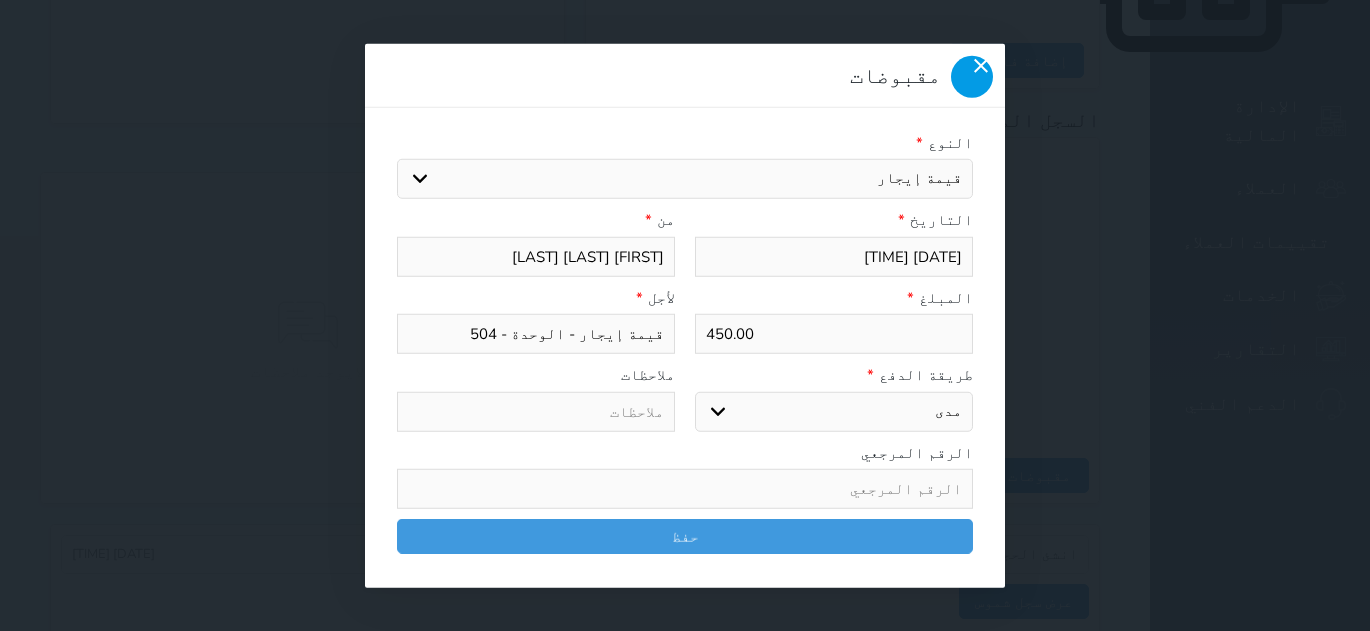click 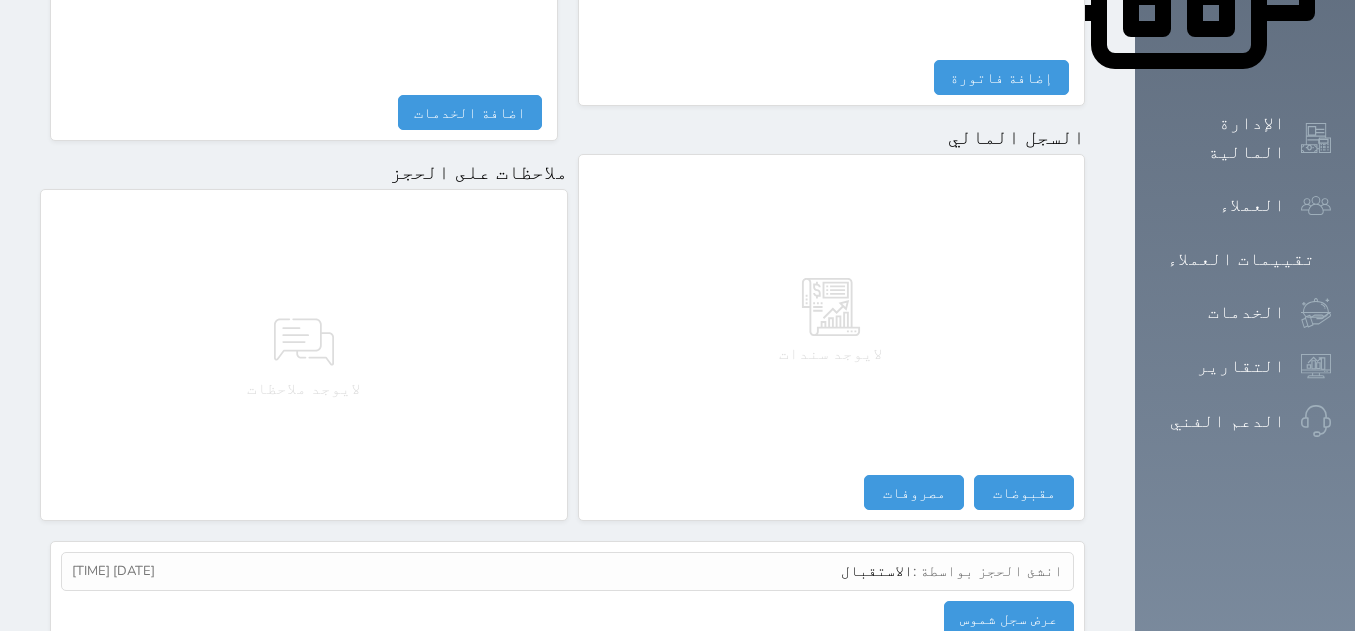scroll, scrollTop: 1071, scrollLeft: 0, axis: vertical 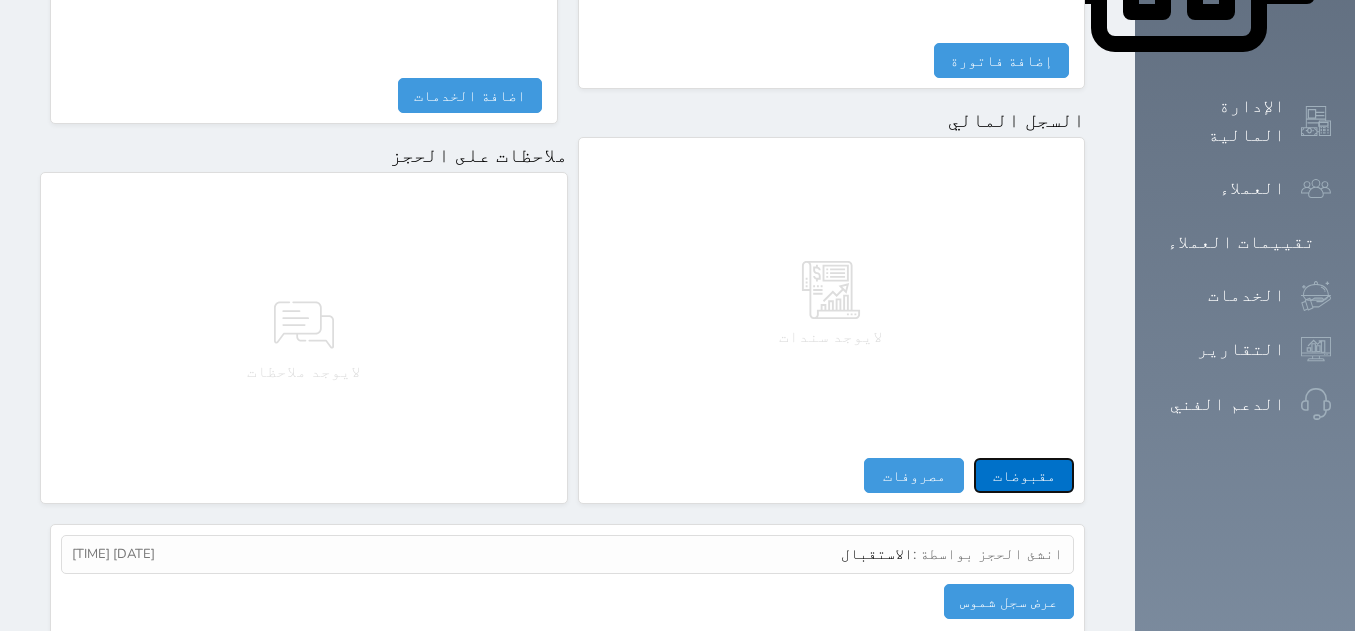 click on "مقبوضات" at bounding box center (1024, 475) 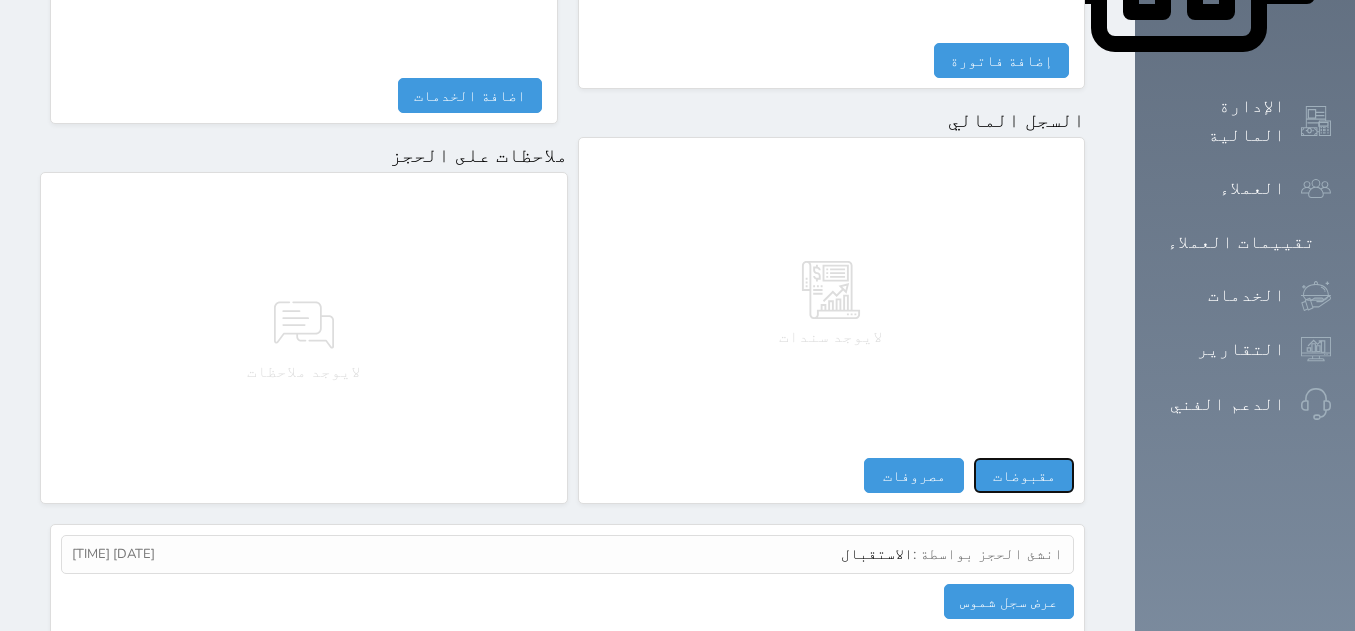 select 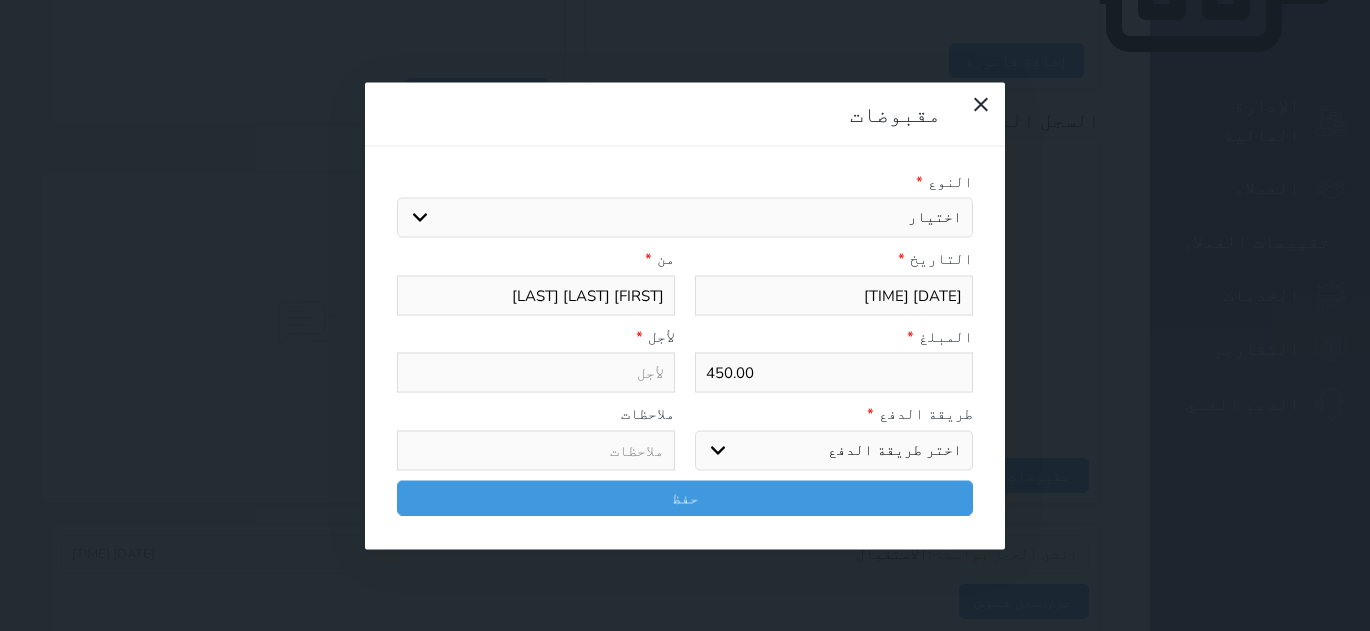 click on "اختيار   مقبوضات عامة قيمة إيجار فواتير تامين عربون لا ينطبق آخر مغسلة واي فاي - الإنترنت مواقف السيارات طعام الأغذية والمشروبات مشروبات المشروبات الباردة المشروبات الساخنة الإفطار غداء عشاء مخبز و كعك حمام سباحة الصالة الرياضية سبا و خدمات الجمال اختيار وإسقاط (خدمات النقل) ميني بار كابل - تلفزيون سرير إضافي تصفيف الشعر التسوق خدمات الجولات السياحية المنظمة خدمات الدليل السياحي" at bounding box center [685, 218] 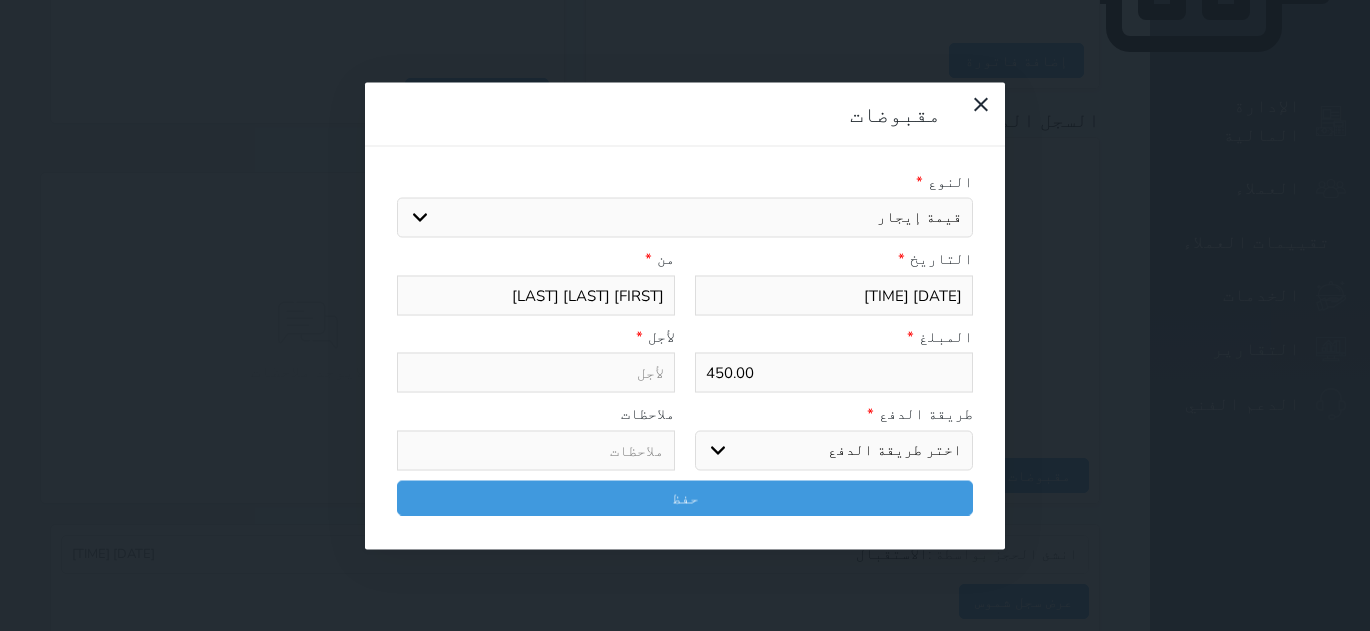 click on "اختيار   مقبوضات عامة قيمة إيجار فواتير تامين عربون لا ينطبق آخر مغسلة واي فاي - الإنترنت مواقف السيارات طعام الأغذية والمشروبات مشروبات المشروبات الباردة المشروبات الساخنة الإفطار غداء عشاء مخبز و كعك حمام سباحة الصالة الرياضية سبا و خدمات الجمال اختيار وإسقاط (خدمات النقل) ميني بار كابل - تلفزيون سرير إضافي تصفيف الشعر التسوق خدمات الجولات السياحية المنظمة خدمات الدليل السياحي" at bounding box center [685, 218] 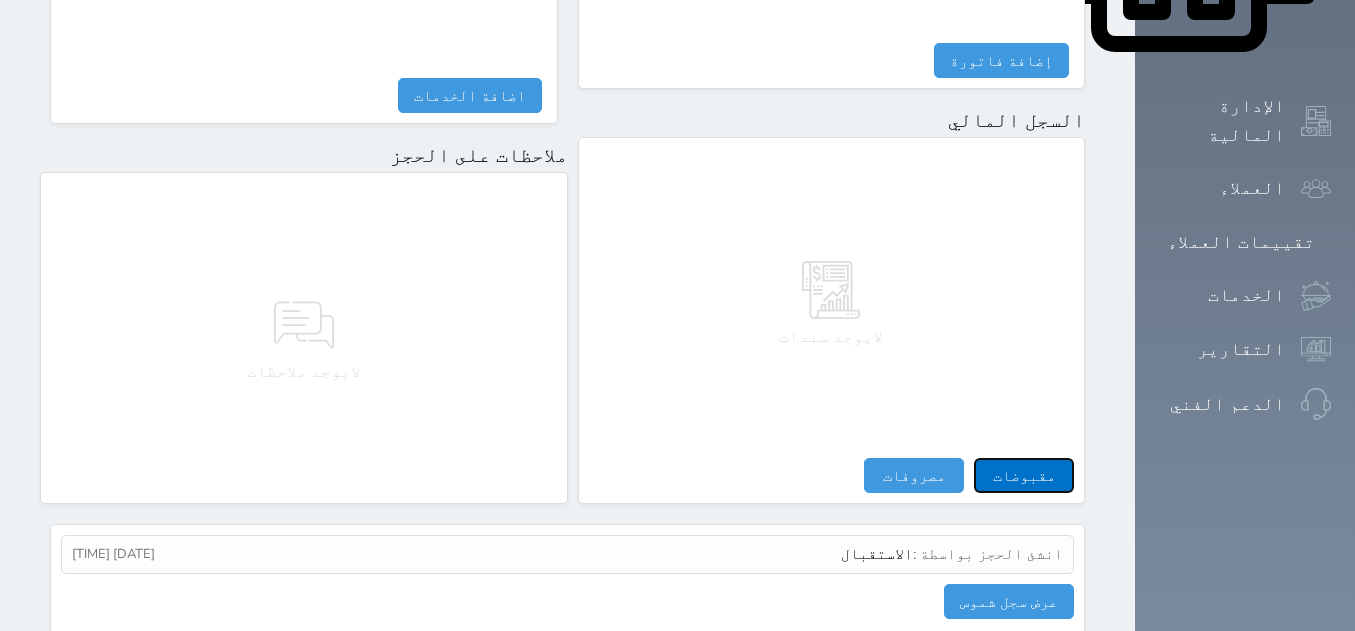 click on "مقبوضات" at bounding box center [1024, 475] 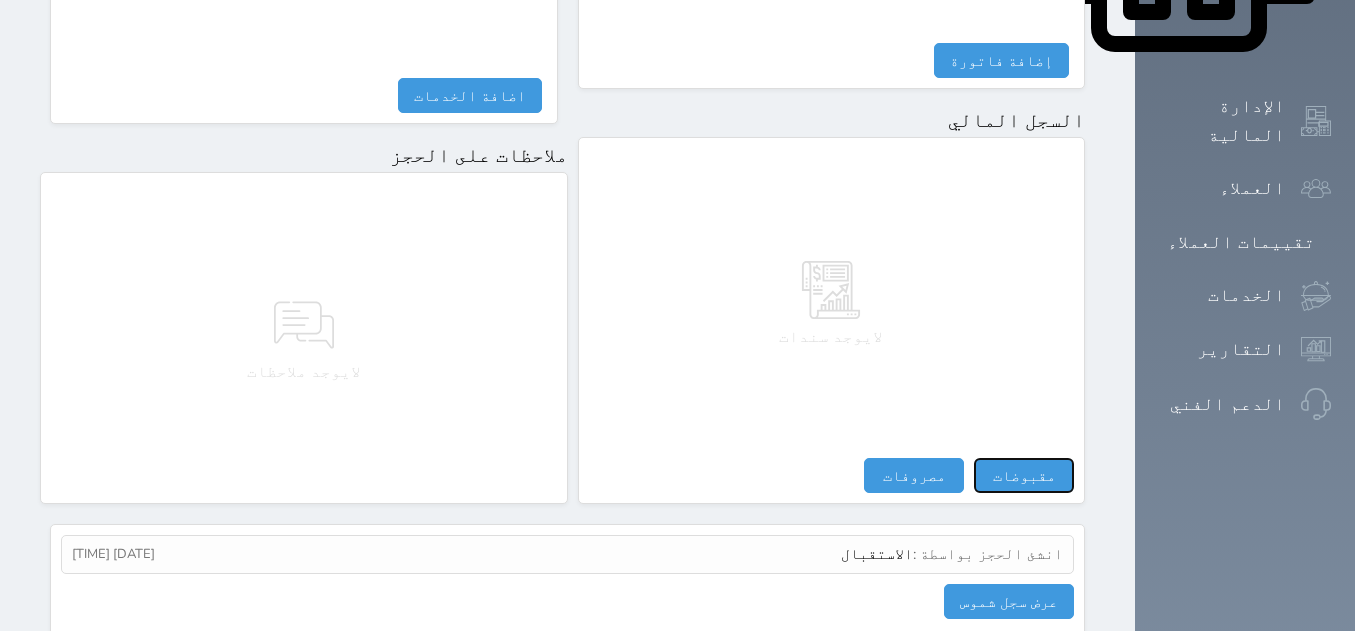 select 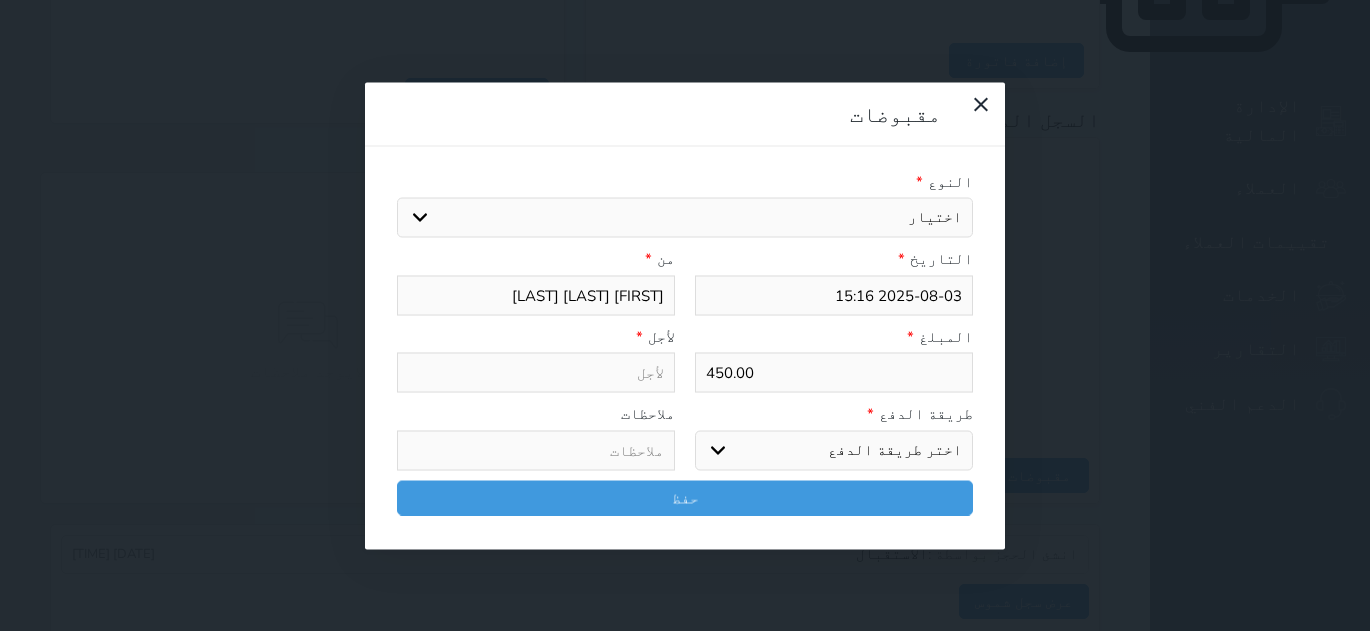 click on "اختيار   مقبوضات عامة قيمة إيجار فواتير تامين عربون لا ينطبق آخر مغسلة واي فاي - الإنترنت مواقف السيارات طعام الأغذية والمشروبات مشروبات المشروبات الباردة المشروبات الساخنة الإفطار غداء عشاء مخبز و كعك حمام سباحة الصالة الرياضية سبا و خدمات الجمال اختيار وإسقاط (خدمات النقل) ميني بار كابل - تلفزيون سرير إضافي تصفيف الشعر التسوق خدمات الجولات السياحية المنظمة خدمات الدليل السياحي" at bounding box center [685, 218] 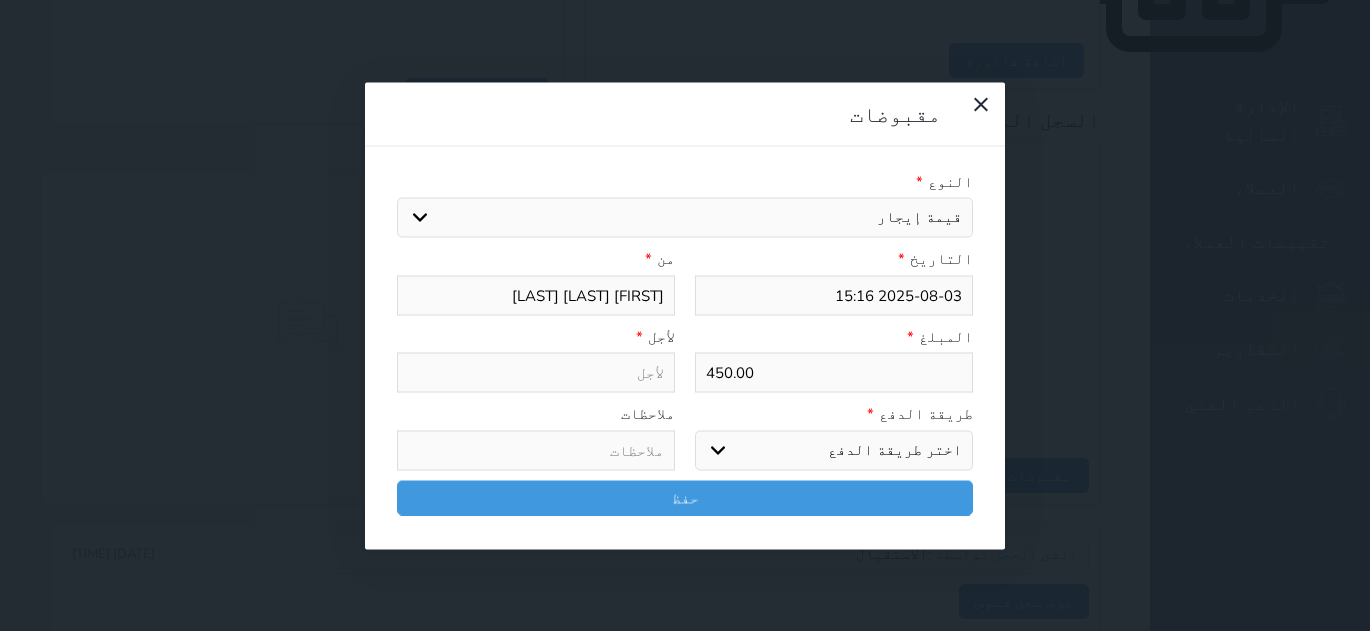 click on "اختيار   مقبوضات عامة قيمة إيجار فواتير تامين عربون لا ينطبق آخر مغسلة واي فاي - الإنترنت مواقف السيارات طعام الأغذية والمشروبات مشروبات المشروبات الباردة المشروبات الساخنة الإفطار غداء عشاء مخبز و كعك حمام سباحة الصالة الرياضية سبا و خدمات الجمال اختيار وإسقاط (خدمات النقل) ميني بار كابل - تلفزيون سرير إضافي تصفيف الشعر التسوق خدمات الجولات السياحية المنظمة خدمات الدليل السياحي" at bounding box center (685, 218) 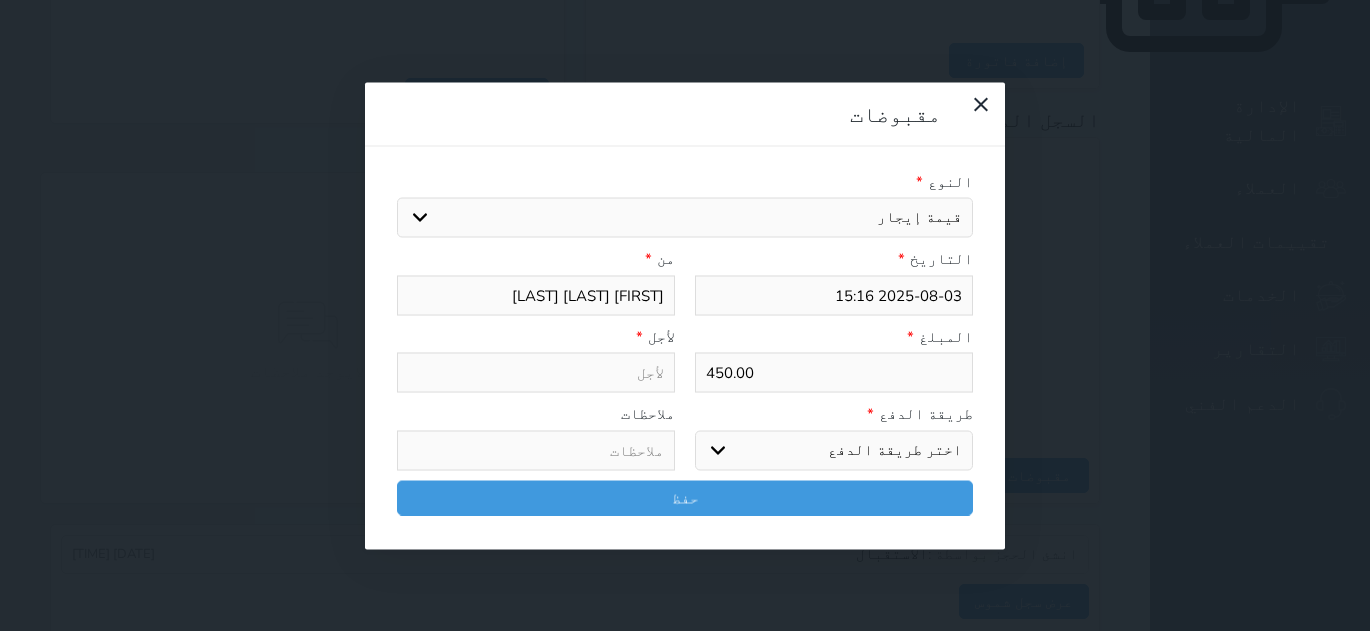 select 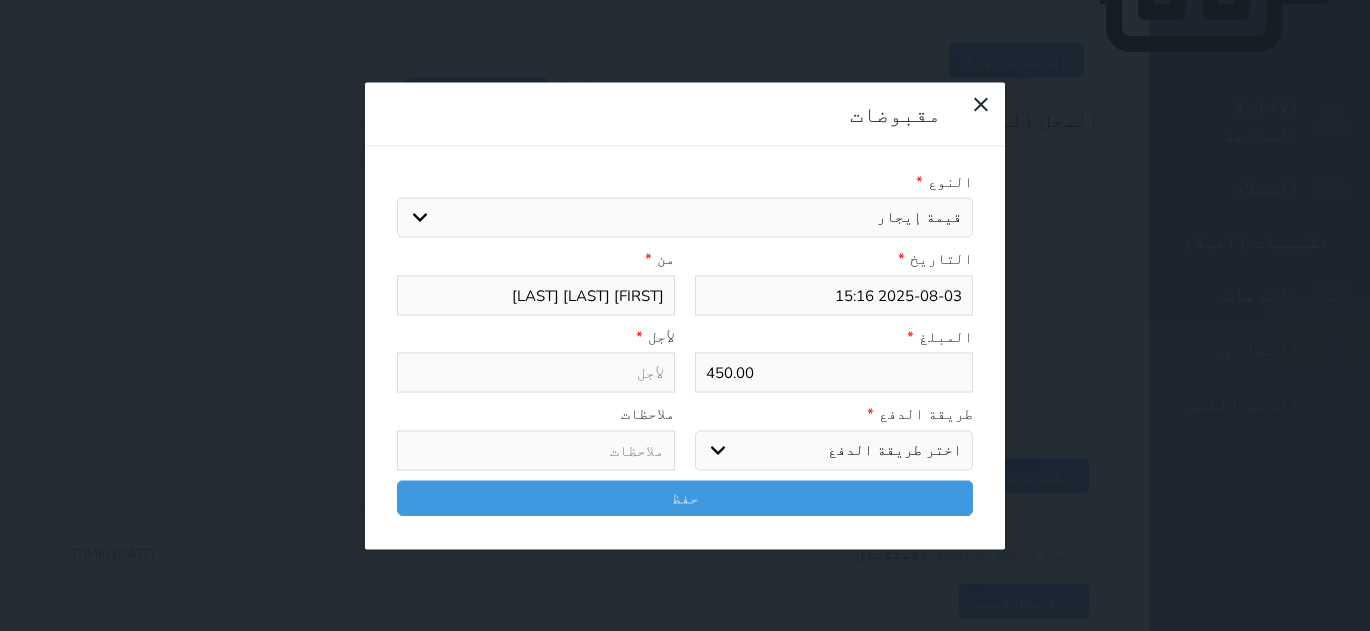 type on "قيمة إيجار - الوحدة - 504" 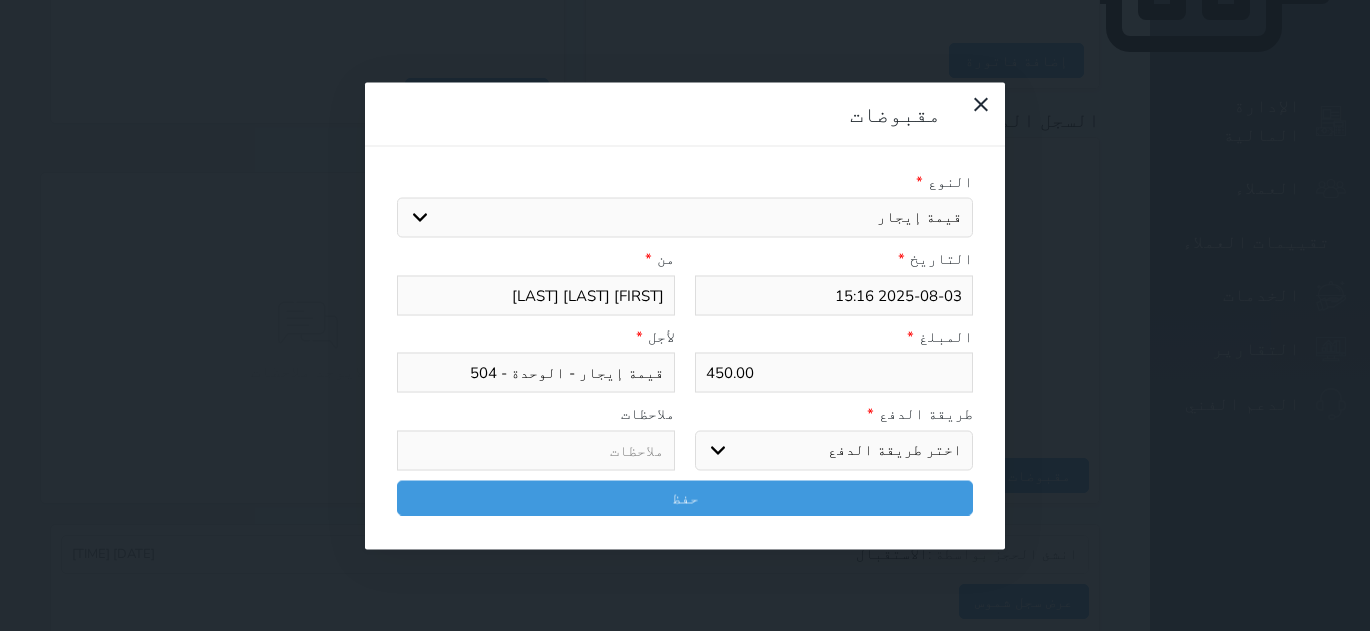 drag, startPoint x: 968, startPoint y: 369, endPoint x: 957, endPoint y: 371, distance: 11.18034 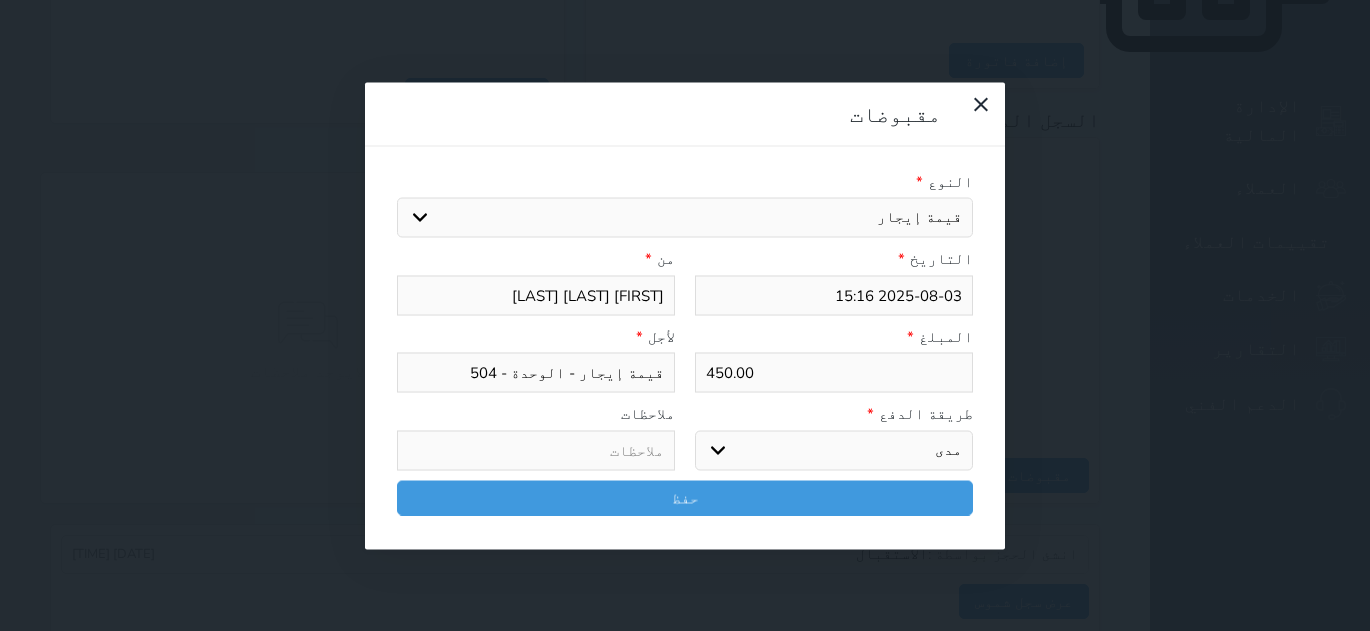 click on "اختر طريقة الدفع   دفع نقدى   تحويل بنكى   مدى   بطاقة ائتمان   آجل" at bounding box center (834, 450) 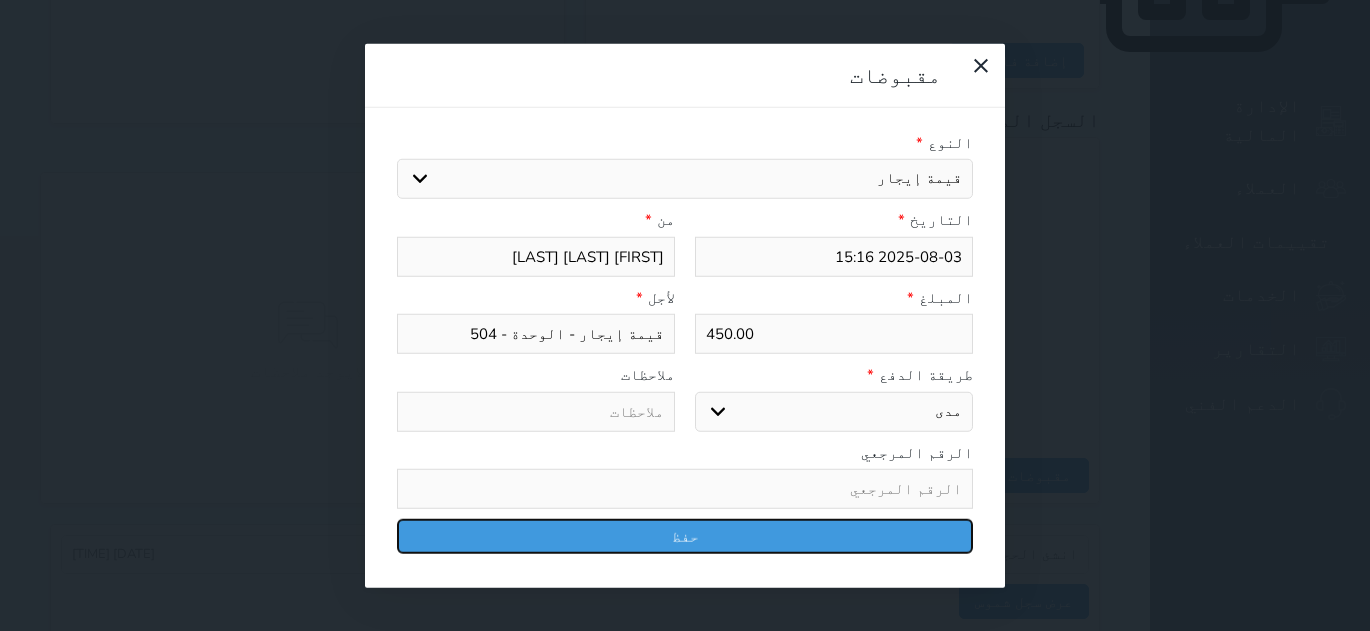 click on "حفظ" at bounding box center (685, 536) 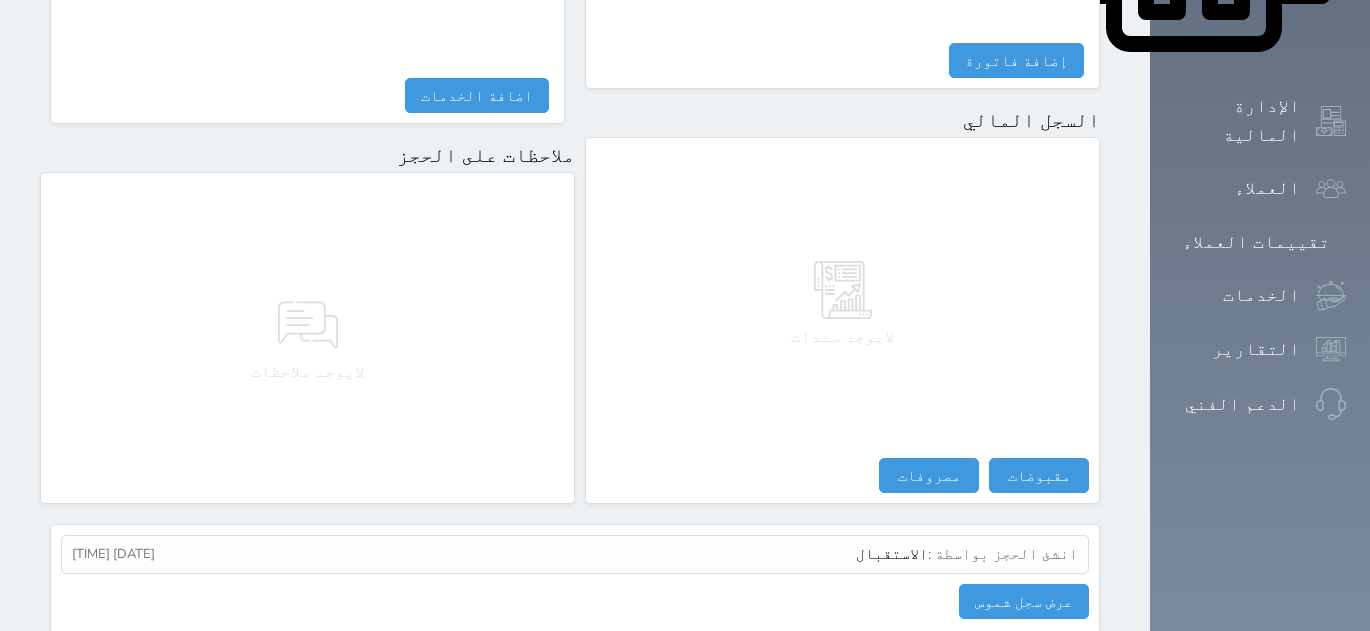 select 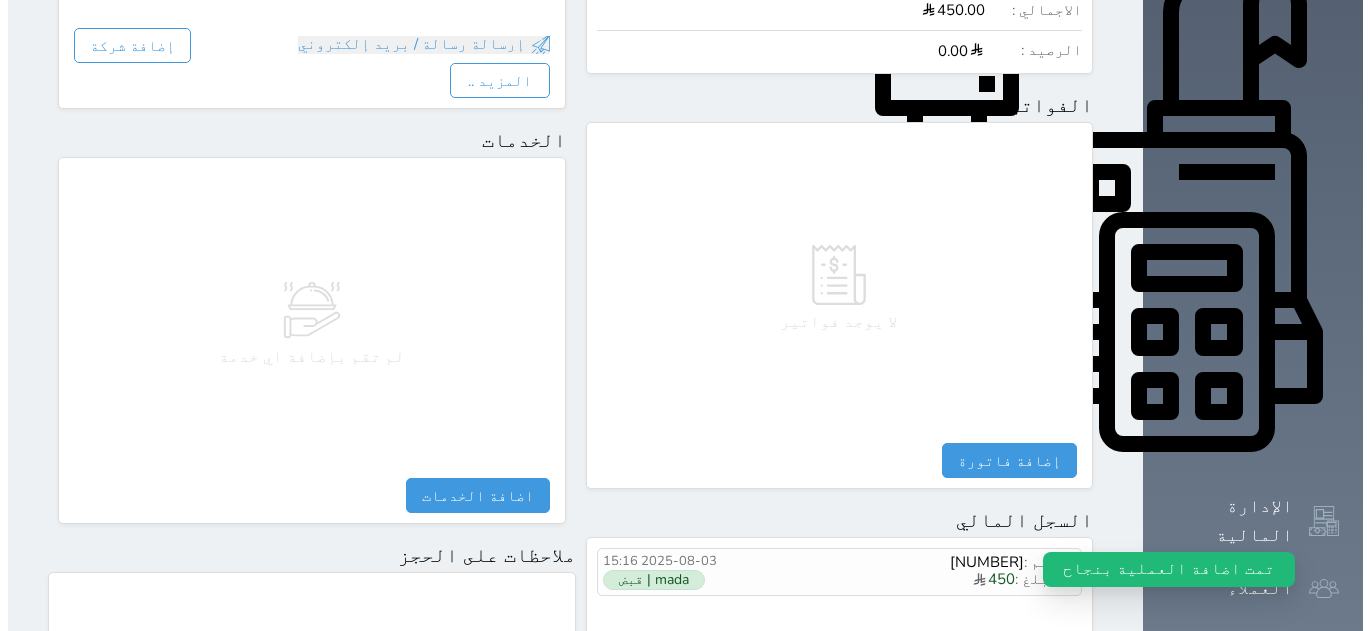 scroll, scrollTop: 0, scrollLeft: 0, axis: both 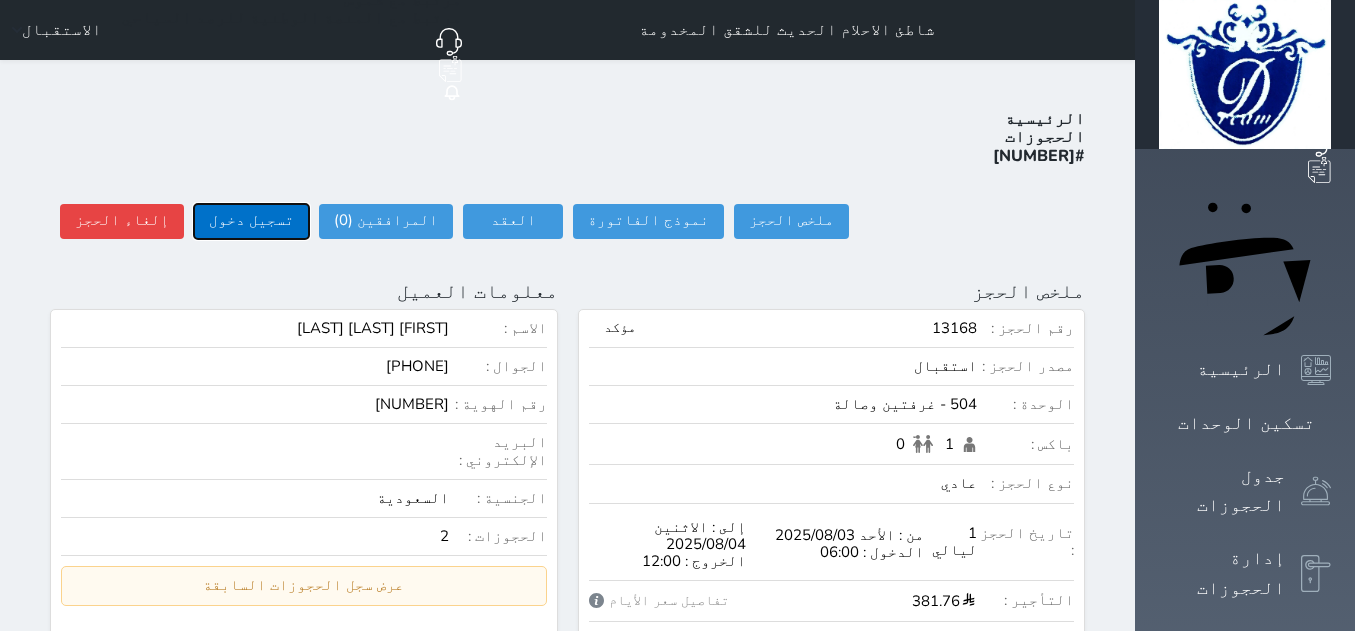 click on "تسجيل دخول" at bounding box center (251, 221) 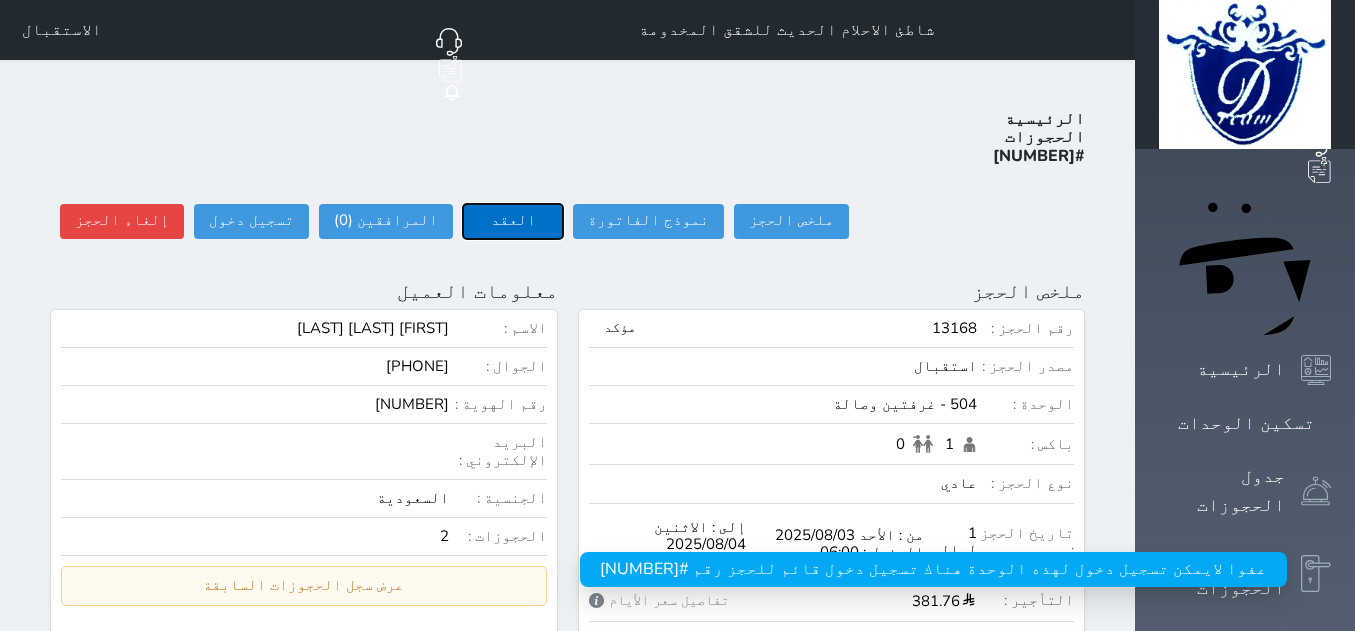 click on "العقد" at bounding box center (513, 221) 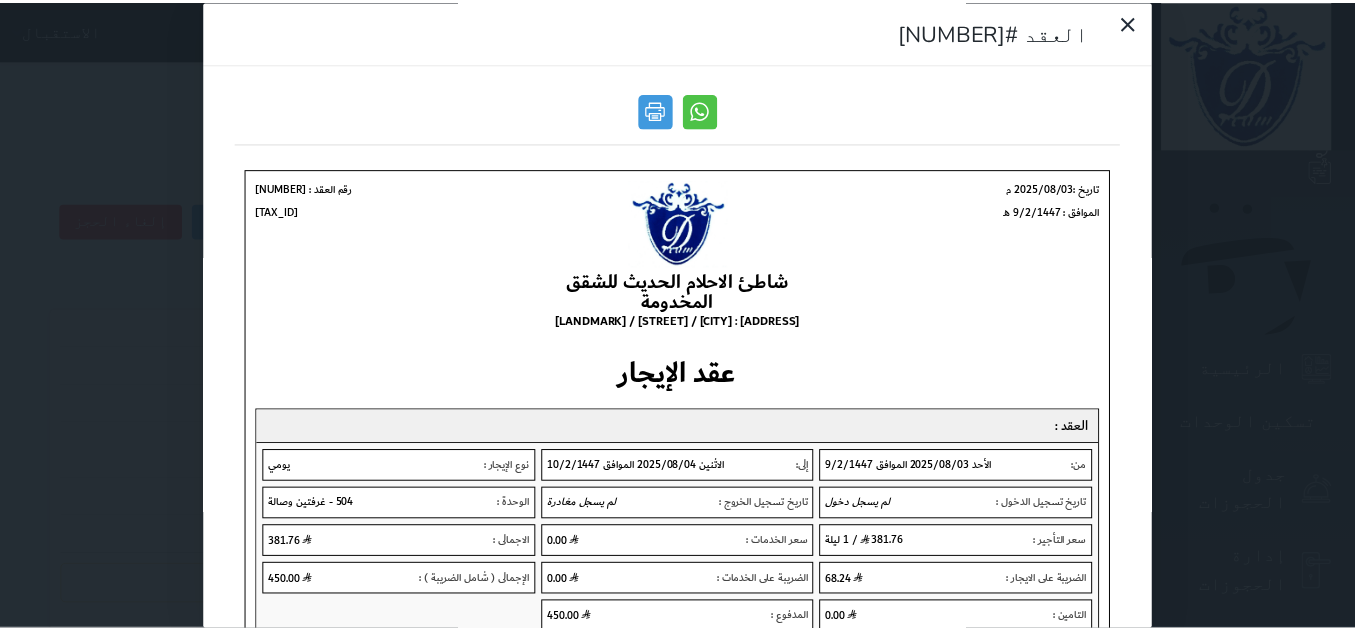 scroll, scrollTop: 0, scrollLeft: 0, axis: both 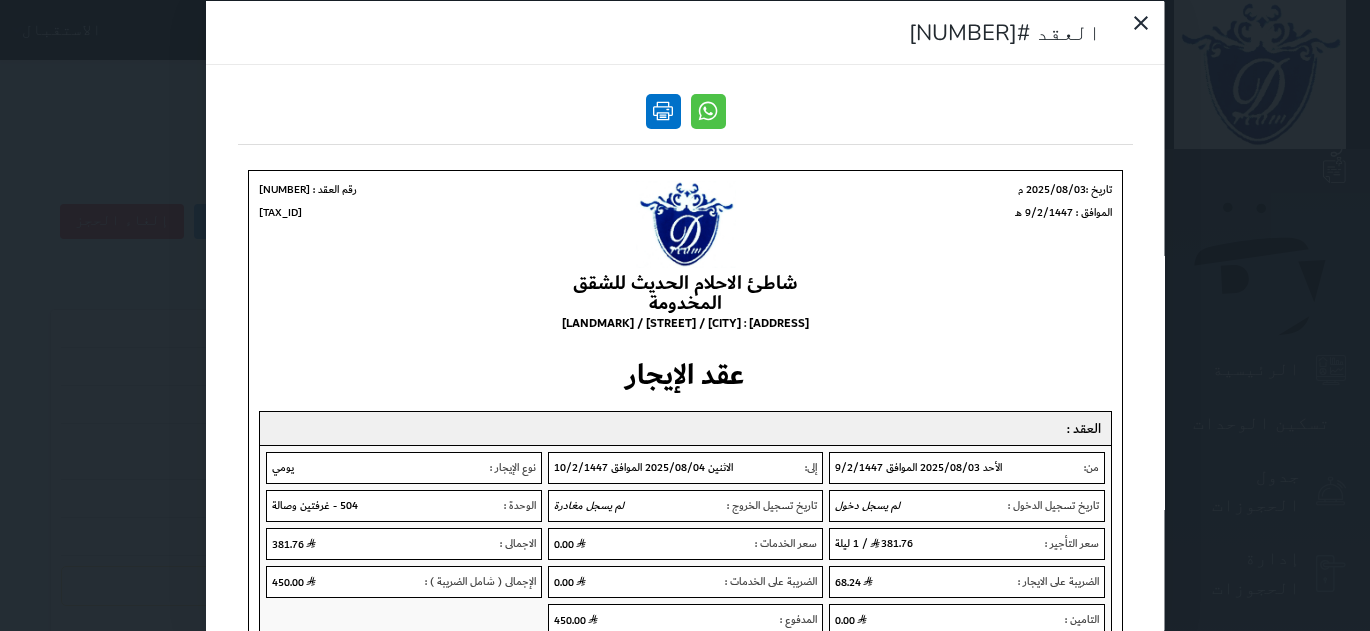 click at bounding box center [662, 110] 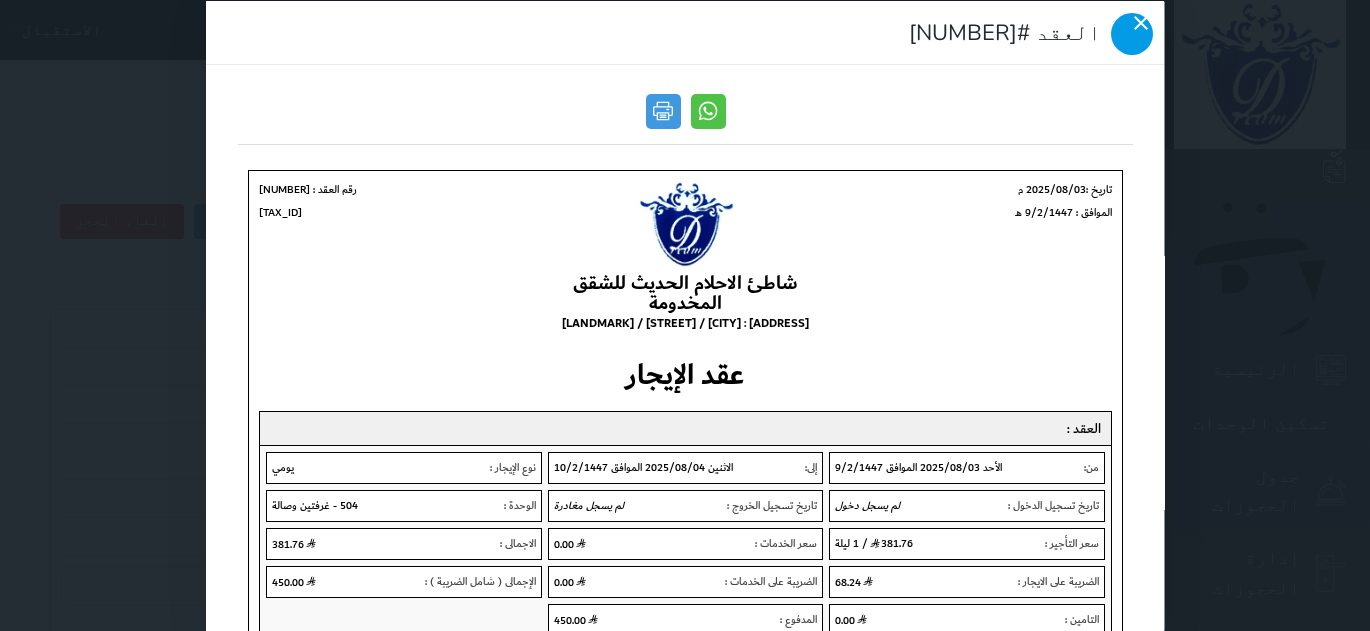 click 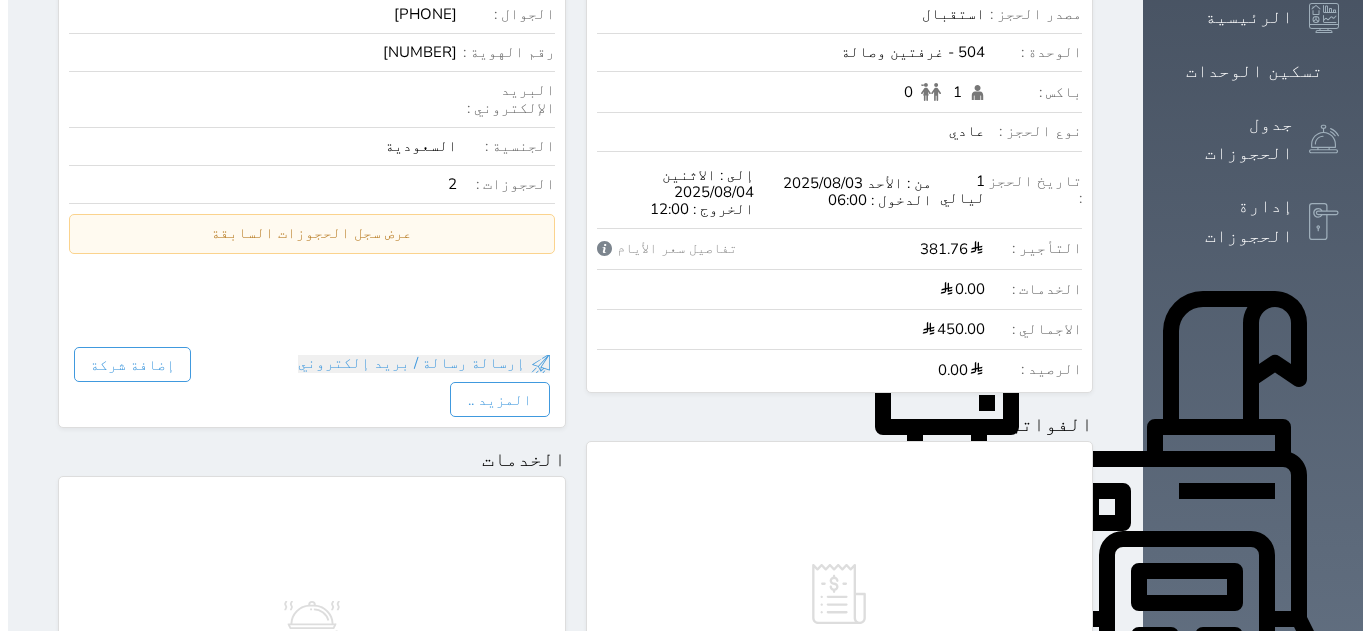 scroll, scrollTop: 600, scrollLeft: 0, axis: vertical 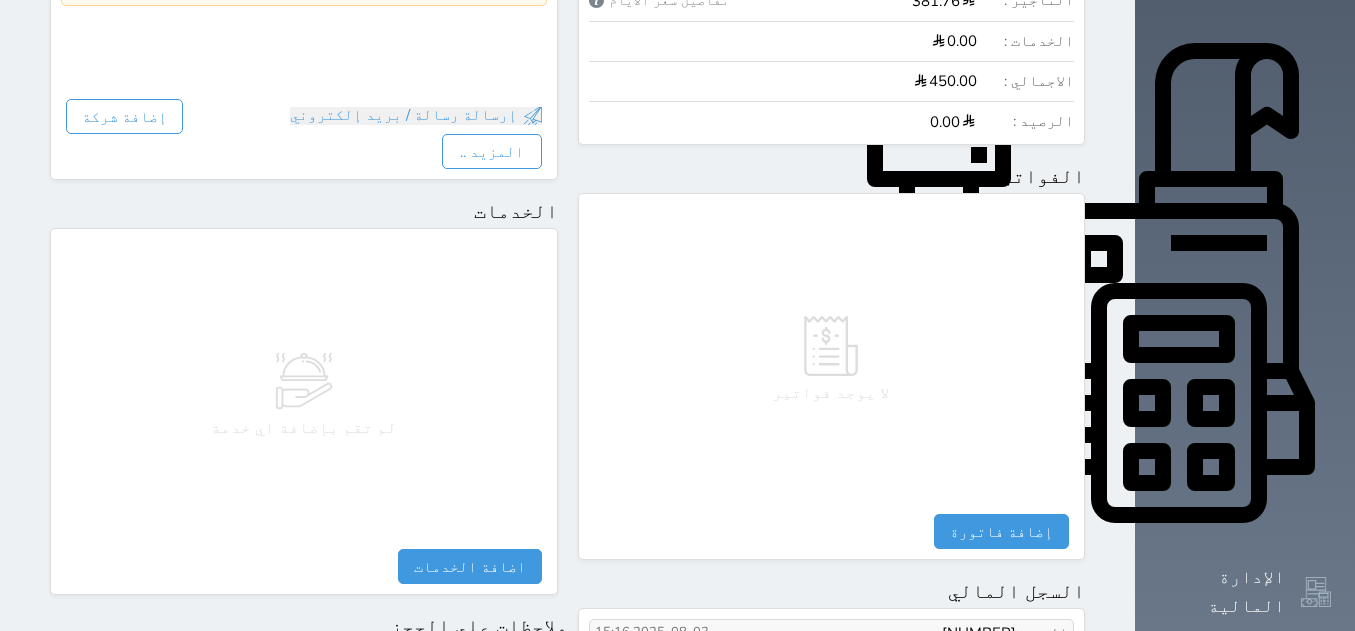 click on "mada | قبض" at bounding box center [646, 651] 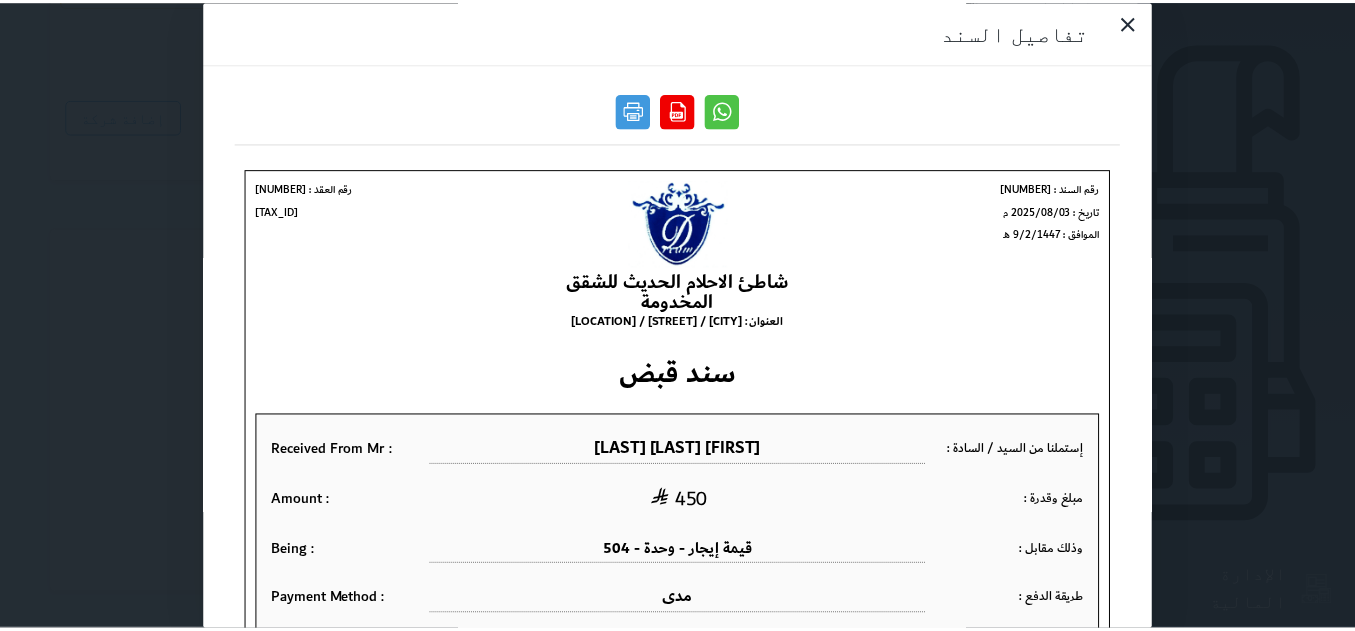scroll, scrollTop: 0, scrollLeft: 0, axis: both 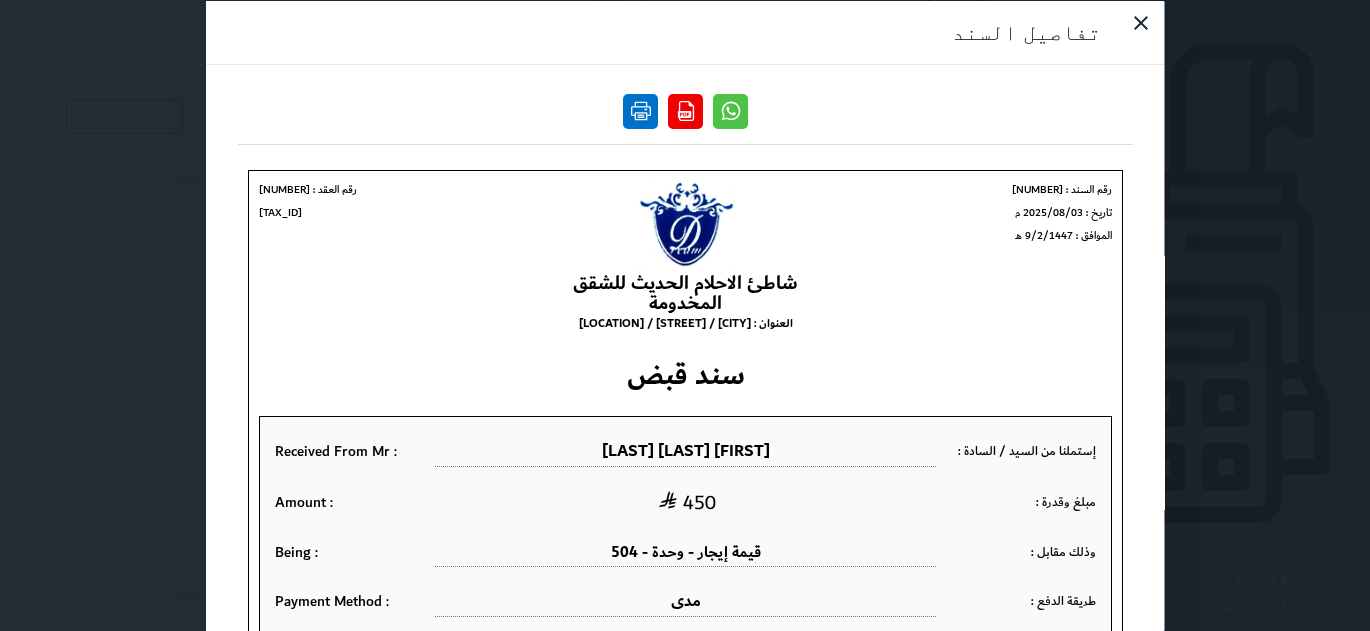 click at bounding box center [640, 110] 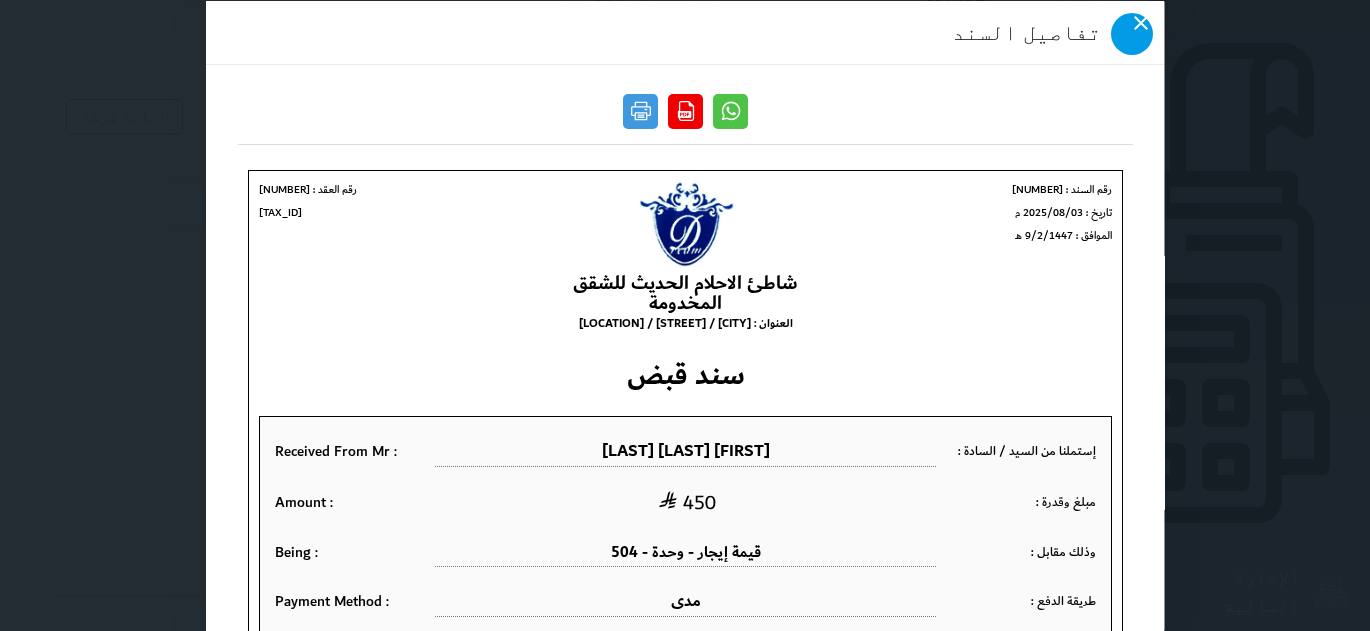 click 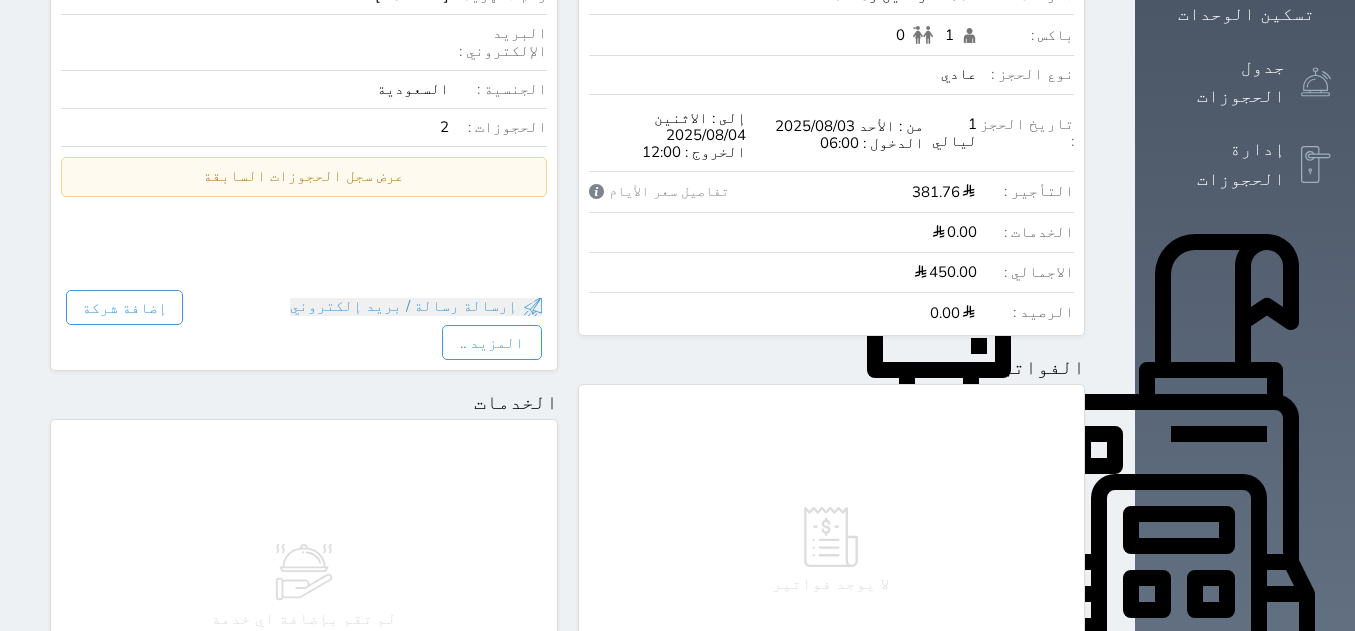 scroll, scrollTop: 0, scrollLeft: 0, axis: both 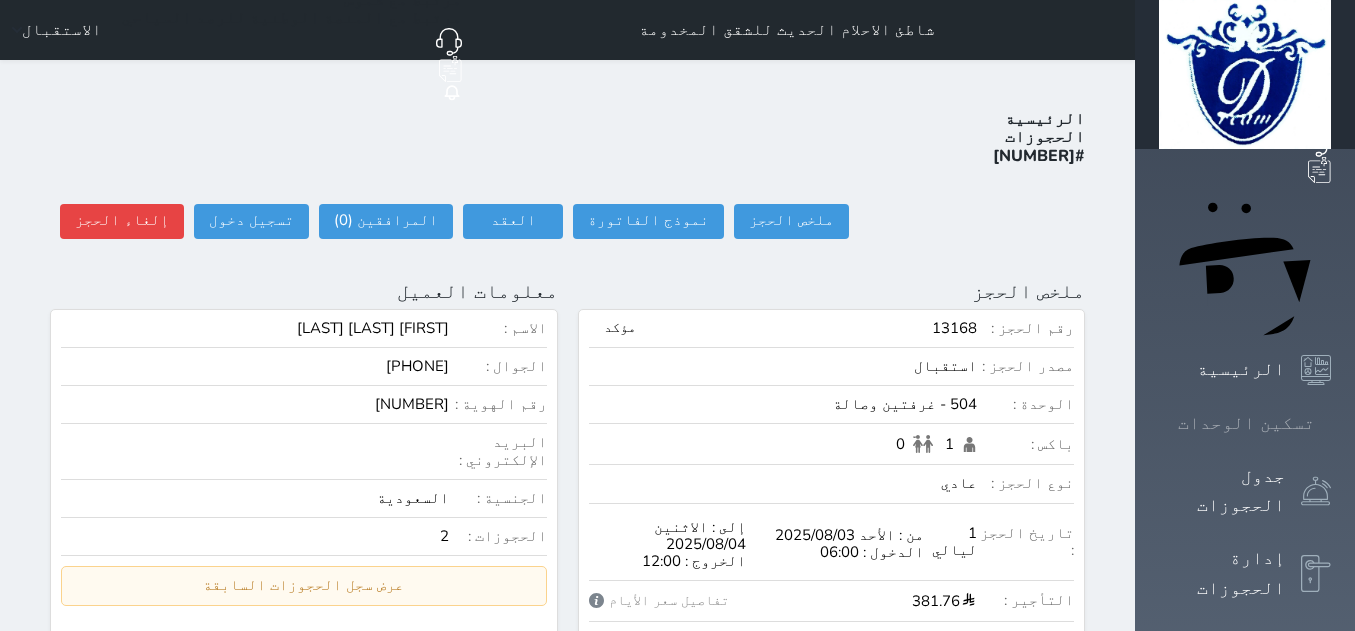 click 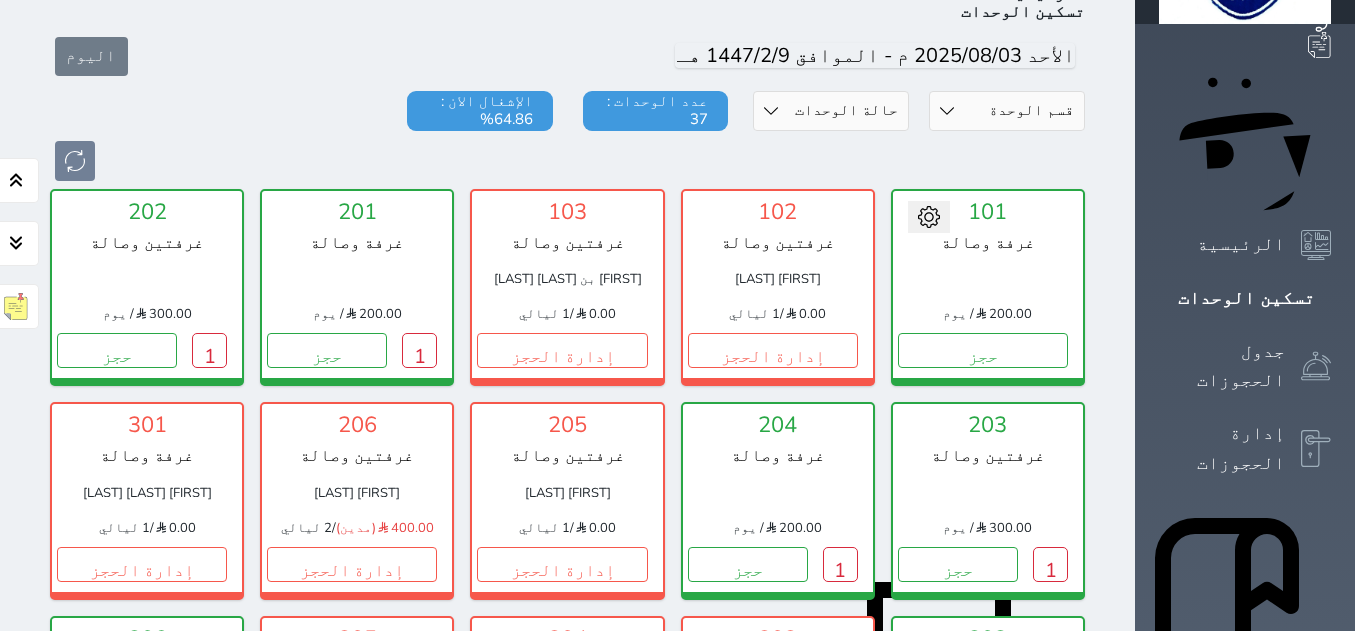 scroll, scrollTop: 200, scrollLeft: 0, axis: vertical 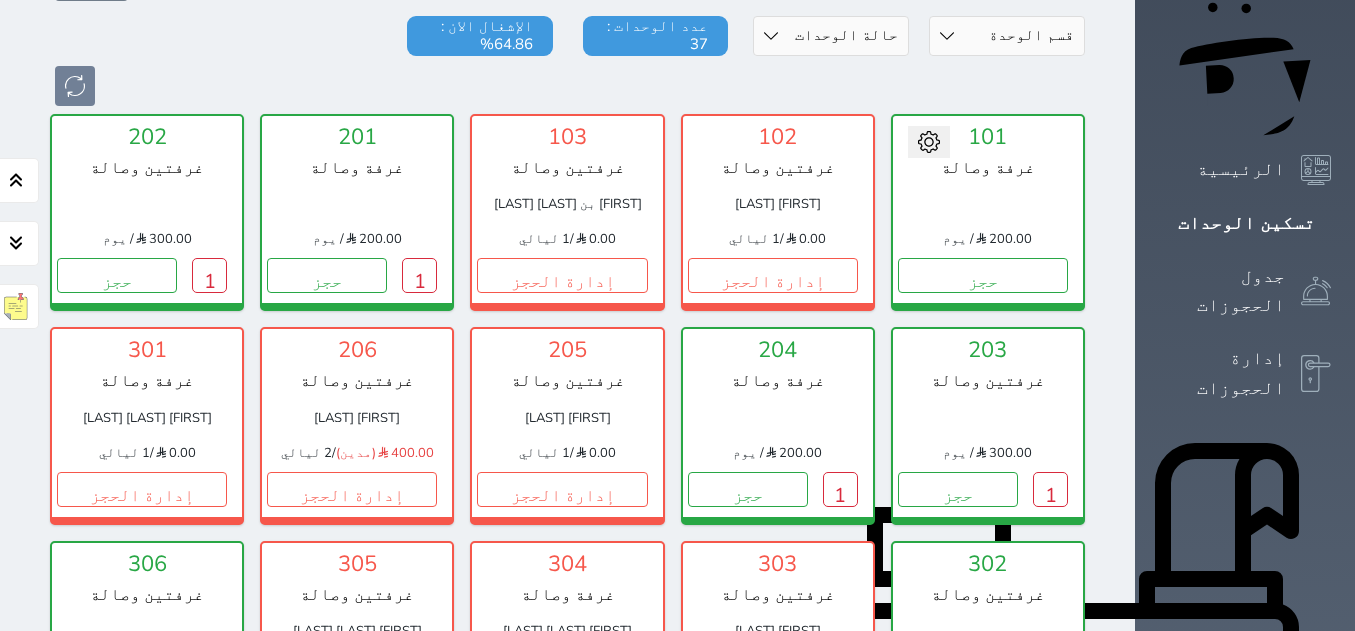 click on "1" at bounding box center (1050, 702) 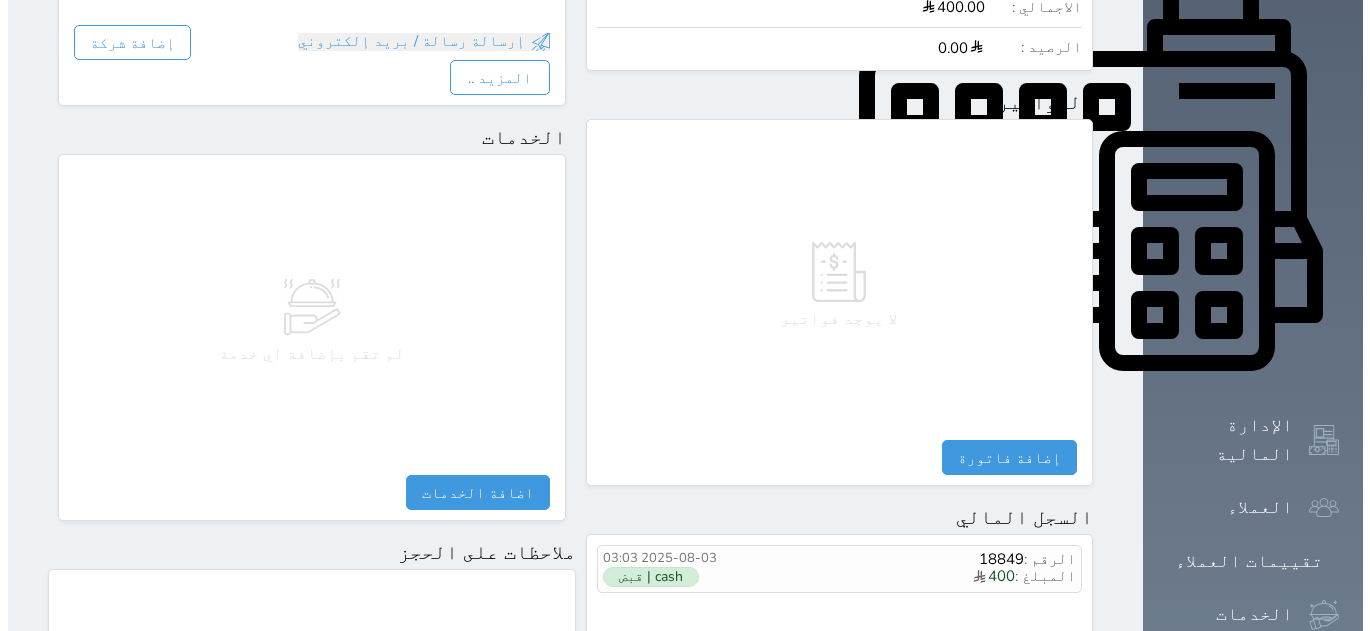 scroll, scrollTop: 52, scrollLeft: 0, axis: vertical 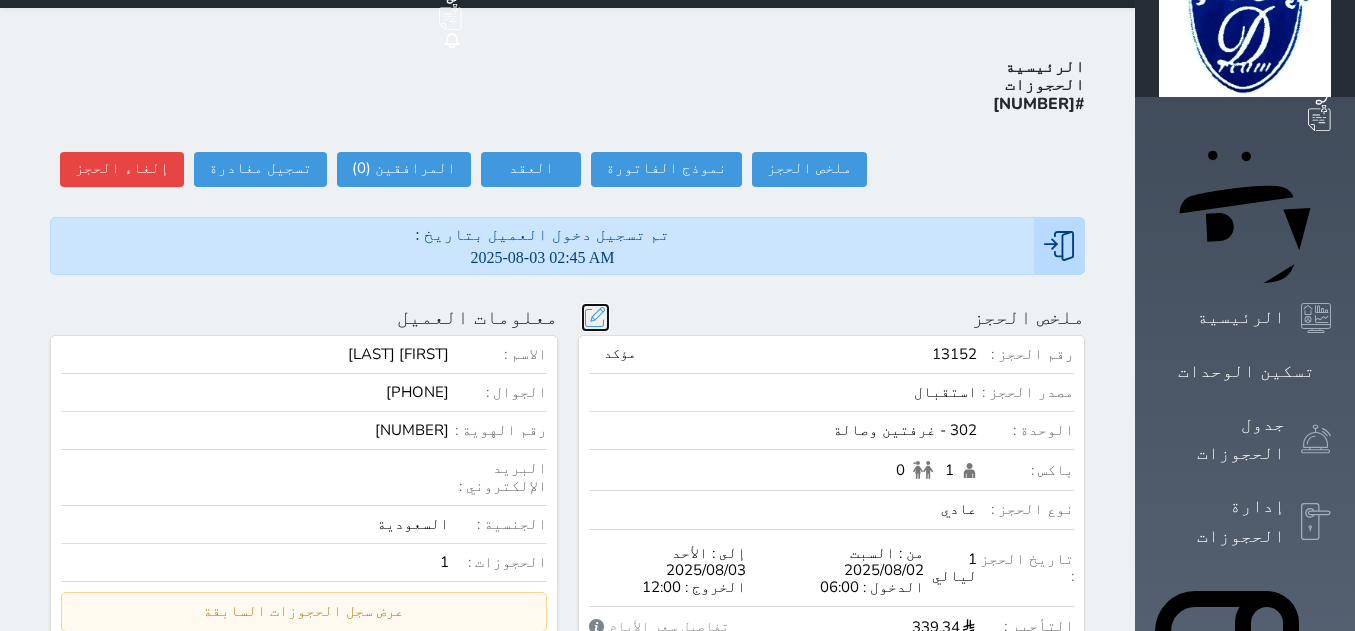 click at bounding box center [595, 317] 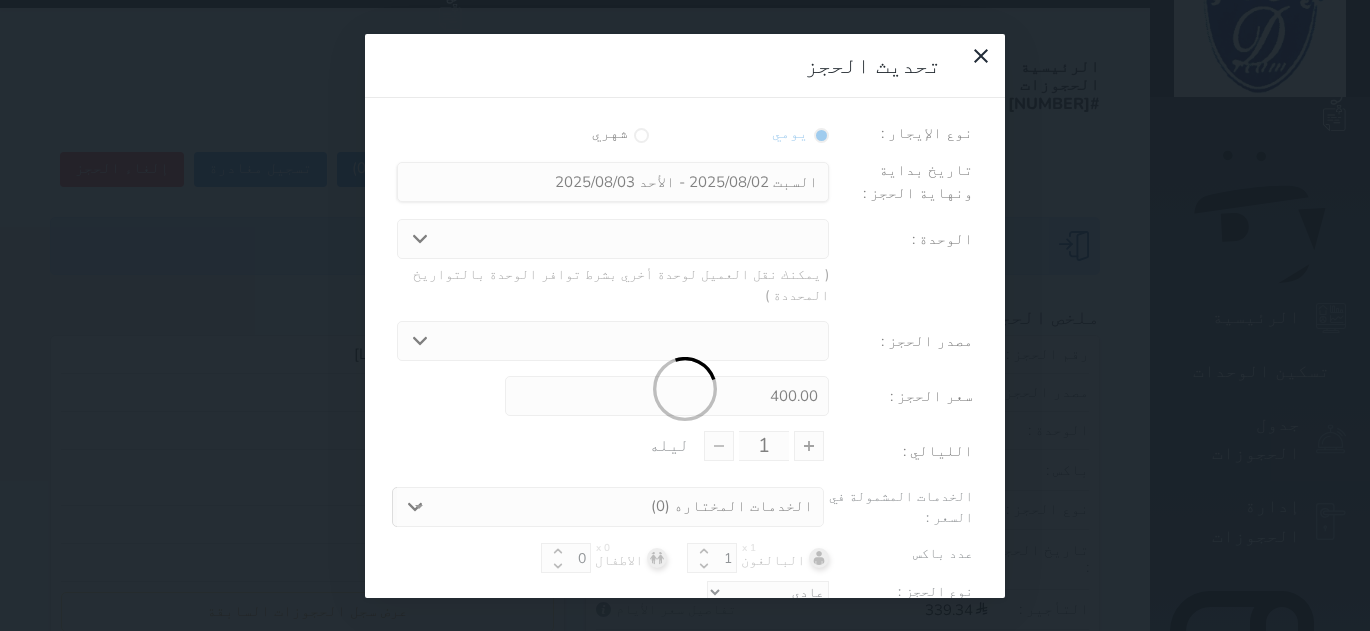 click at bounding box center [685, 390] 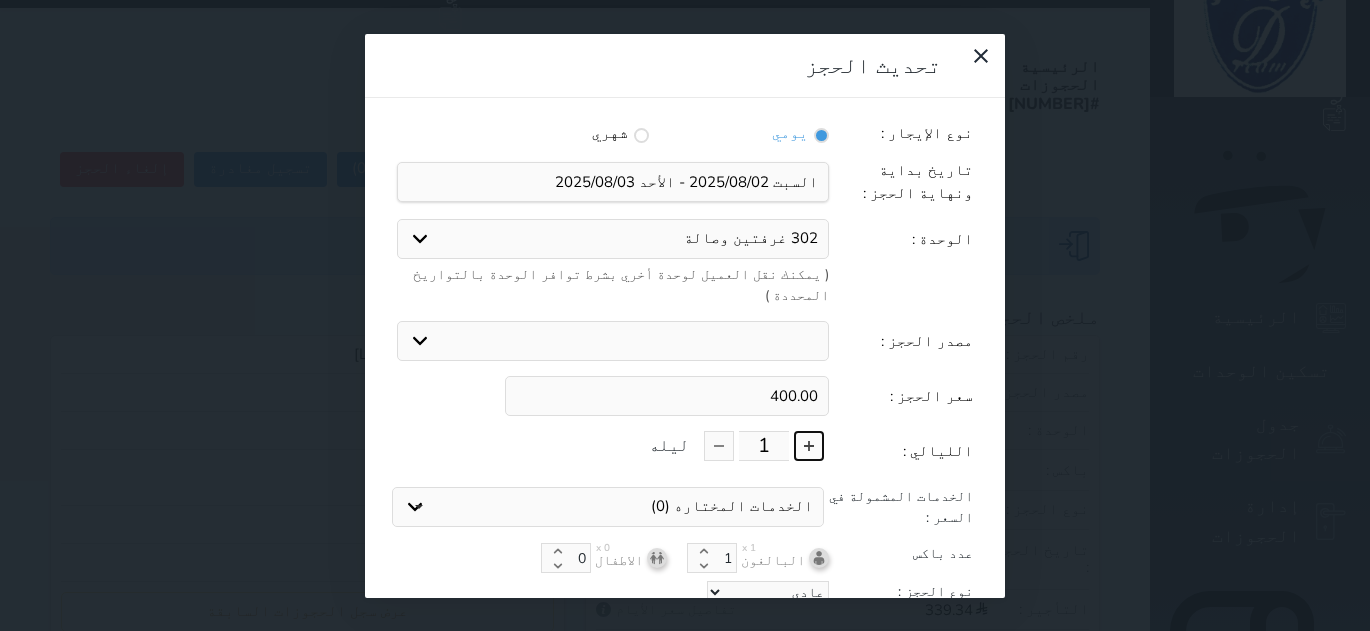 click at bounding box center (809, 446) 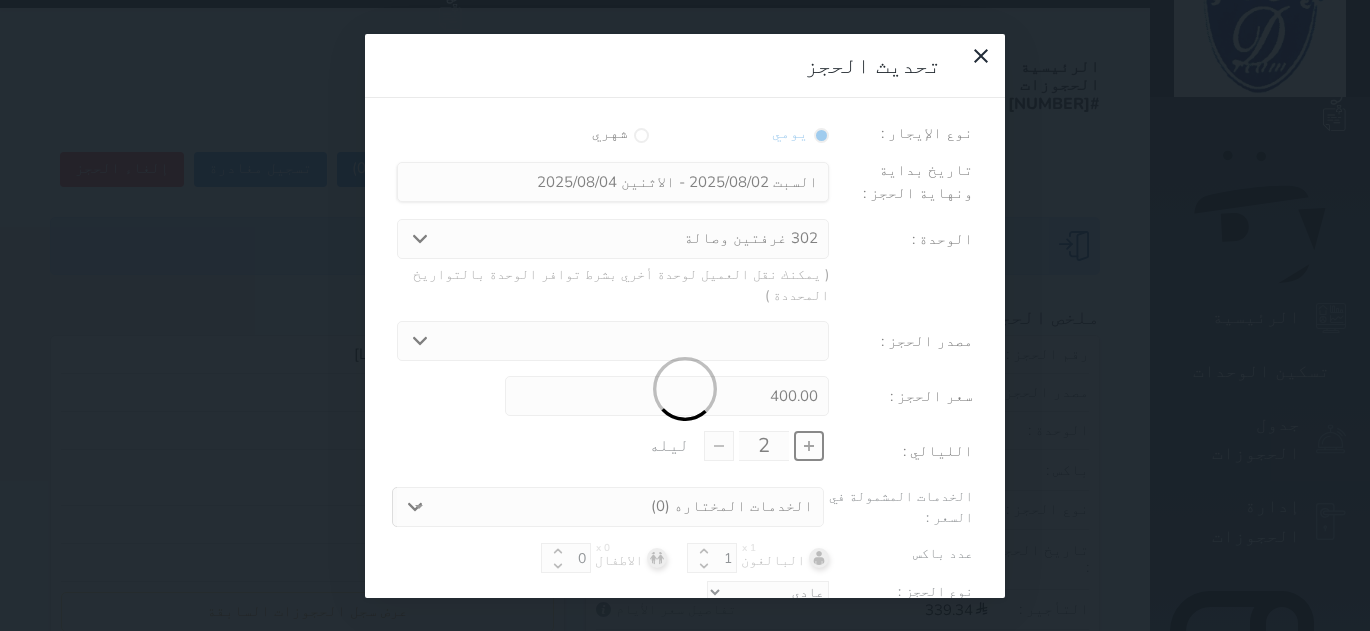 type on "800.00" 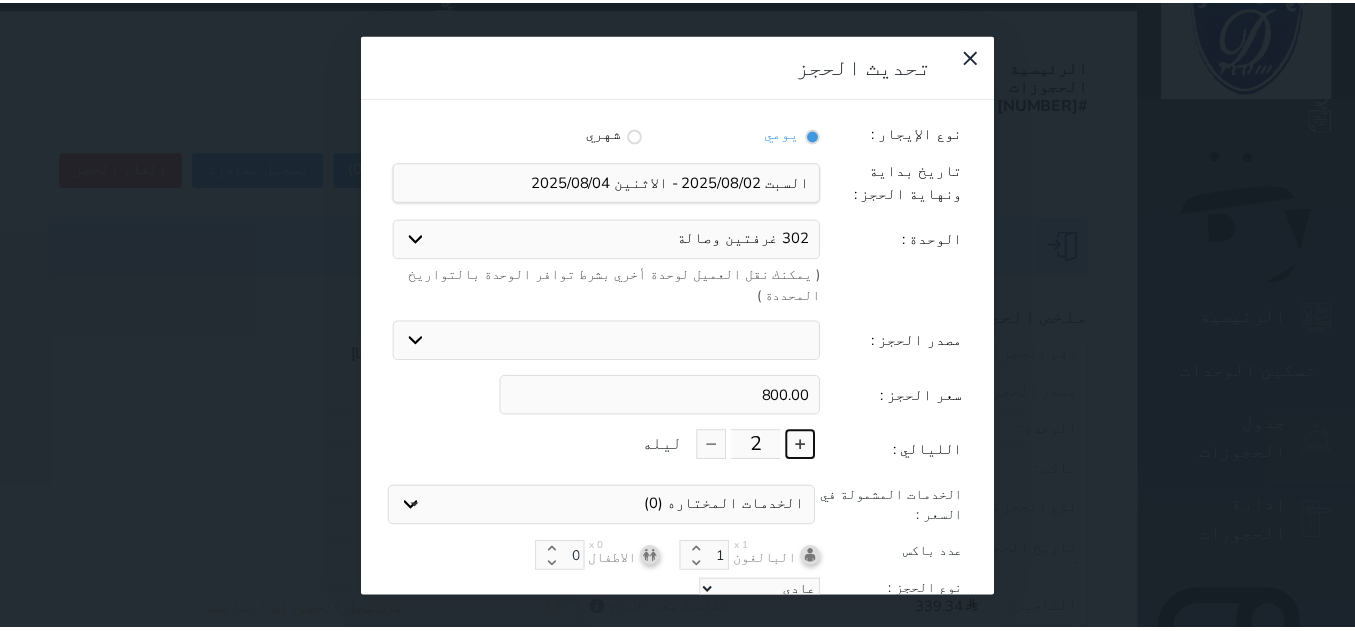 scroll, scrollTop: 45, scrollLeft: 0, axis: vertical 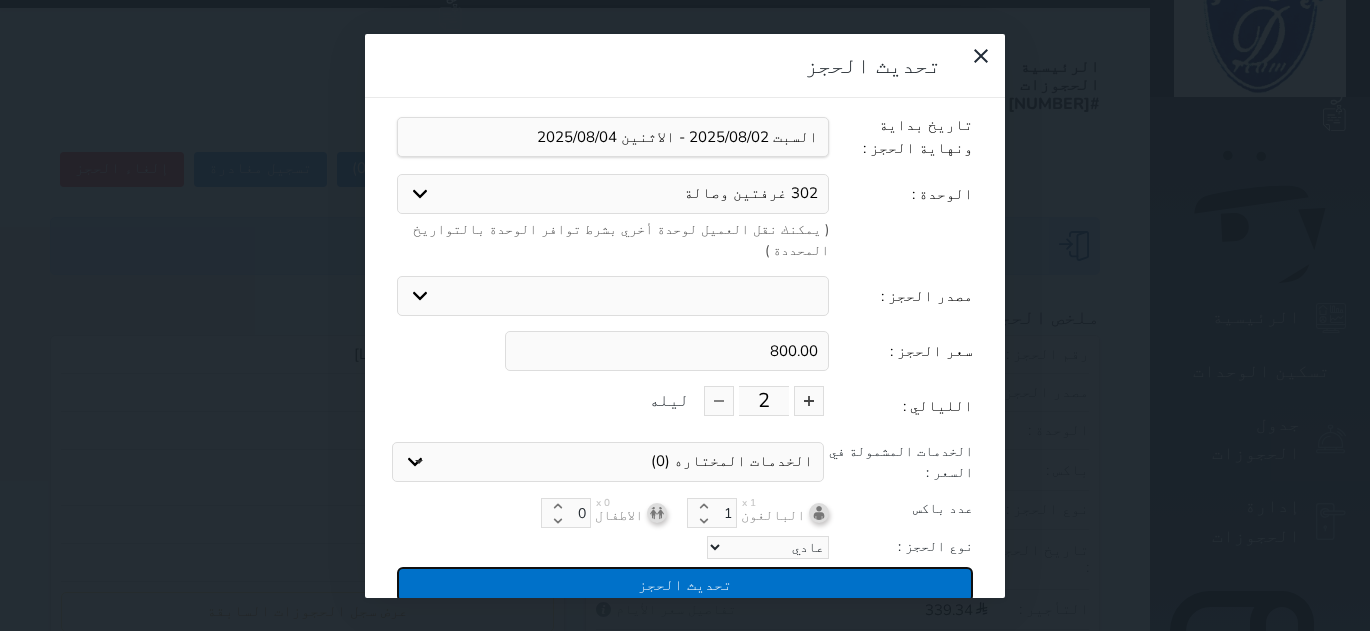 click on "تحديث الحجز" at bounding box center [685, 584] 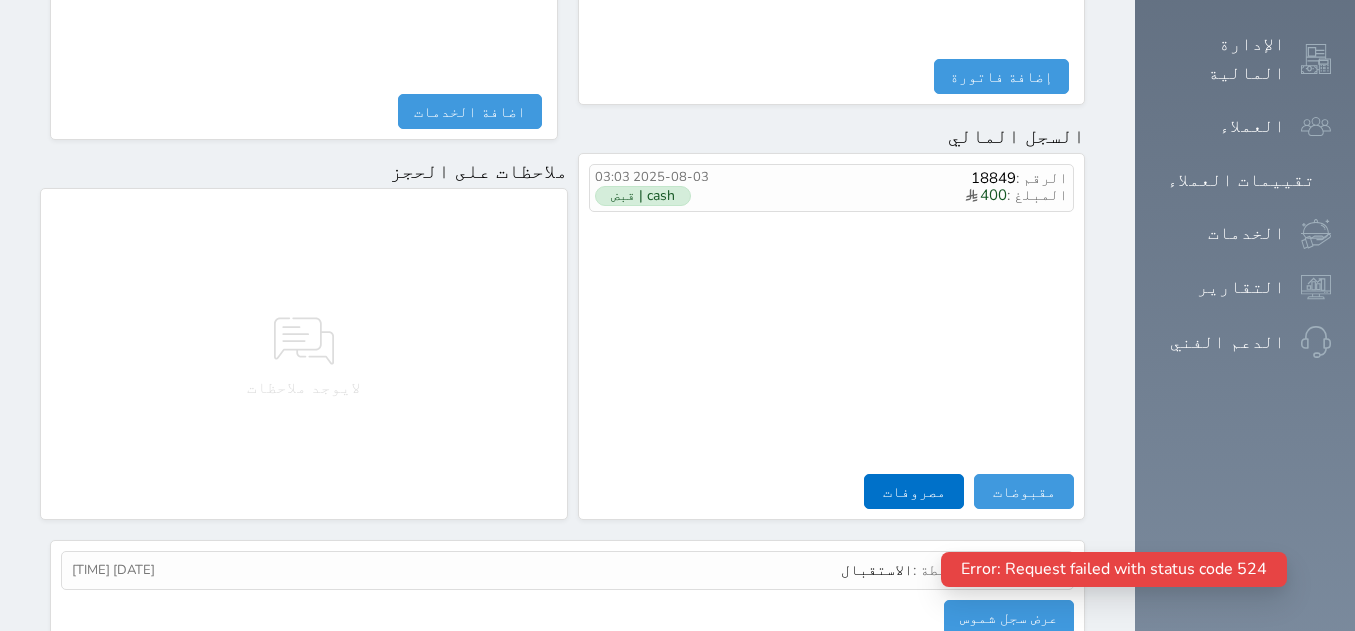 scroll, scrollTop: 1149, scrollLeft: 0, axis: vertical 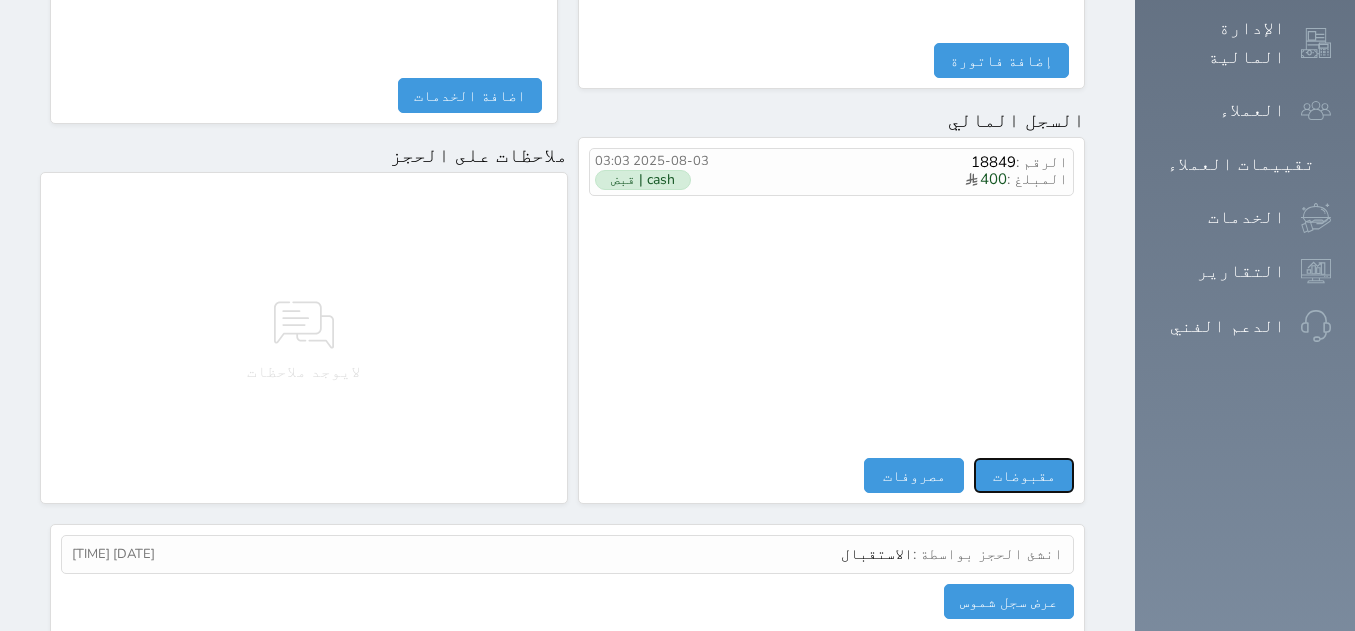 click on "مقبوضات" at bounding box center [1024, 475] 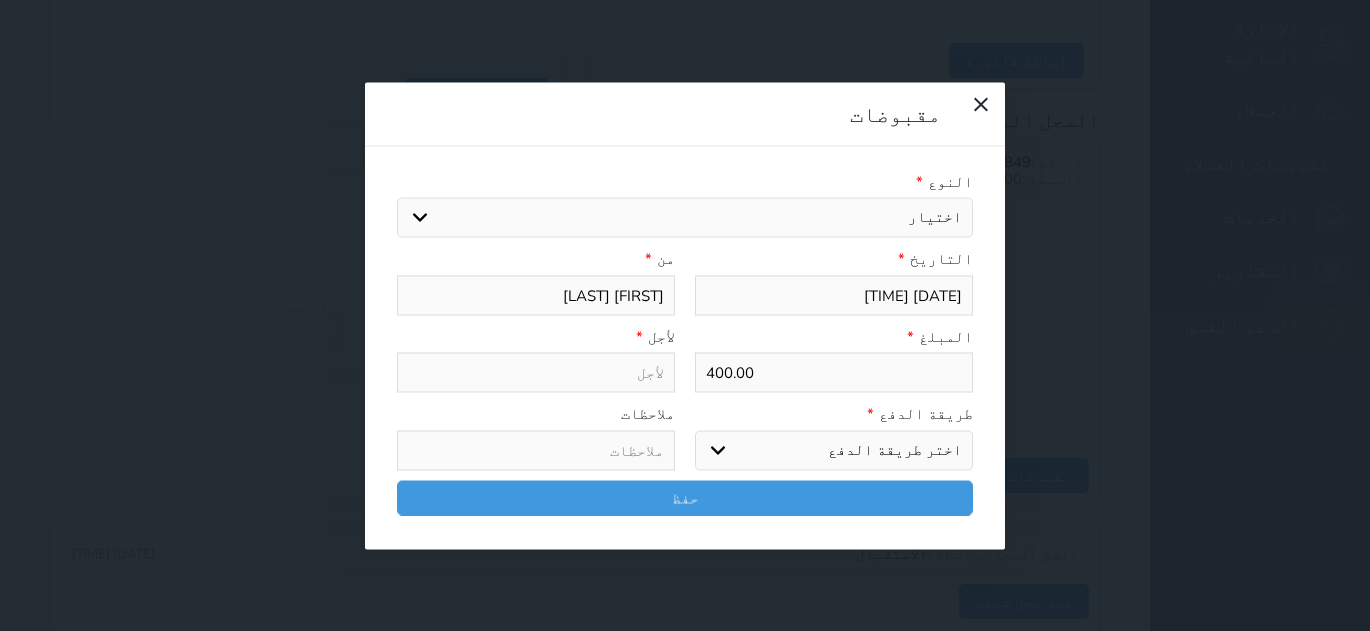 click on "اختيار" at bounding box center [685, 218] 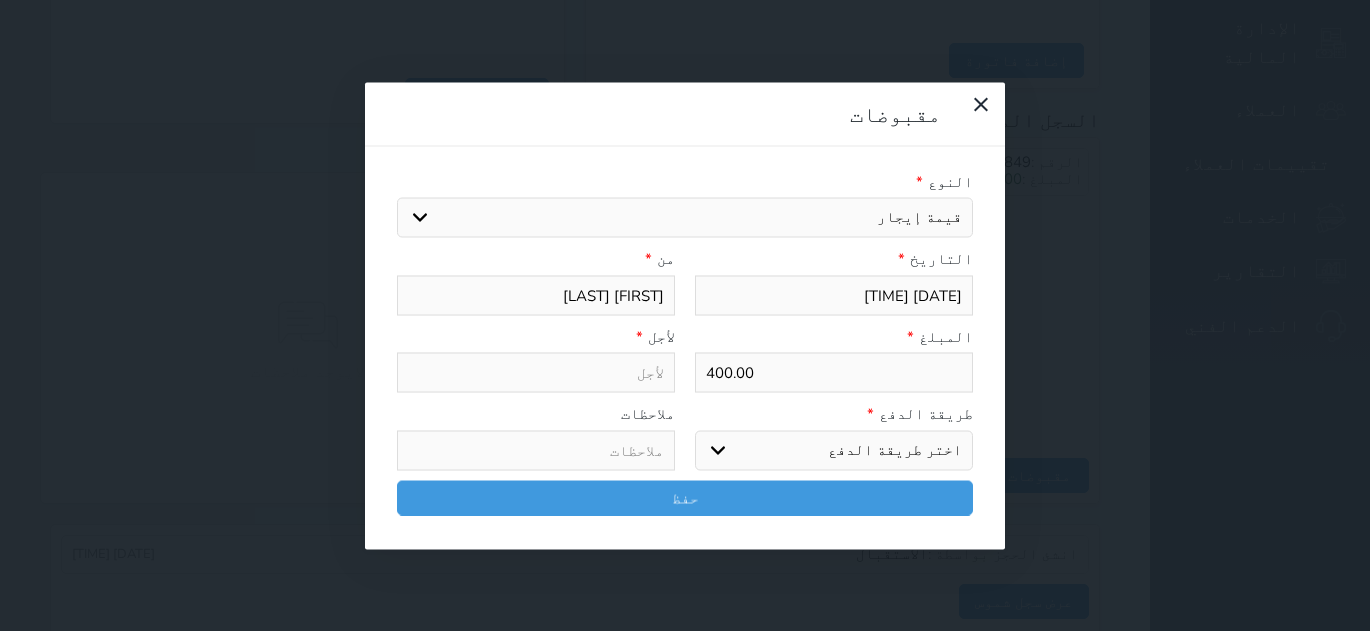 click on "اختيار   مقبوضات عامة قيمة إيجار فواتير تامين عربون لا ينطبق آخر مغسلة واي فاي - الإنترنت مواقف السيارات طعام الأغذية والمشروبات مشروبات المشروبات الباردة المشروبات الساخنة الإفطار غداء عشاء مخبز و كعك حمام سباحة الصالة الرياضية سبا و خدمات الجمال اختيار وإسقاط (خدمات النقل) ميني بار كابل - تلفزيون سرير إضافي تصفيف الشعر التسوق خدمات الجولات السياحية المنظمة خدمات الدليل السياحي" at bounding box center [685, 218] 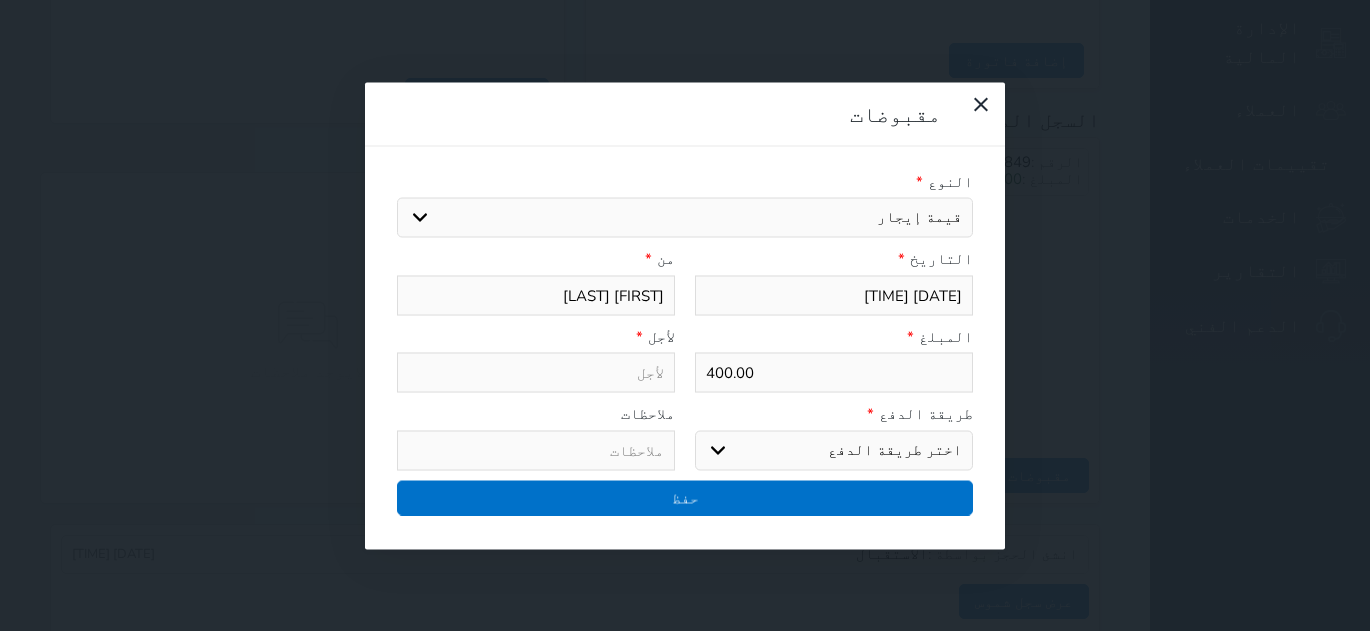 type on "قيمة إيجار - الوحدة - 302" 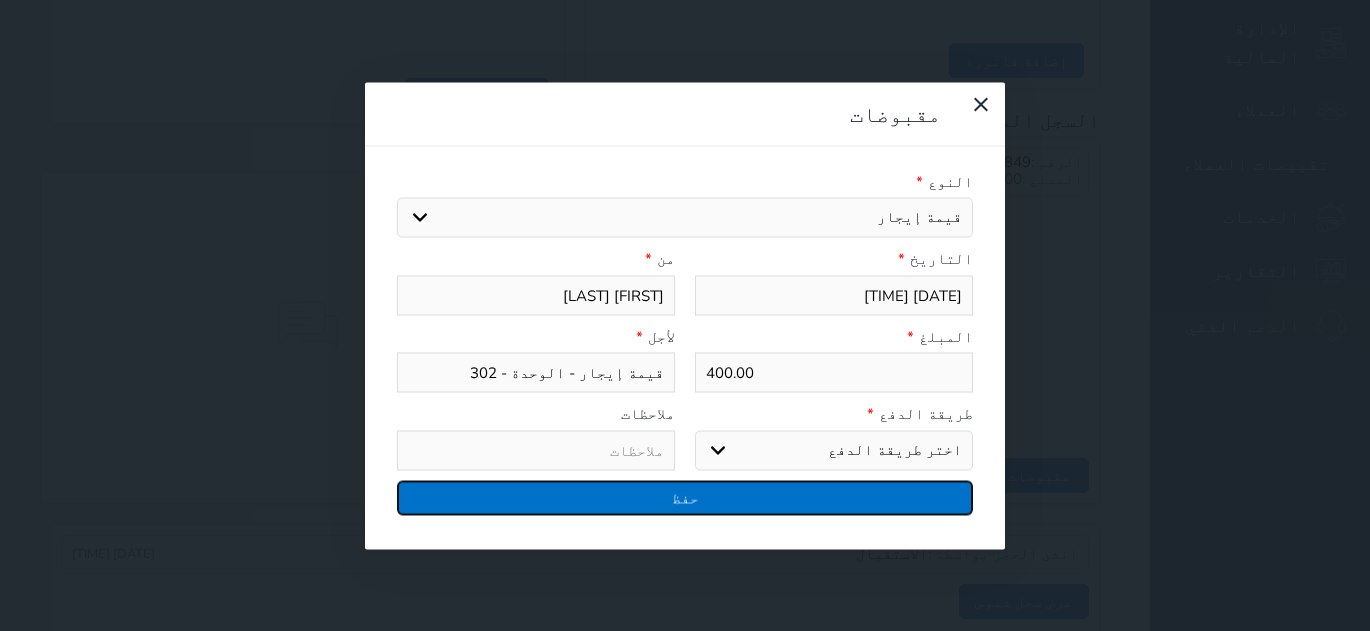 click on "حفظ" at bounding box center [685, 497] 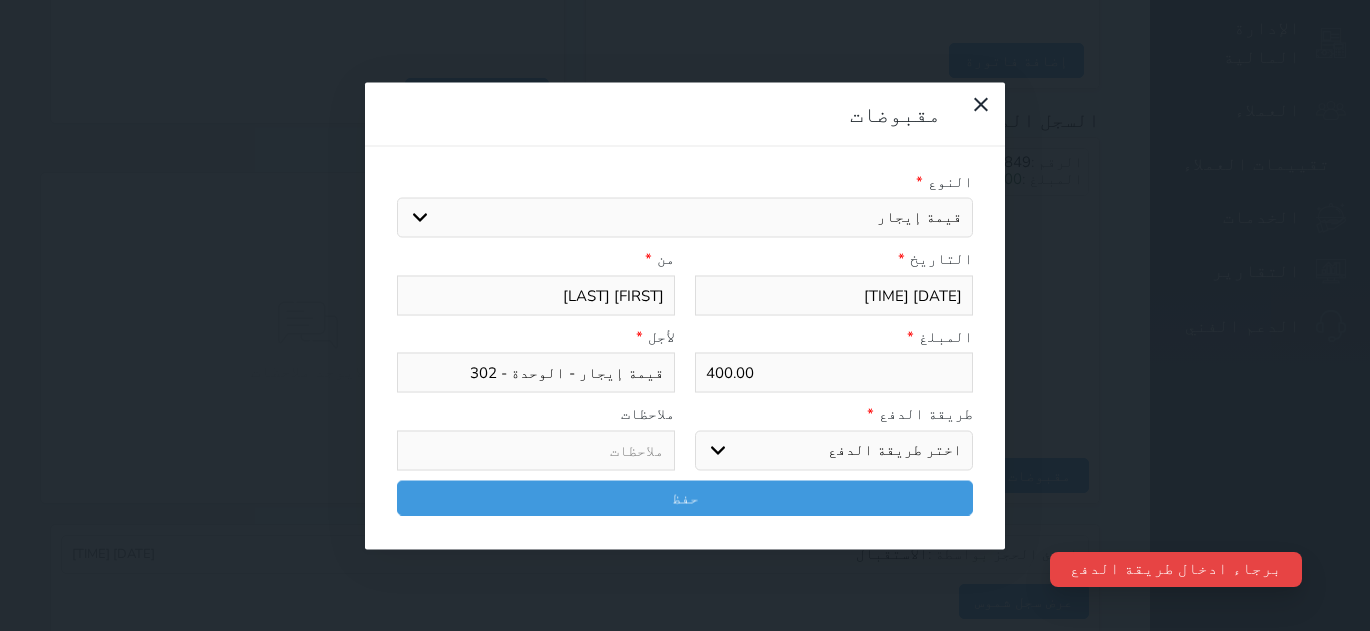 click on "اختر طريقة الدفع   دفع نقدى   تحويل بنكى   مدى   بطاقة ائتمان   آجل" at bounding box center (834, 450) 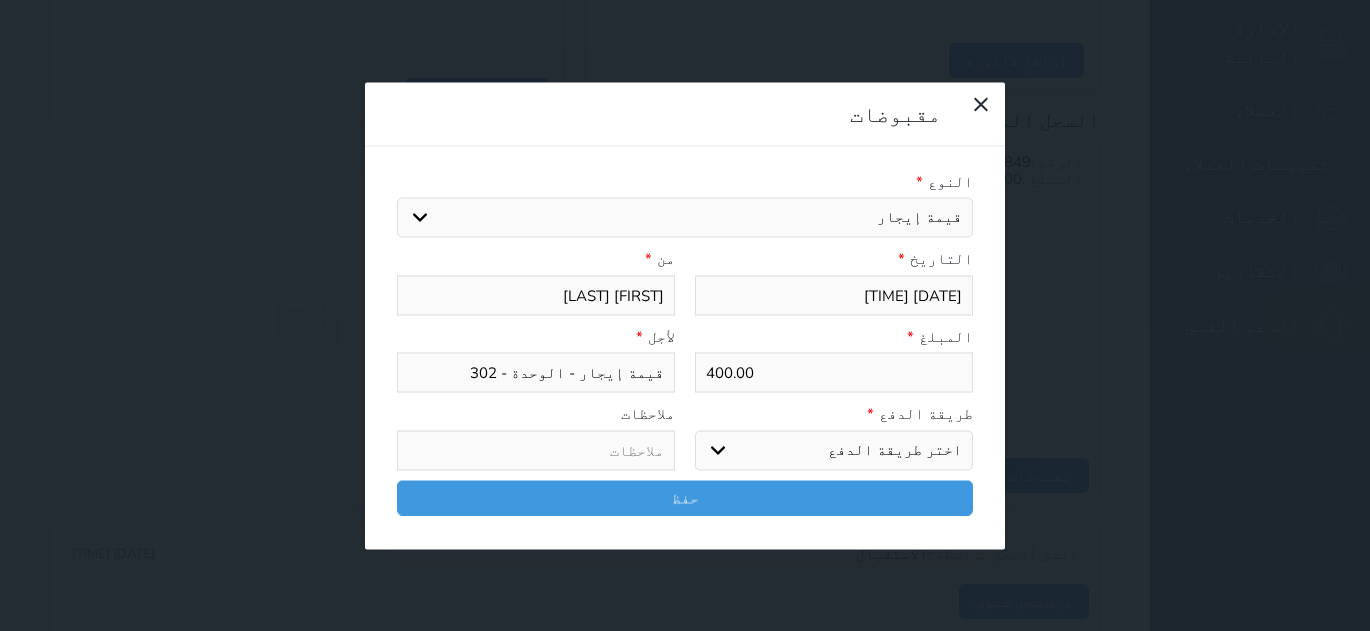 select on "mada" 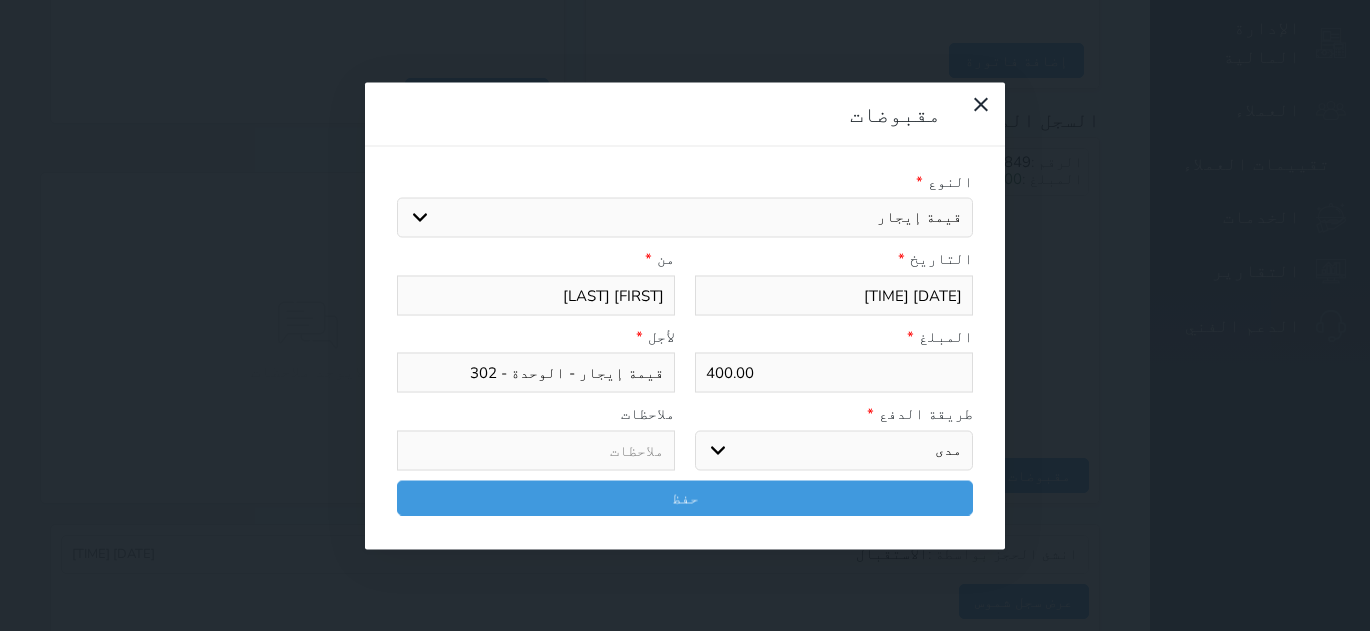 click on "اختر طريقة الدفع   دفع نقدى   تحويل بنكى   مدى   بطاقة ائتمان   آجل" at bounding box center [834, 450] 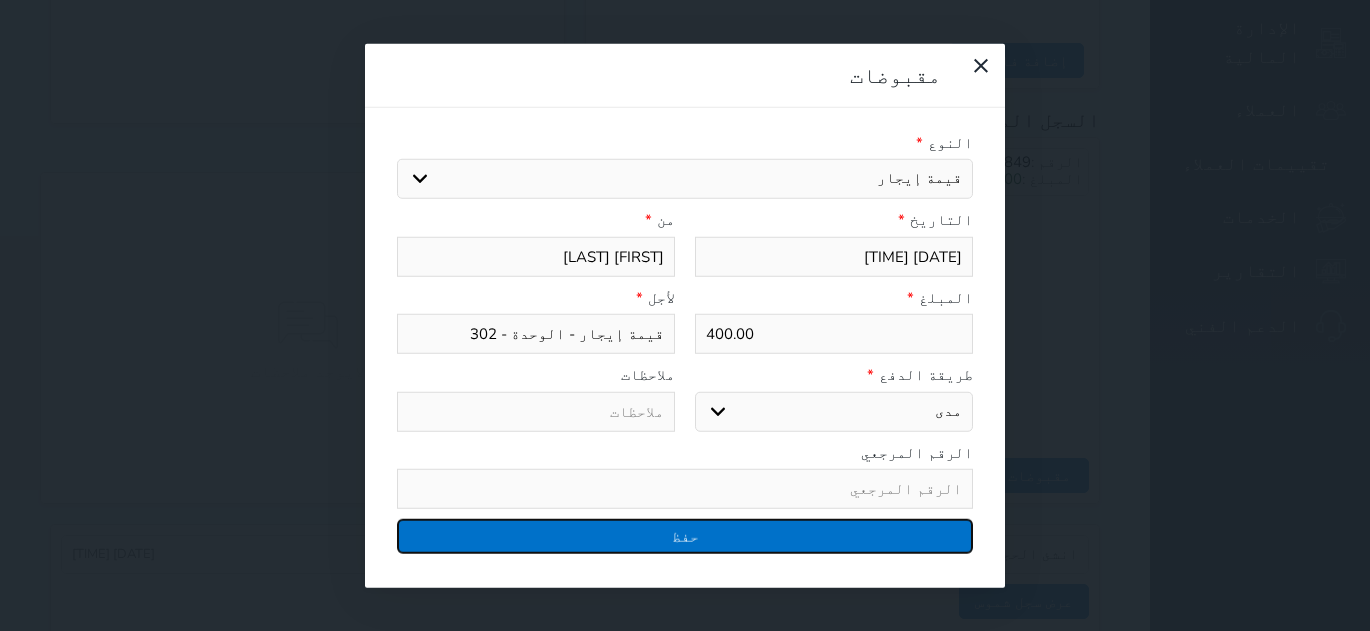 click on "حفظ" at bounding box center (685, 536) 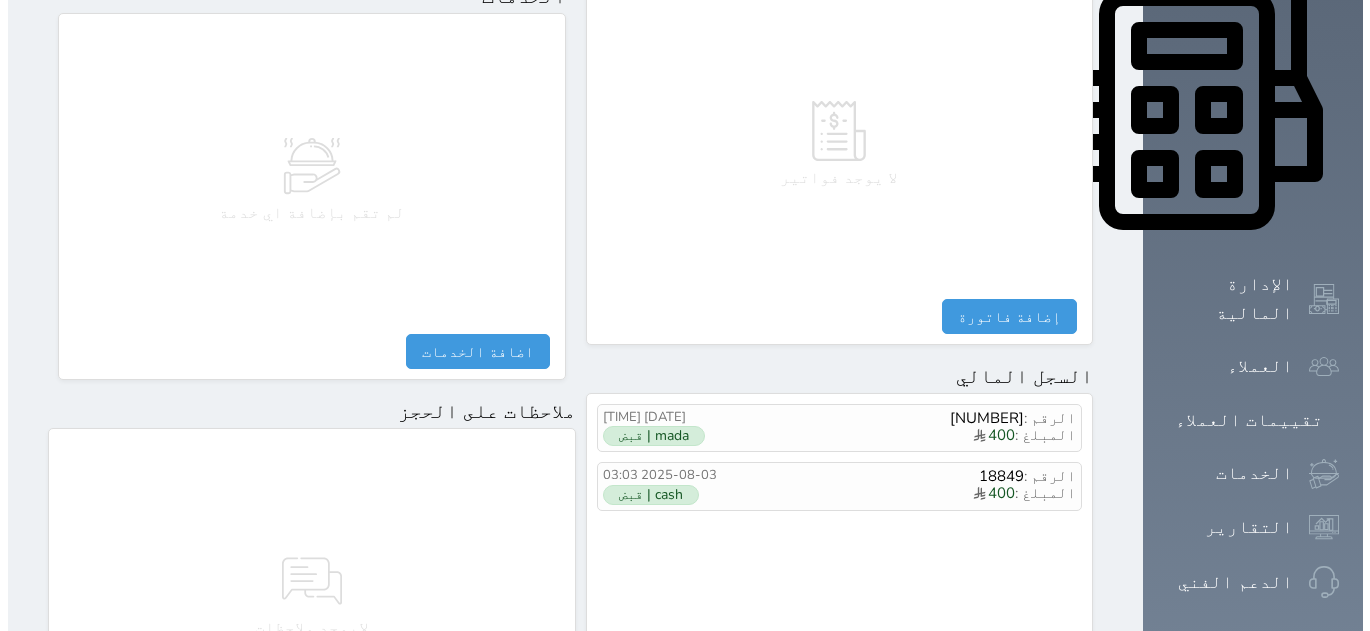 scroll, scrollTop: 849, scrollLeft: 0, axis: vertical 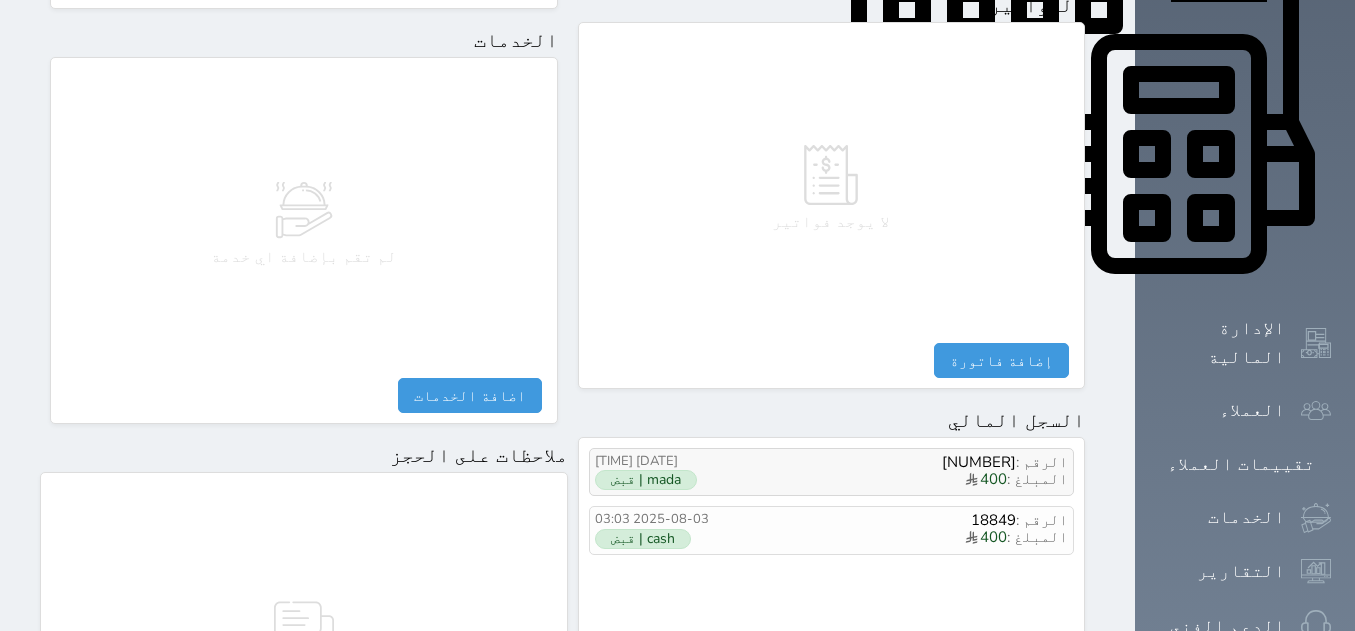 click on "mada | قبض" at bounding box center [646, 480] 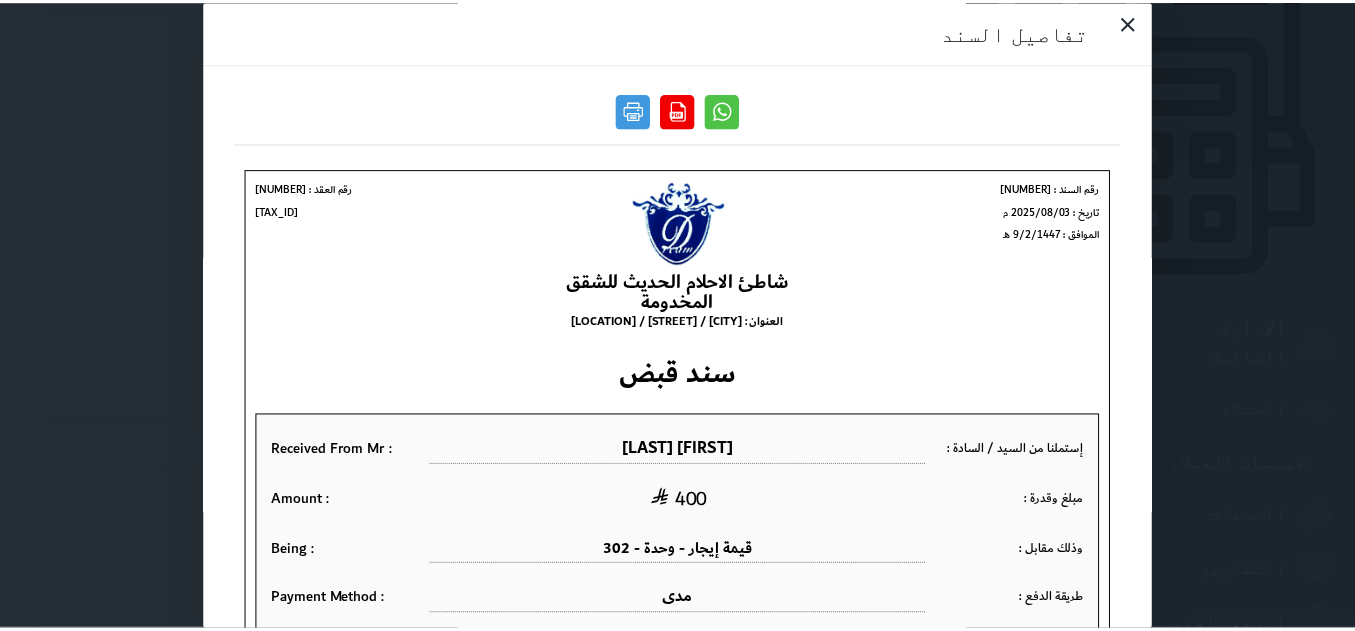 scroll, scrollTop: 0, scrollLeft: 0, axis: both 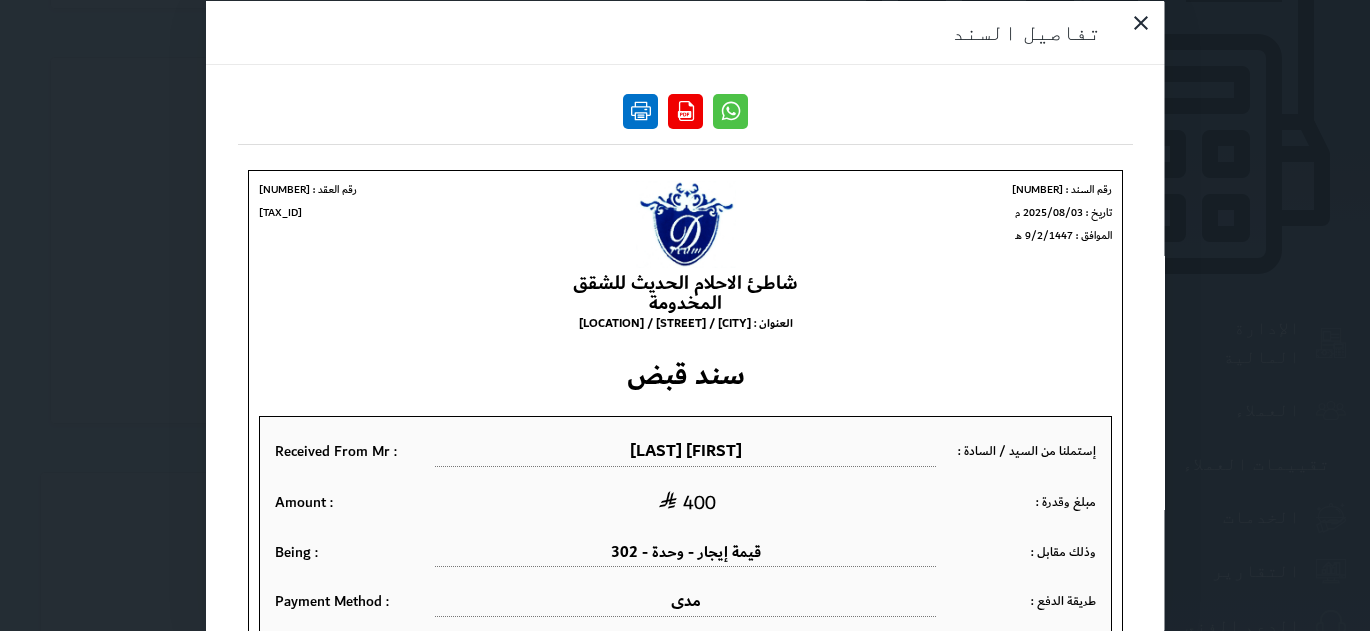click at bounding box center (640, 110) 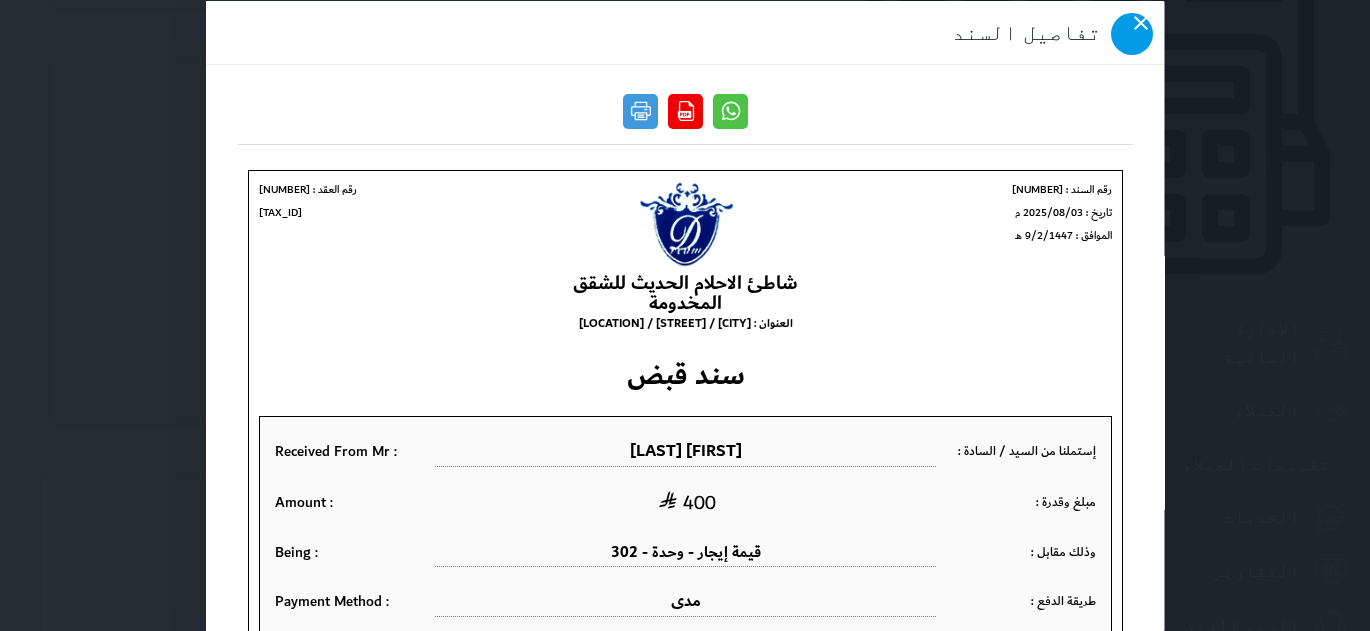 click 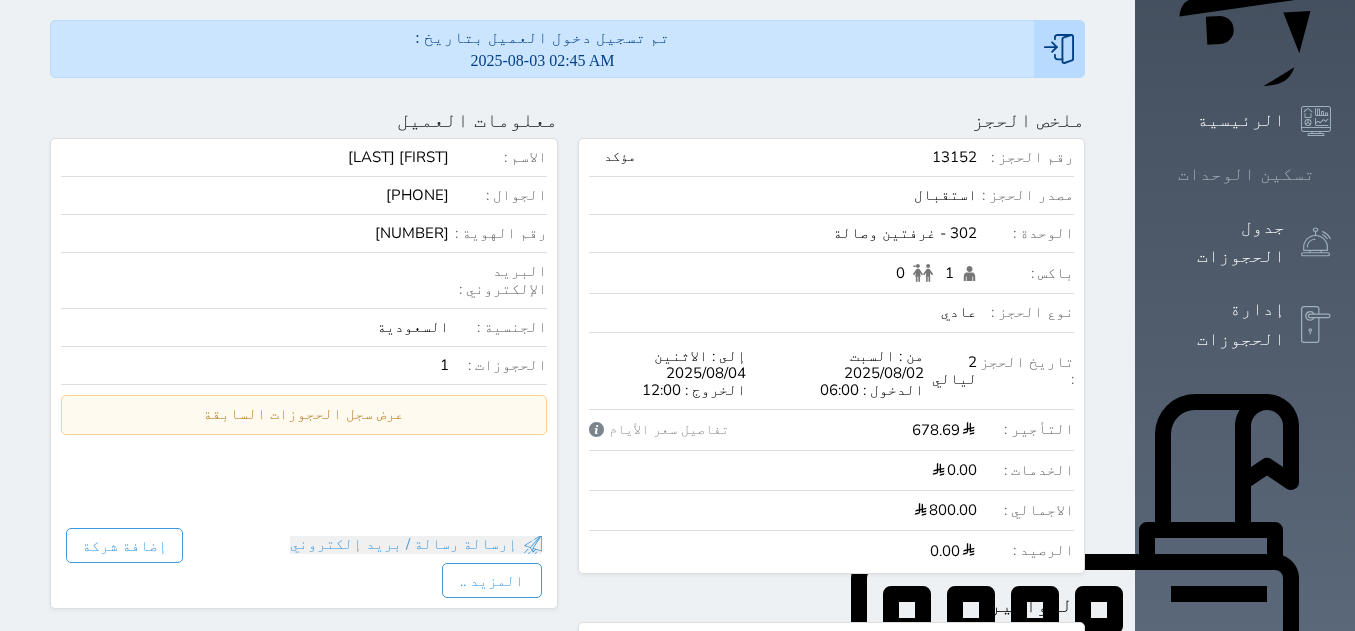 scroll, scrollTop: 0, scrollLeft: 0, axis: both 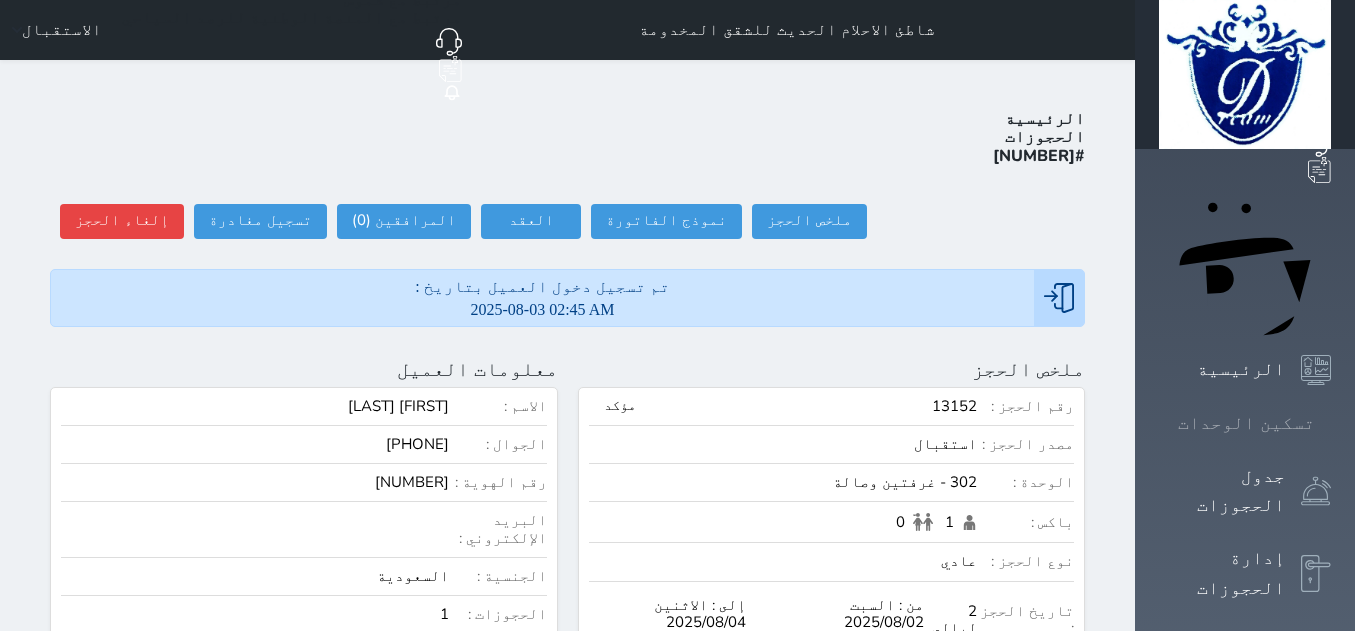 click 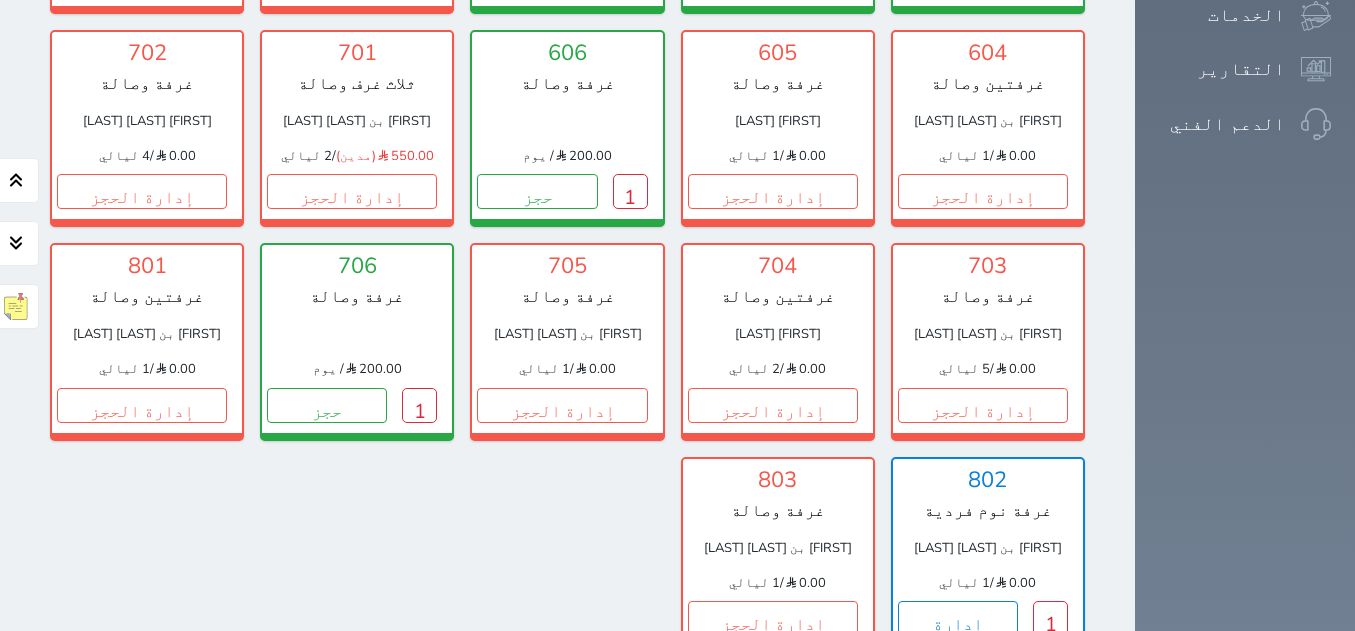 scroll, scrollTop: 1563, scrollLeft: 0, axis: vertical 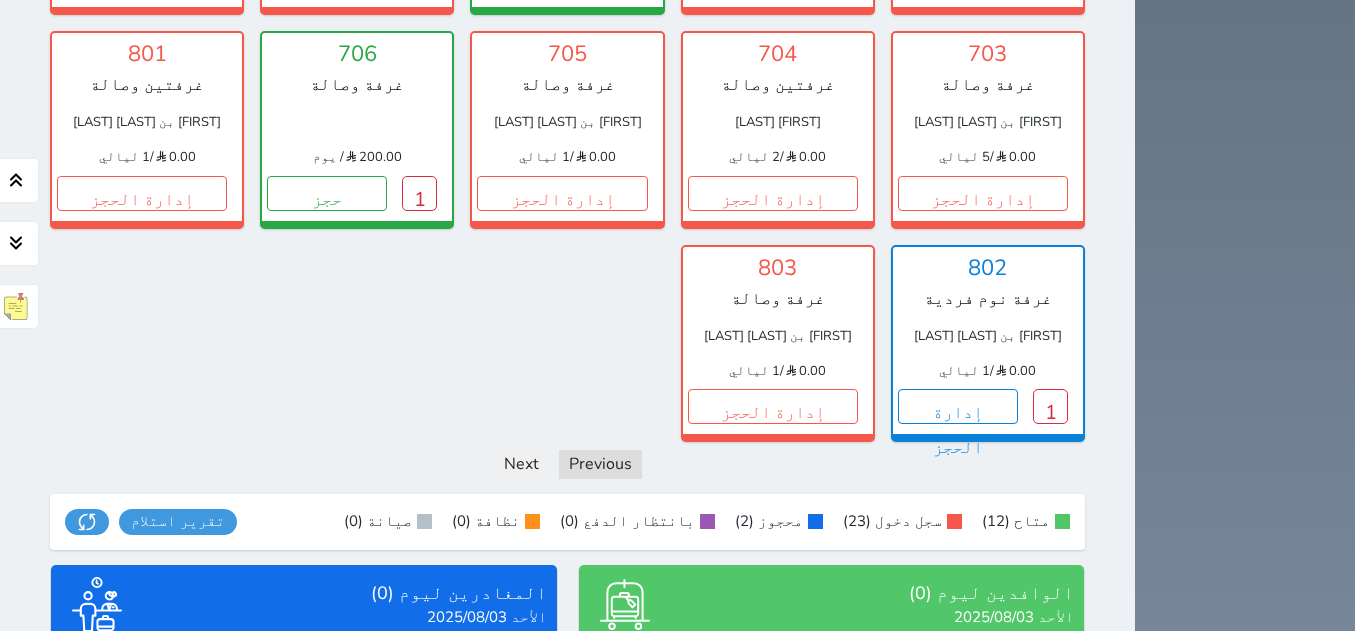 click on "عرض المغادرين" at bounding box center (304, 784) 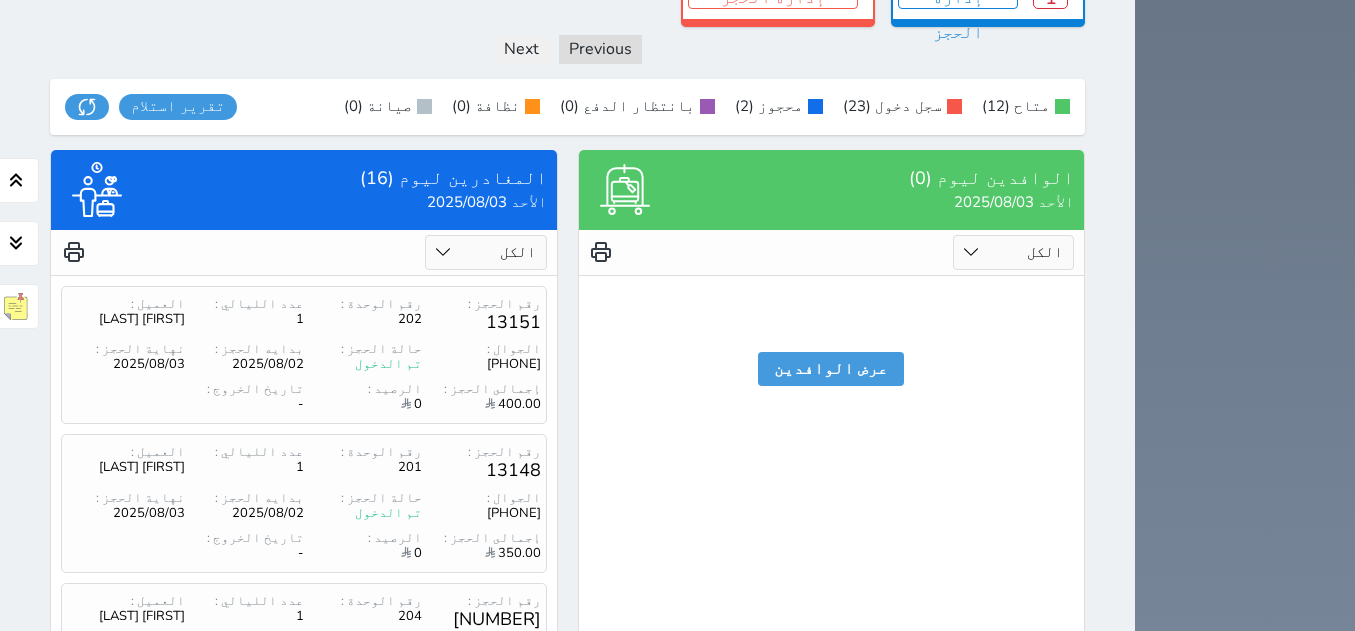 scroll, scrollTop: 2062, scrollLeft: 0, axis: vertical 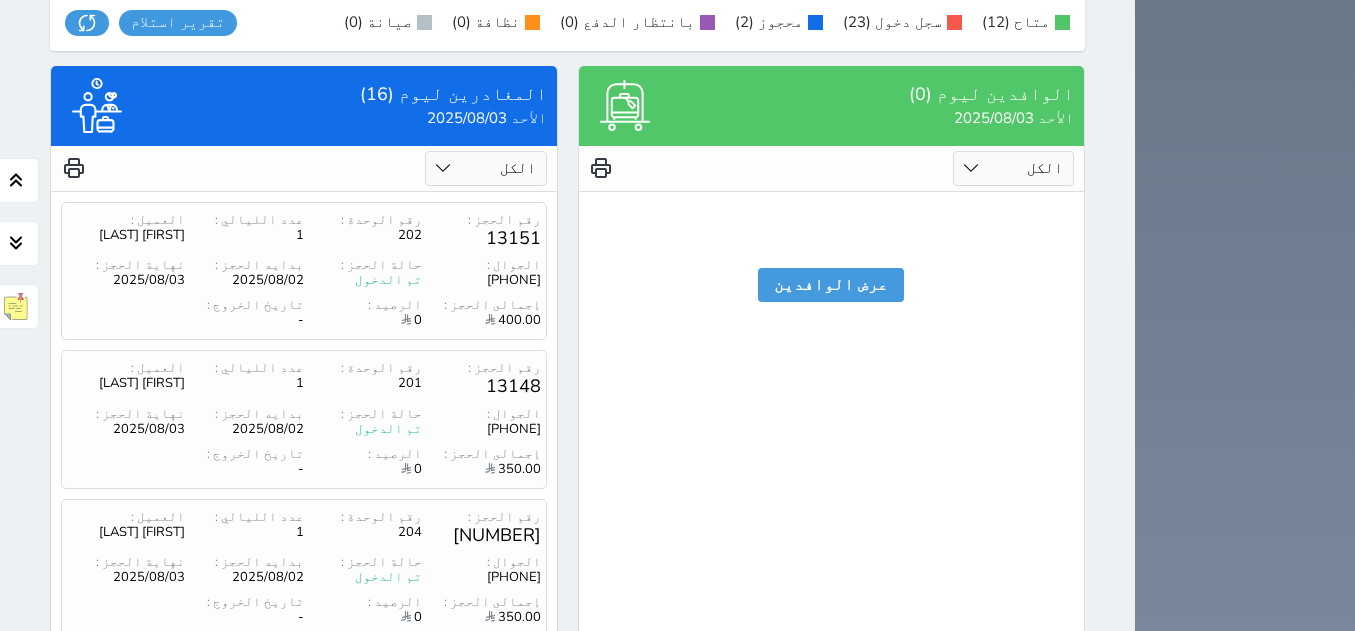 click on "2" at bounding box center [320, 826] 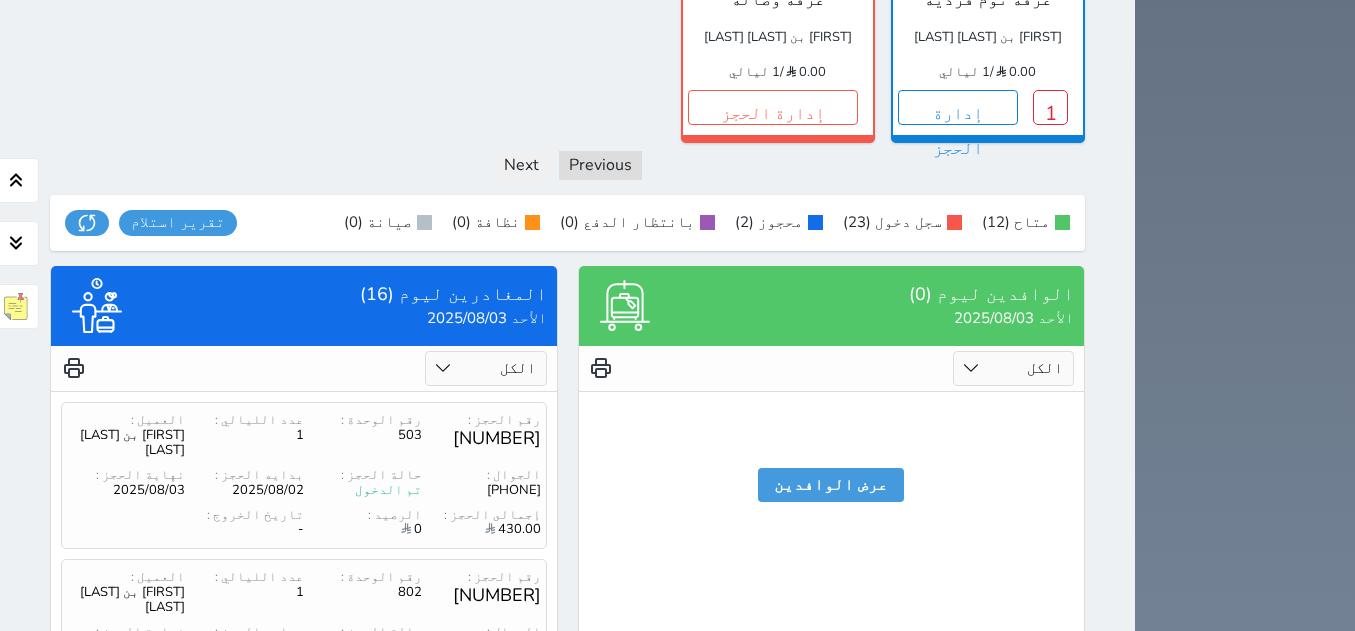scroll, scrollTop: 2062, scrollLeft: 0, axis: vertical 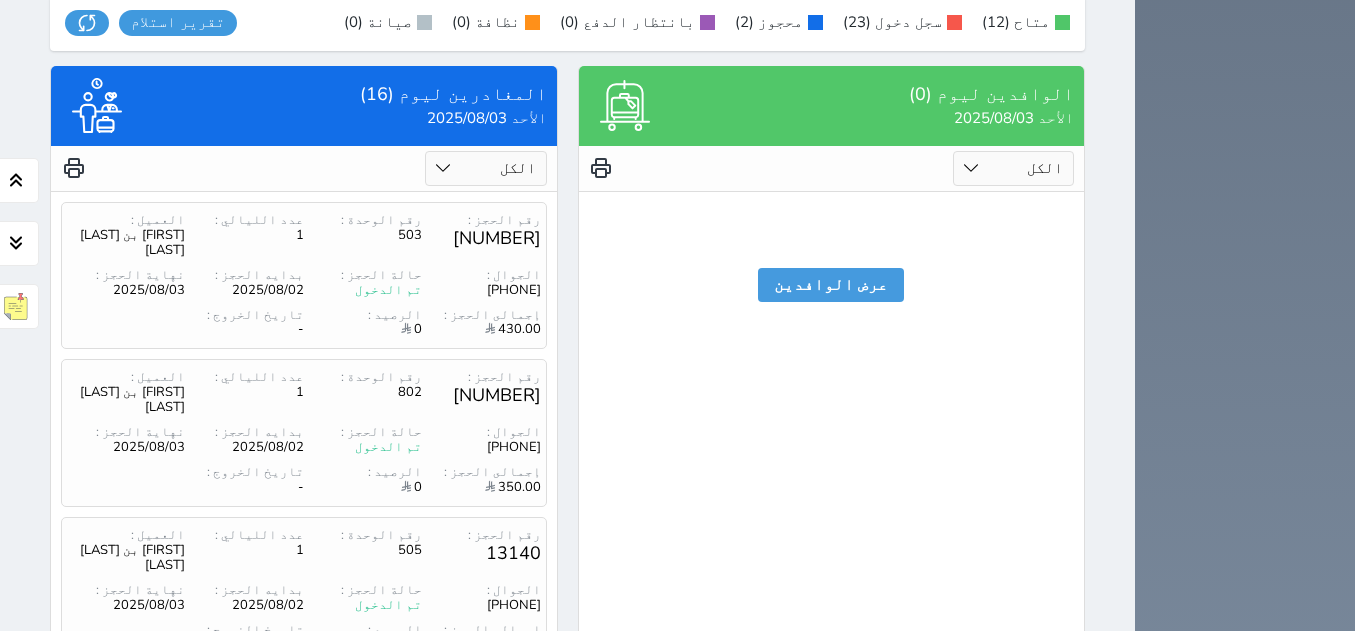 click on "3" at bounding box center [286, 867] 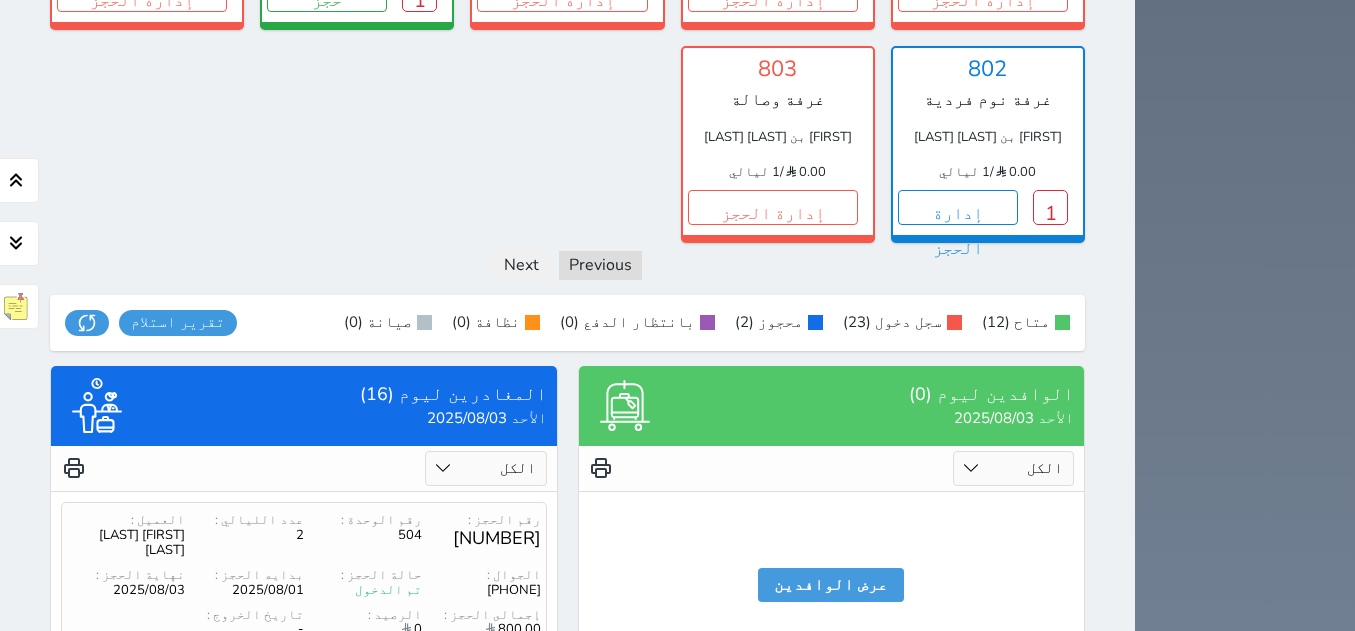 scroll, scrollTop: 2062, scrollLeft: 0, axis: vertical 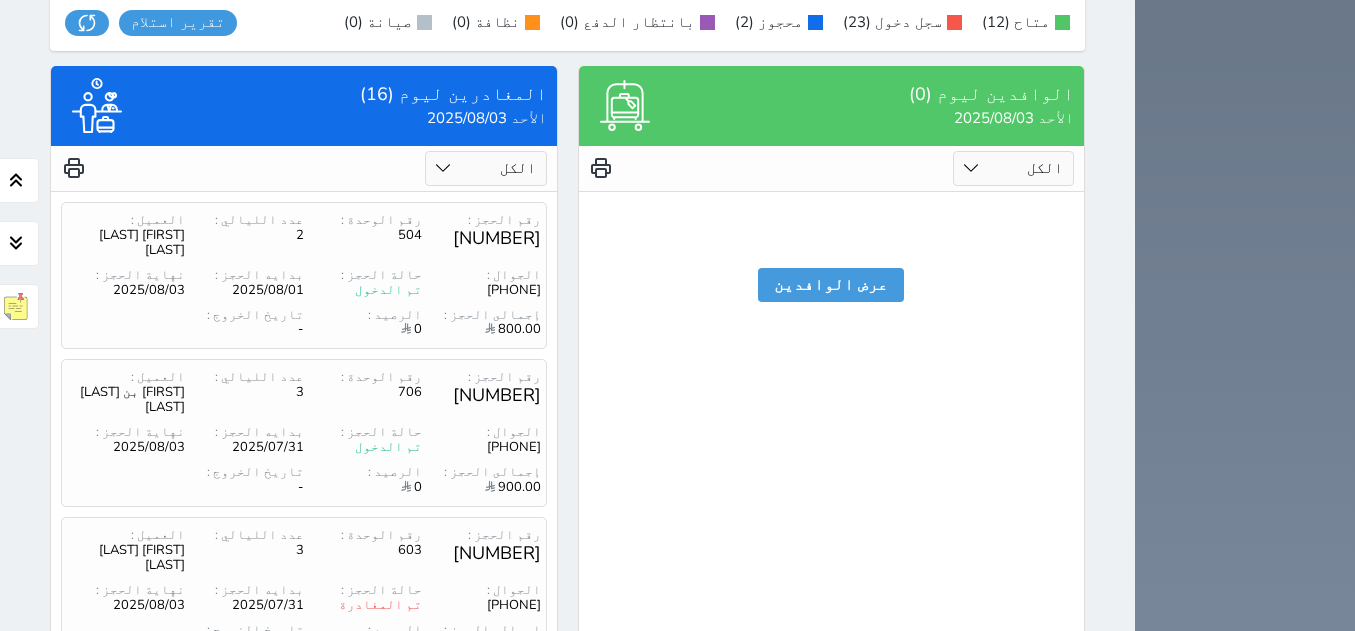 click on "4" at bounding box center (252, 853) 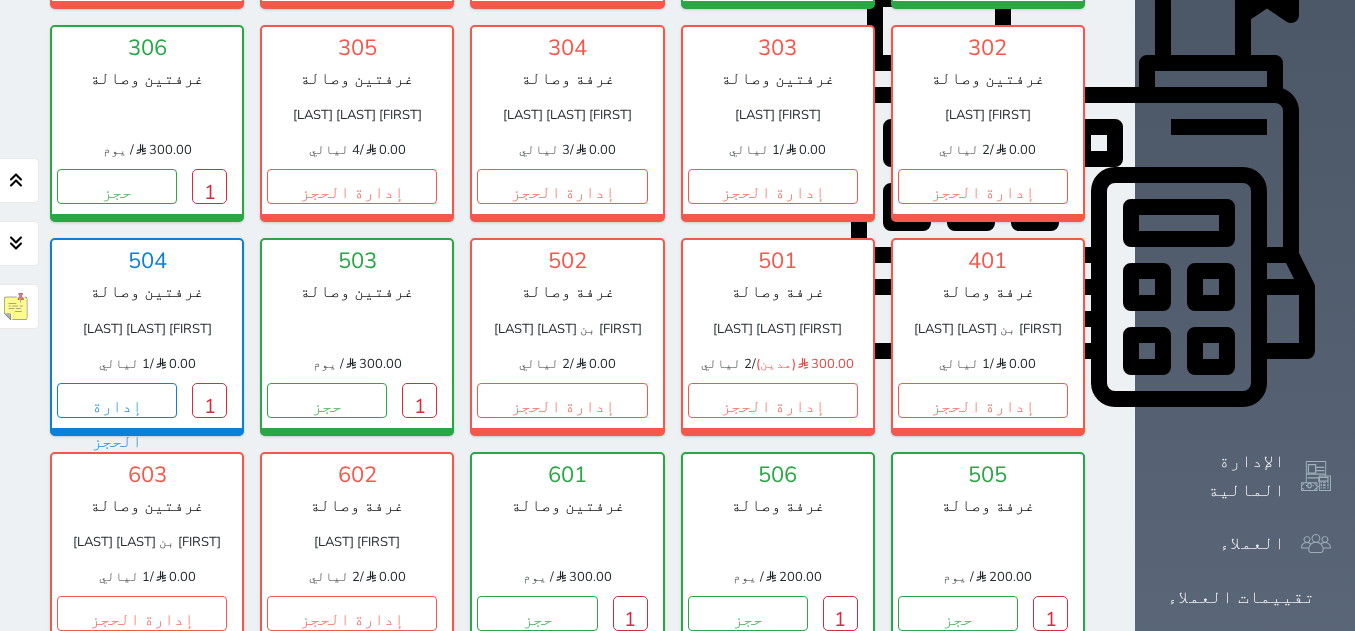 scroll, scrollTop: 662, scrollLeft: 0, axis: vertical 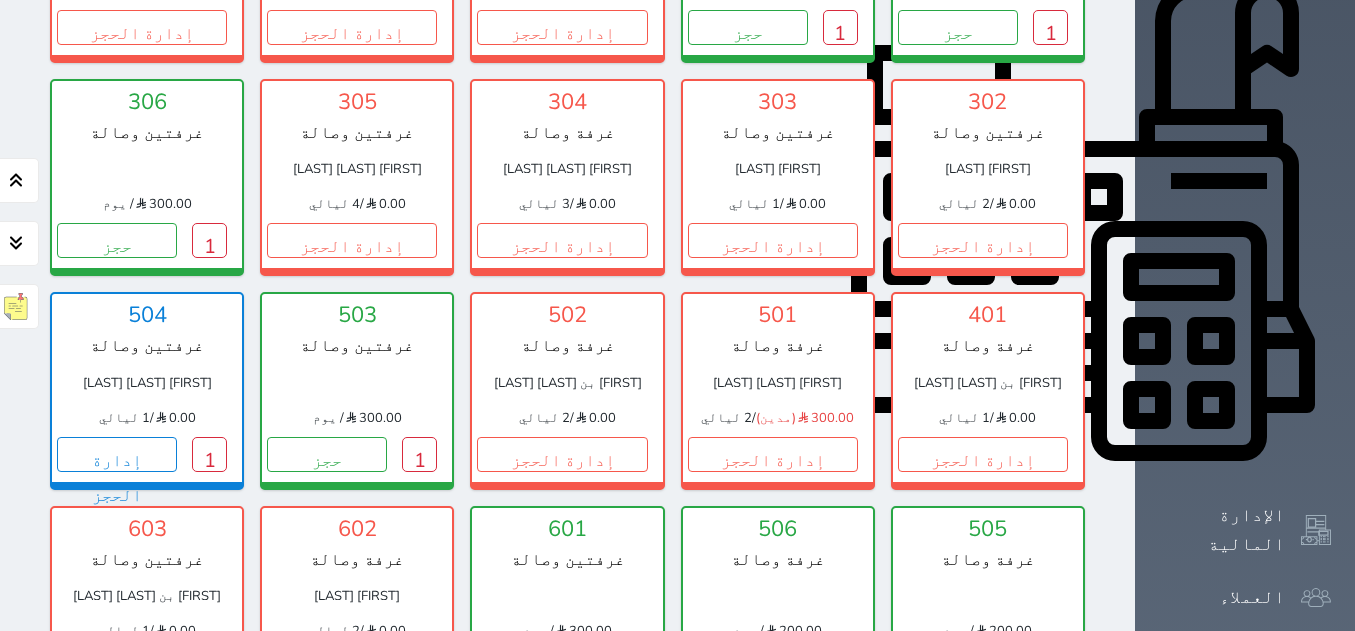 click 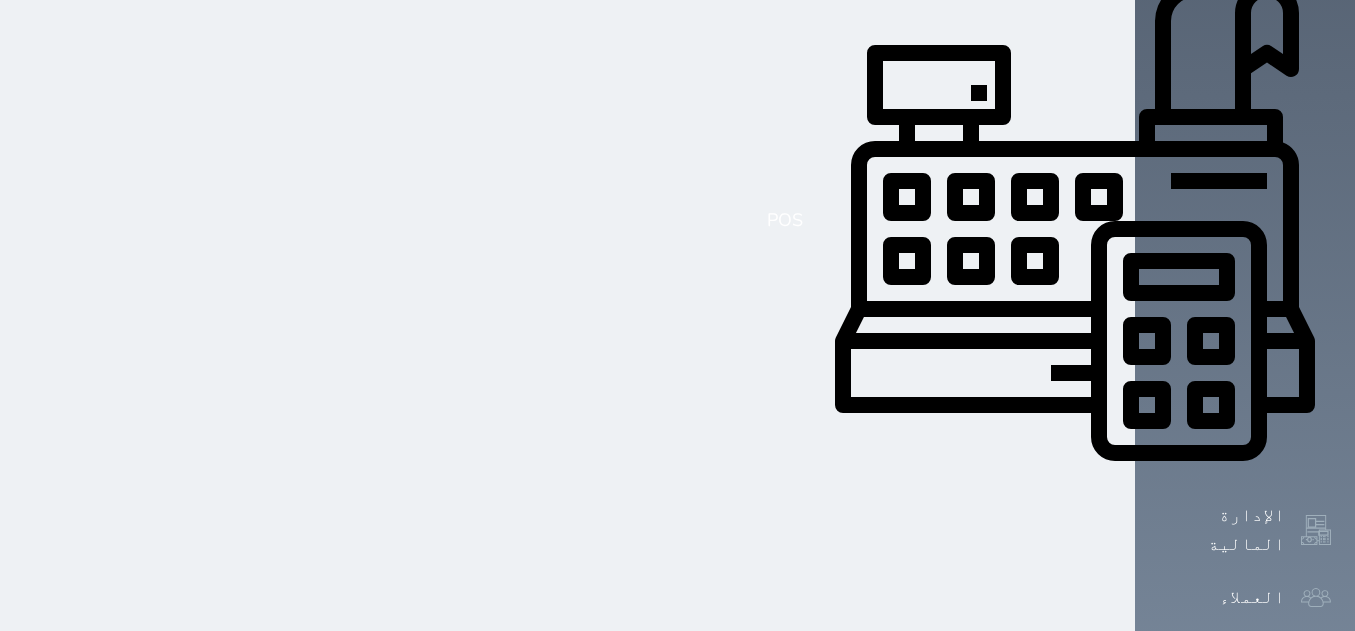 scroll, scrollTop: 0, scrollLeft: 0, axis: both 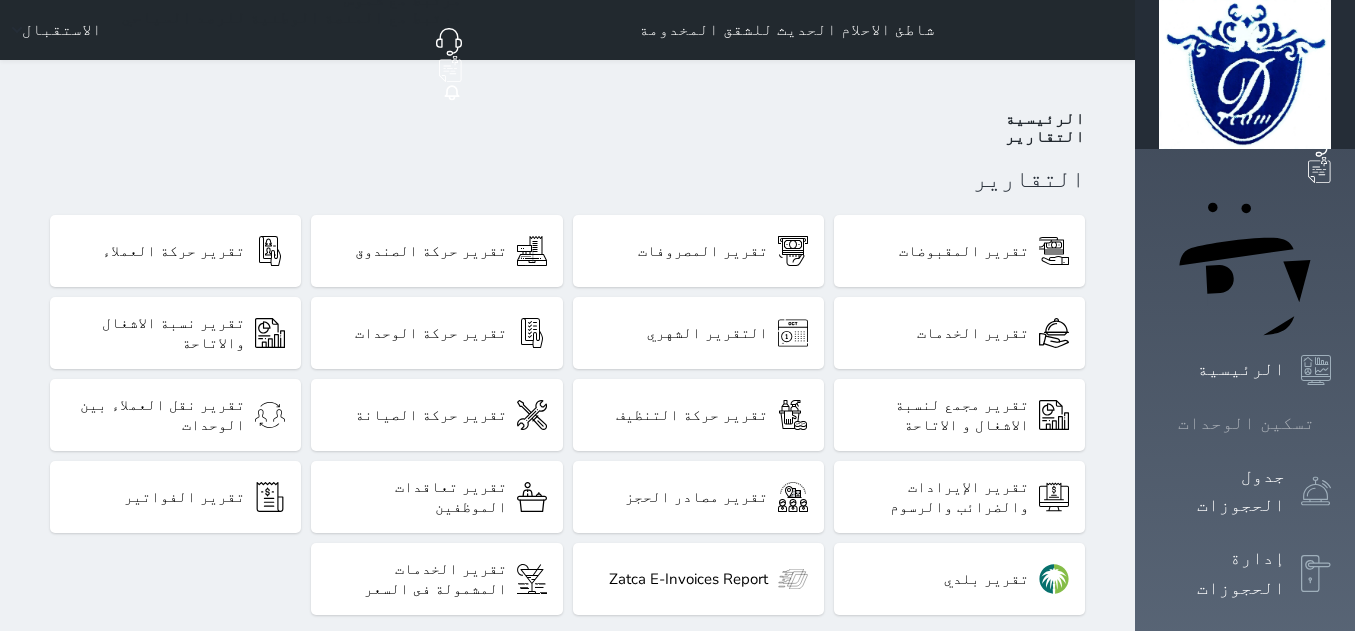 click 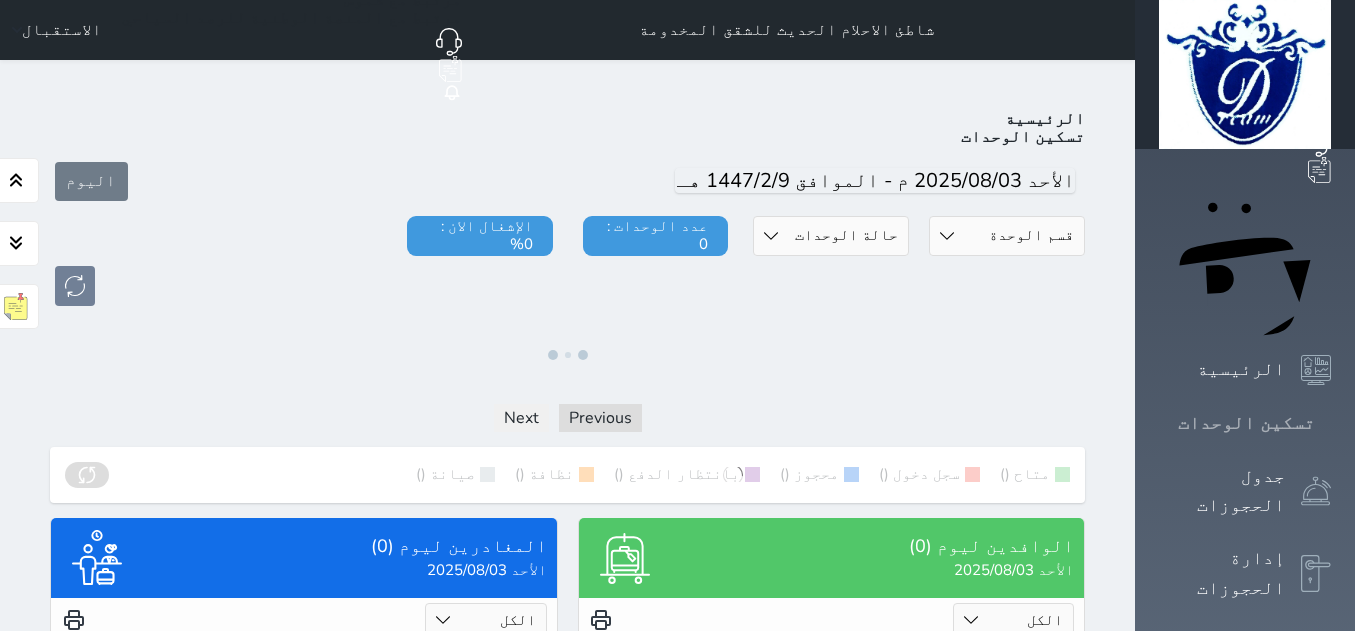 click 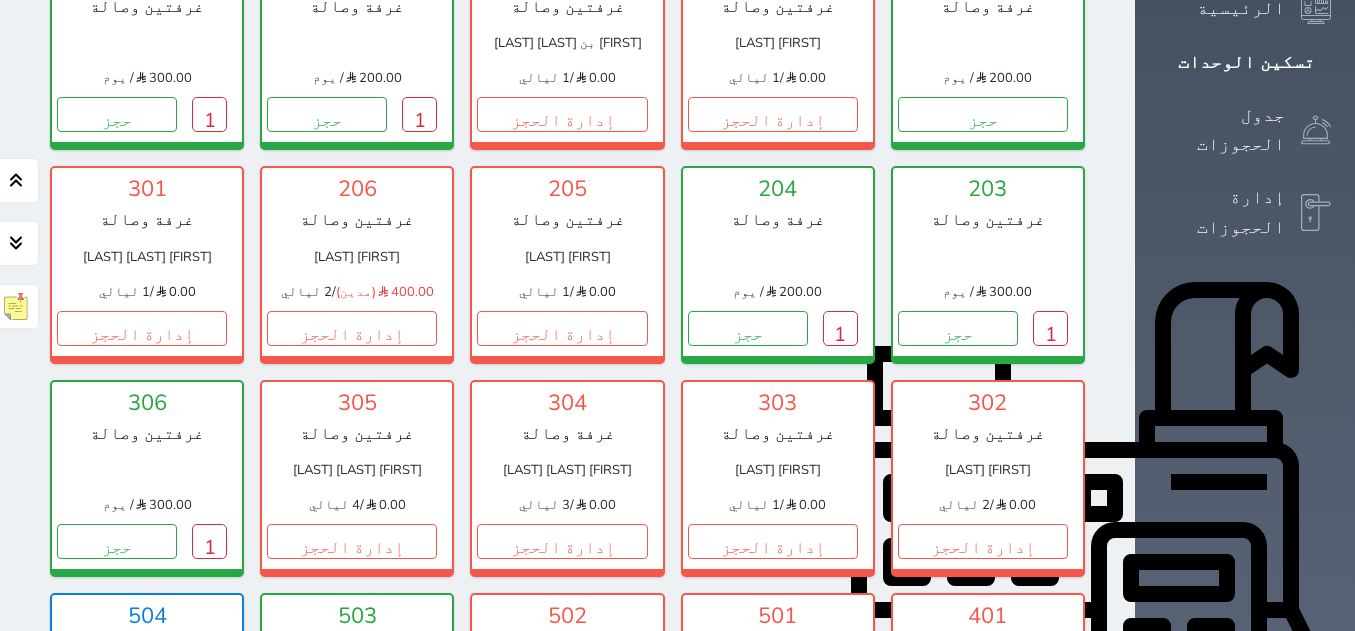 scroll, scrollTop: 278, scrollLeft: 0, axis: vertical 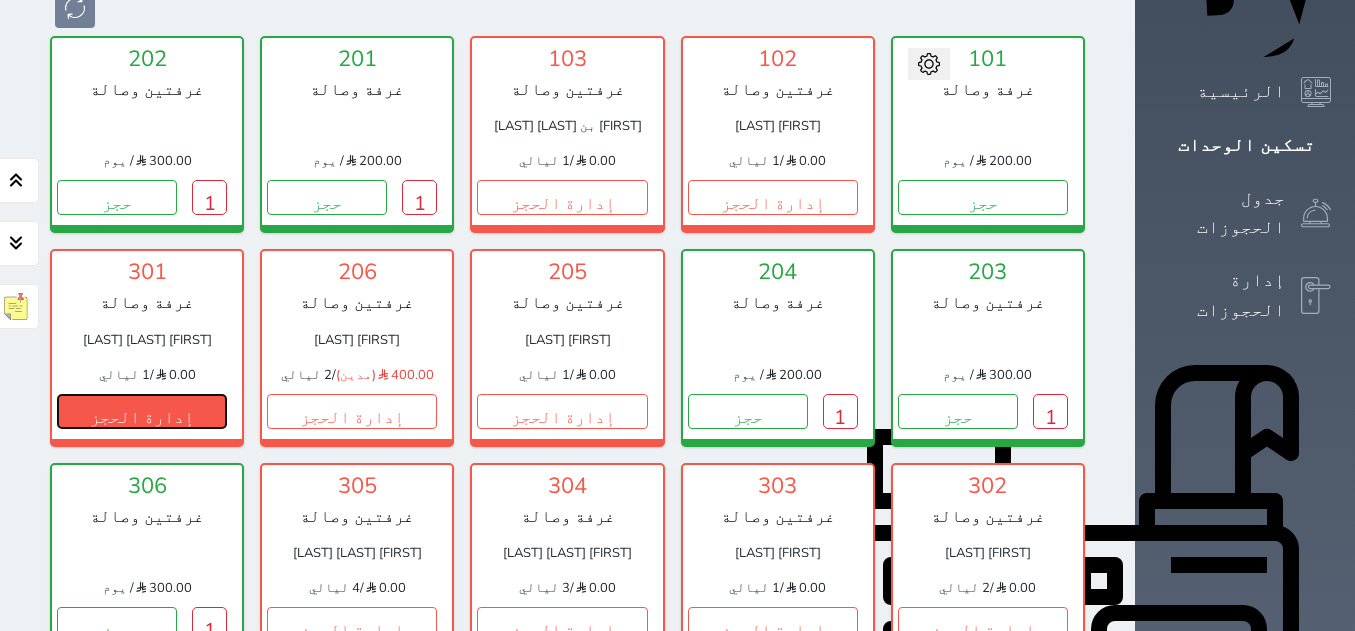 click on "إدارة الحجز" at bounding box center [142, 411] 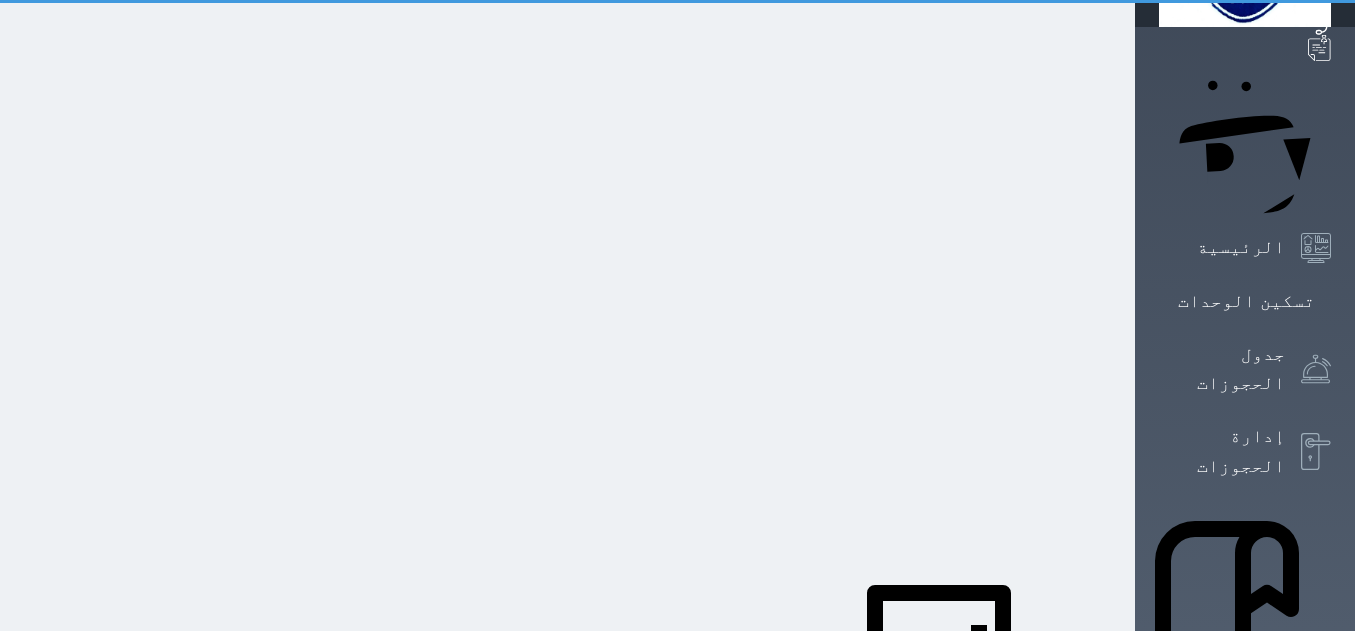 scroll, scrollTop: 0, scrollLeft: 0, axis: both 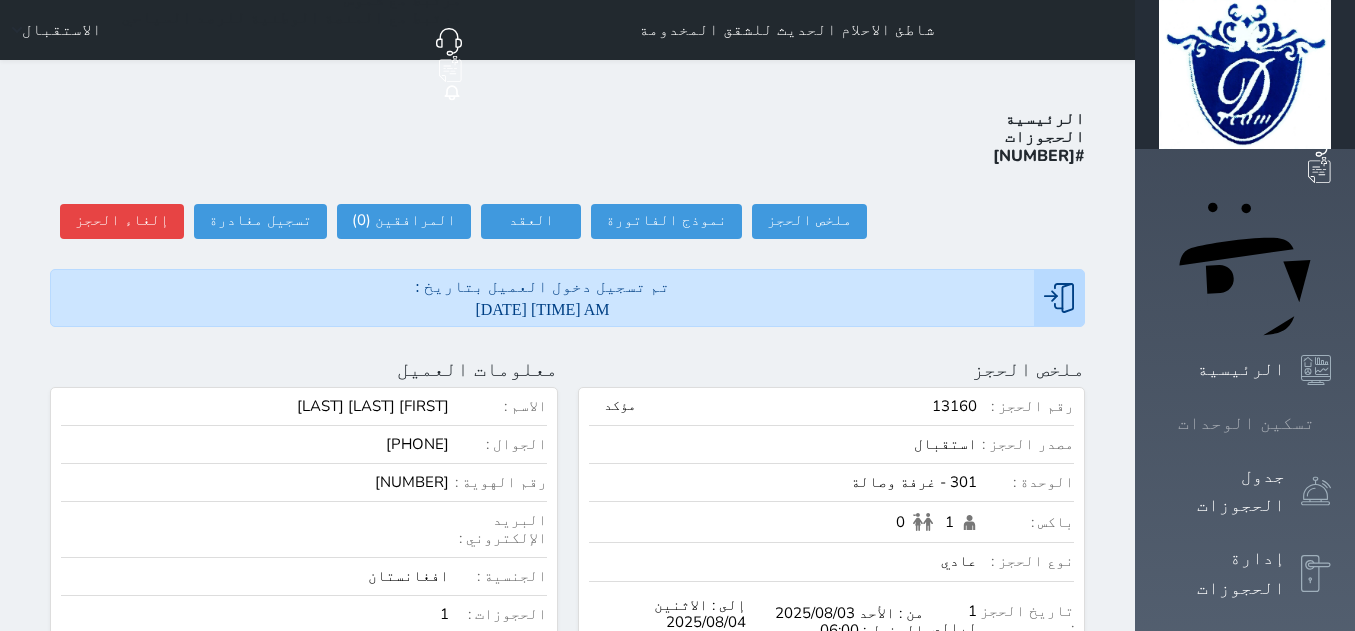 click 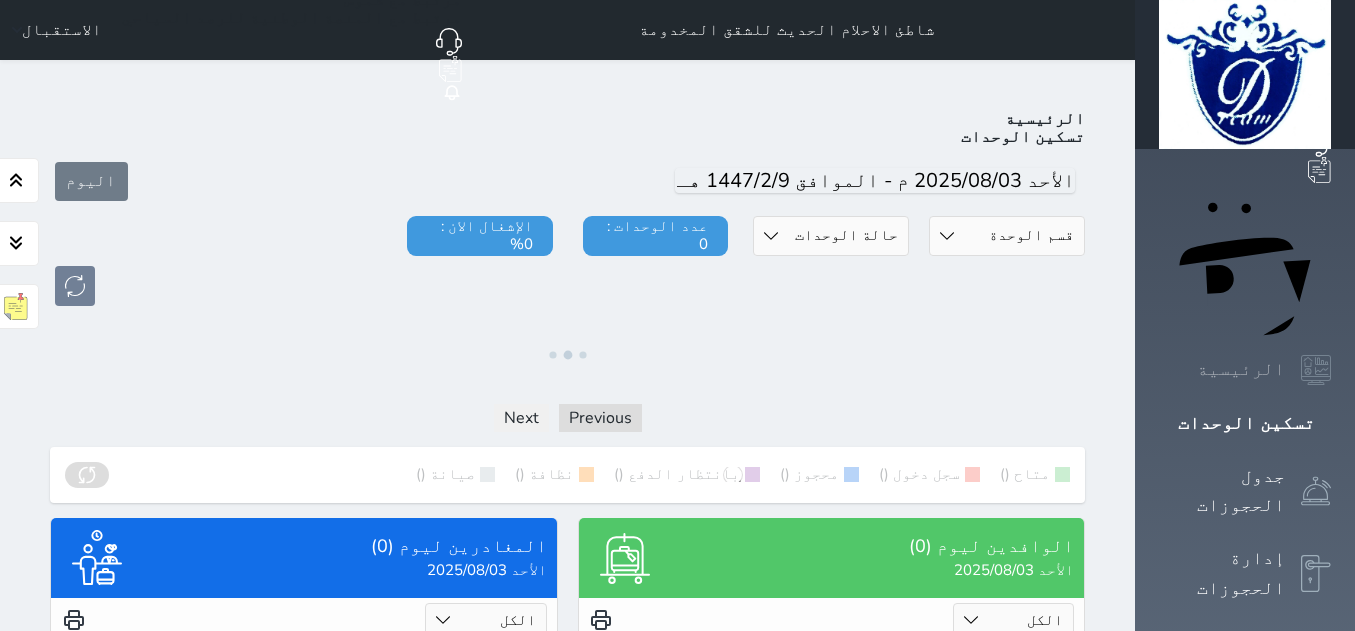 click 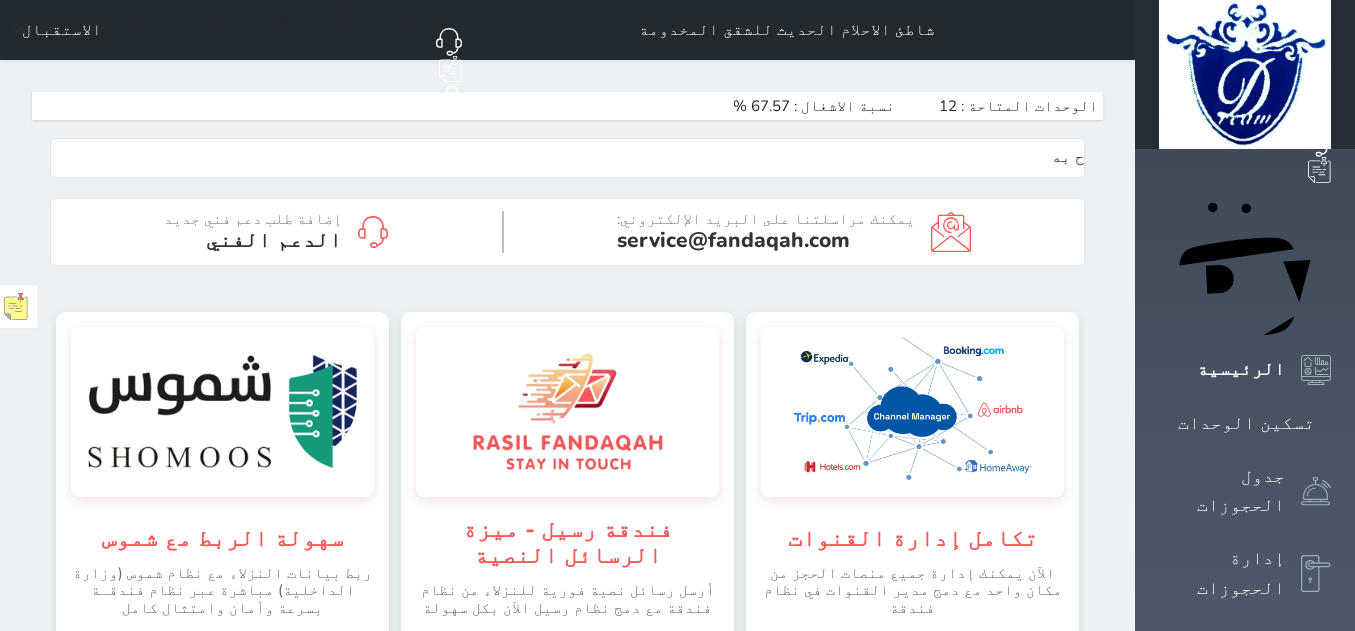 scroll, scrollTop: 0, scrollLeft: 0, axis: both 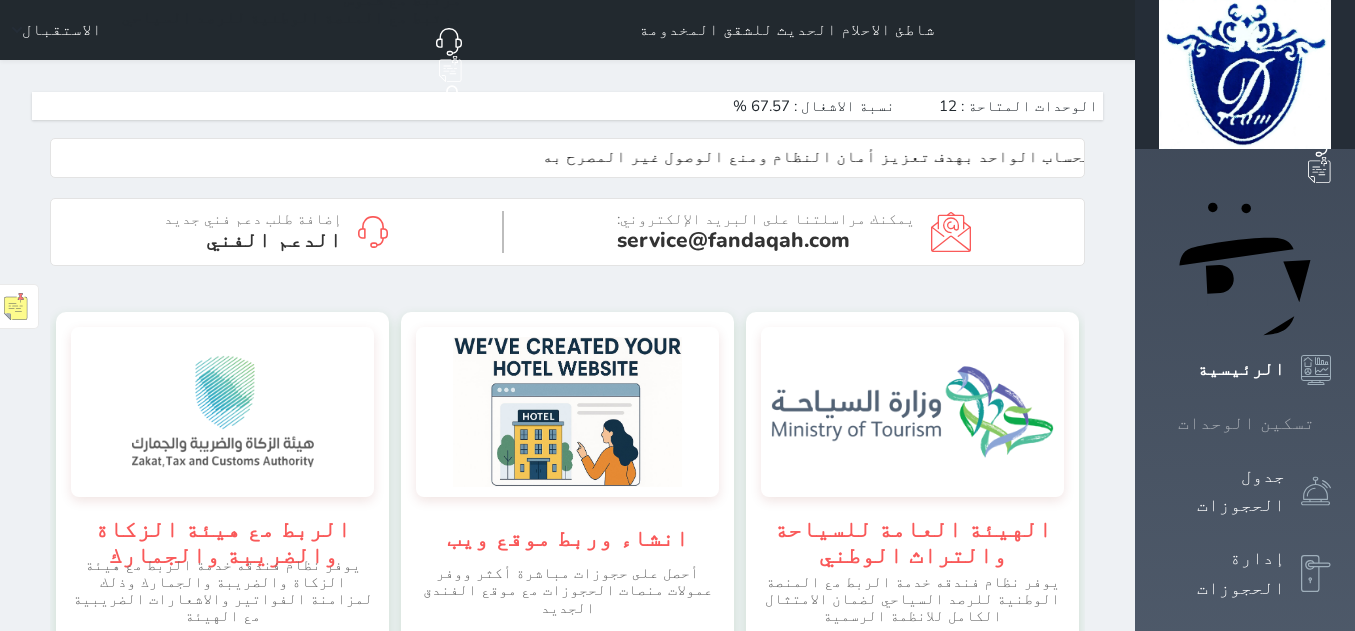 click 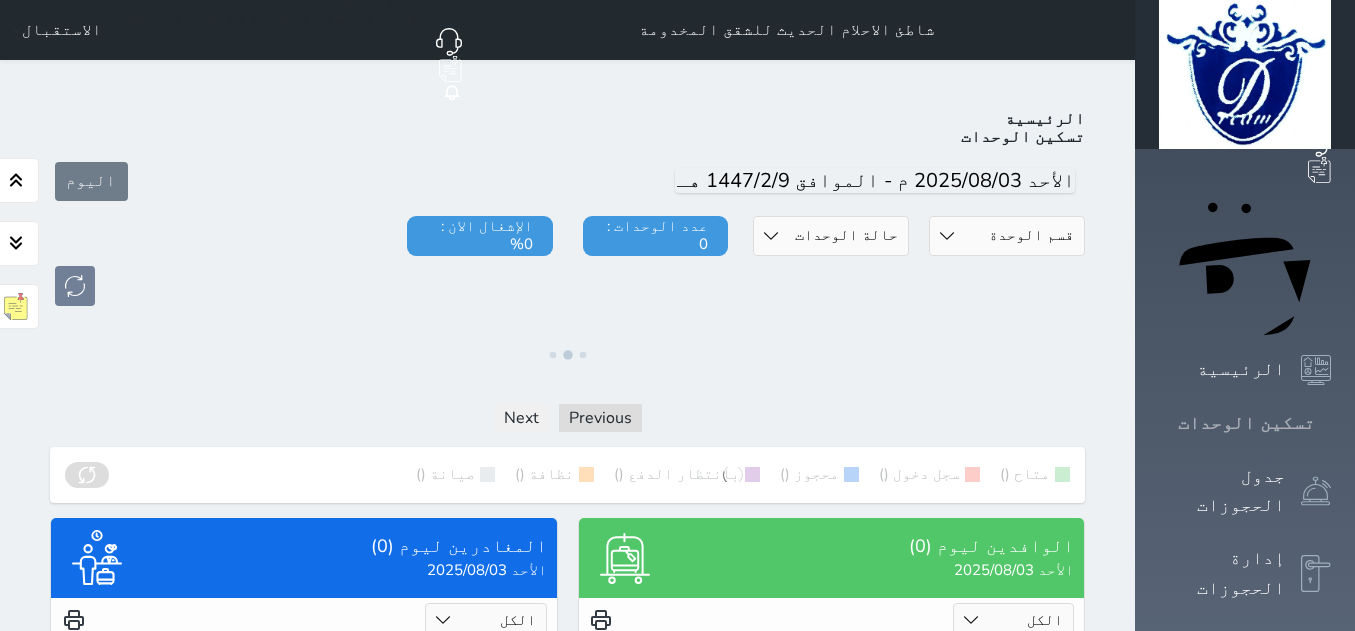 click 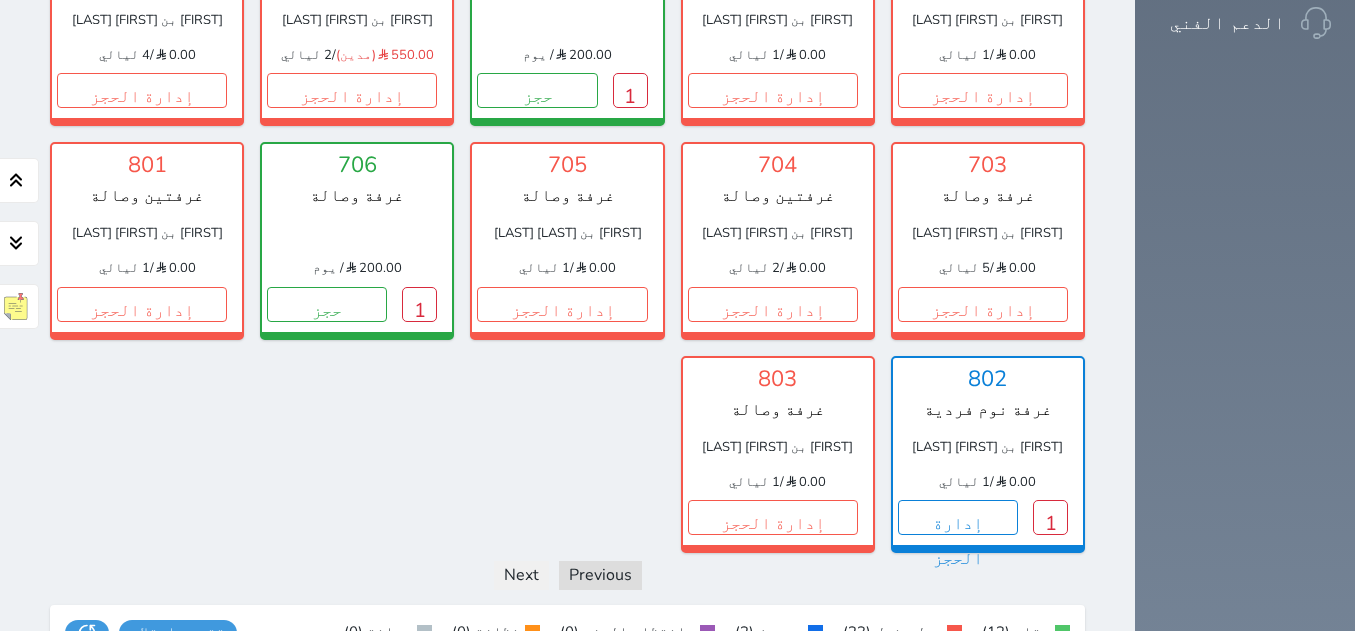 scroll, scrollTop: 1278, scrollLeft: 0, axis: vertical 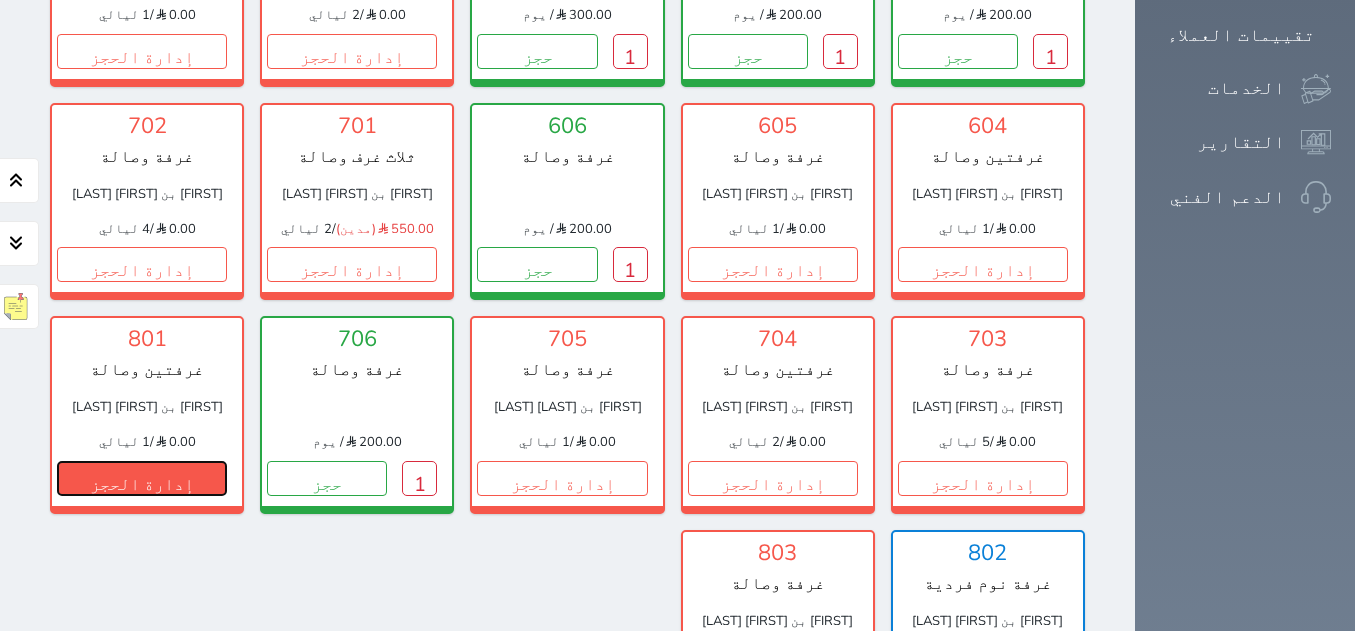 click on "إدارة الحجز" at bounding box center (142, 478) 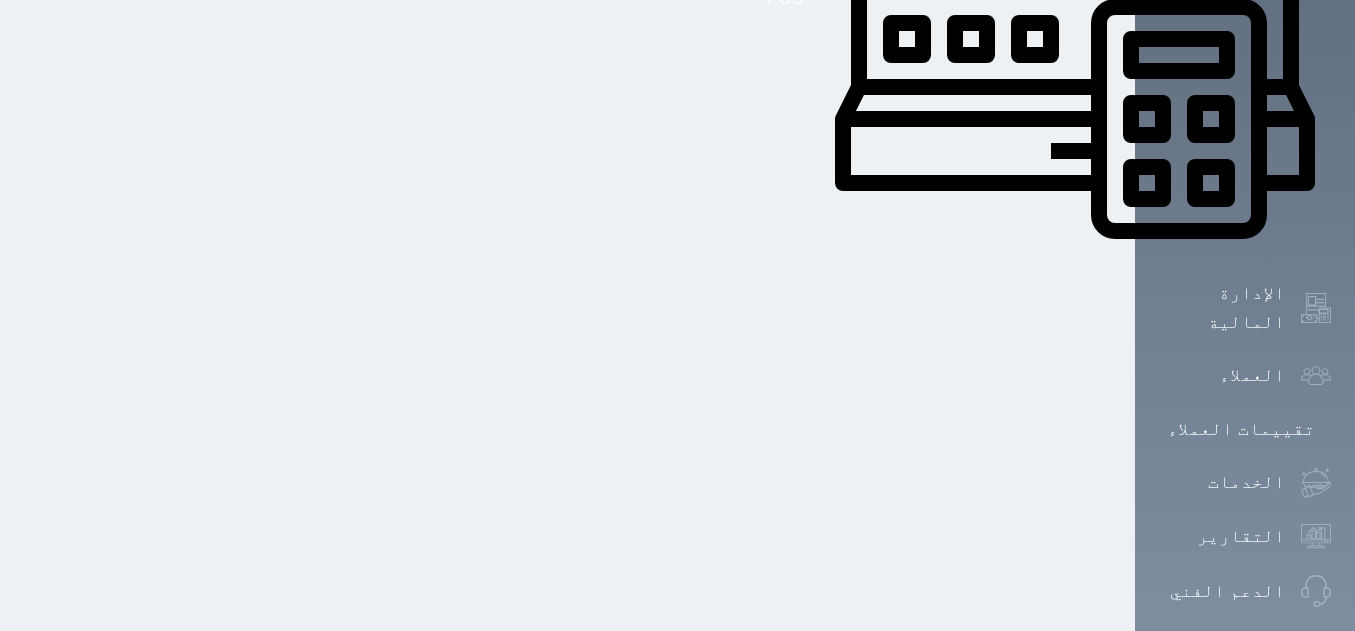 scroll, scrollTop: 0, scrollLeft: 0, axis: both 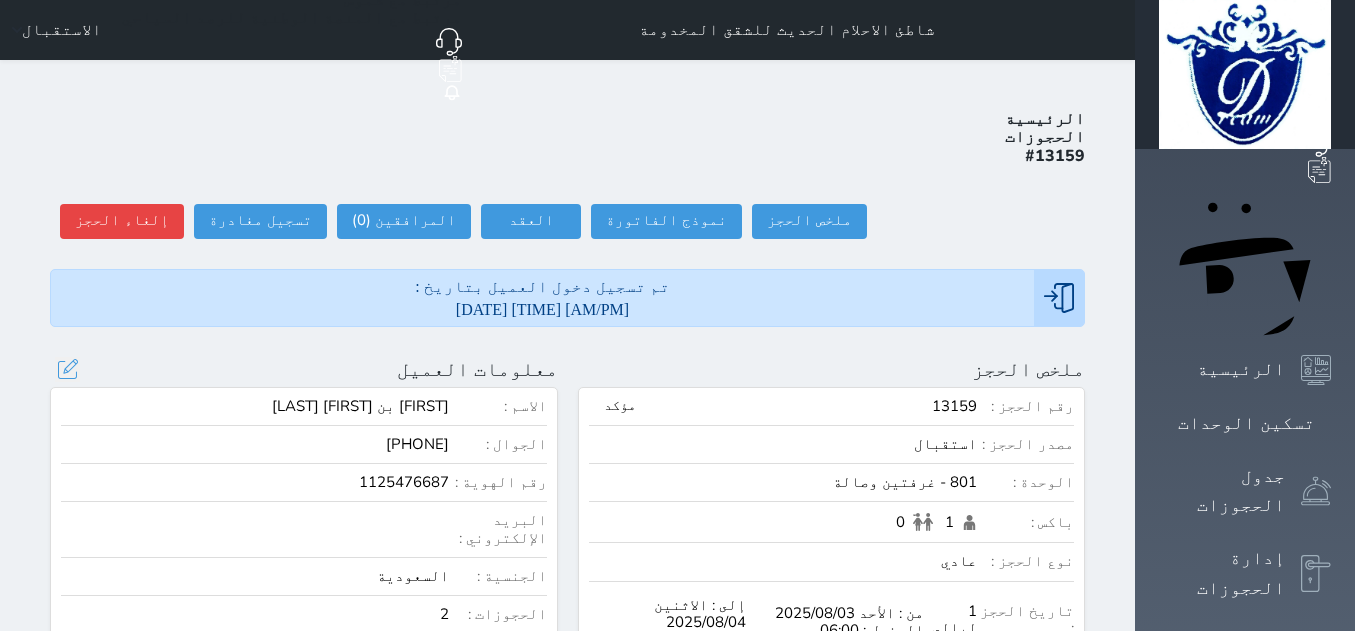 click on "عرض سجل الحجوزات السابقة" at bounding box center (304, 663) 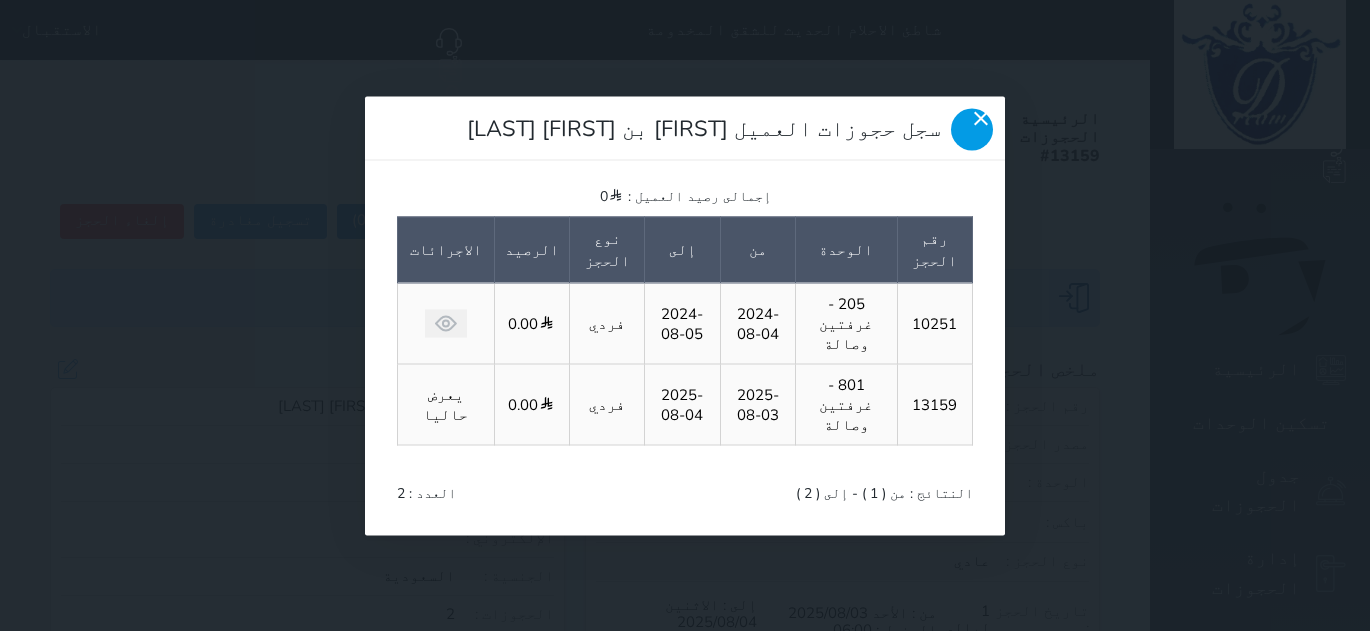 click 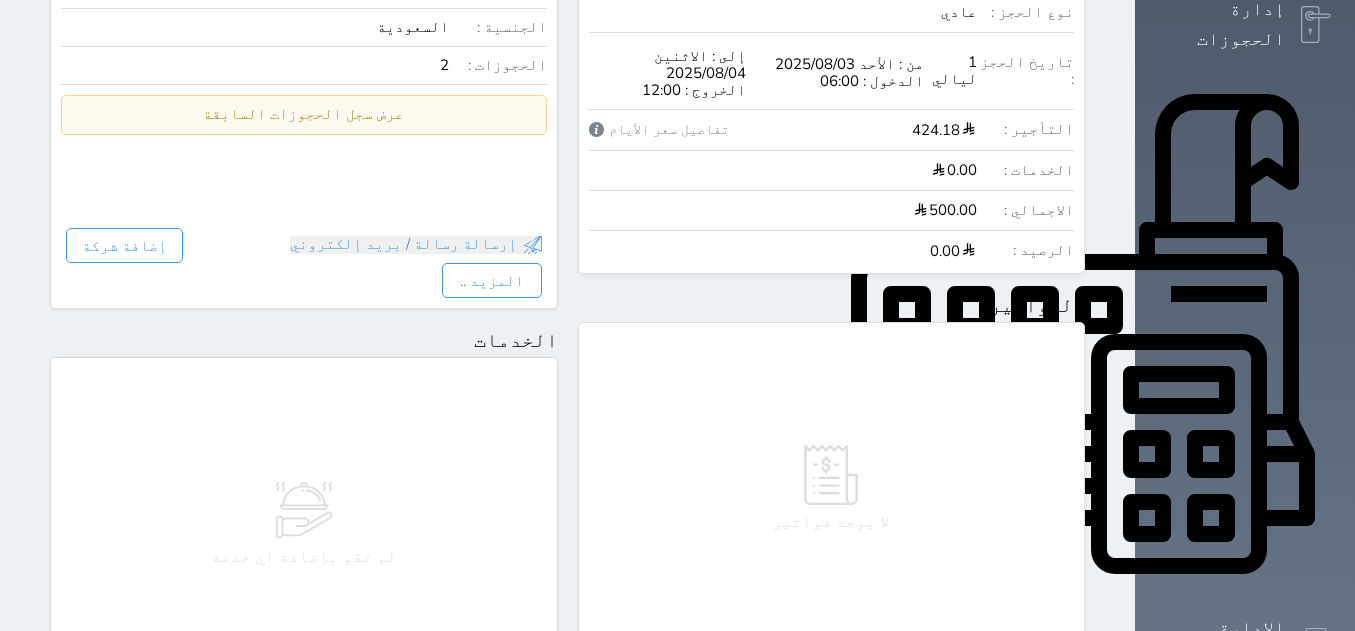scroll, scrollTop: 0, scrollLeft: 0, axis: both 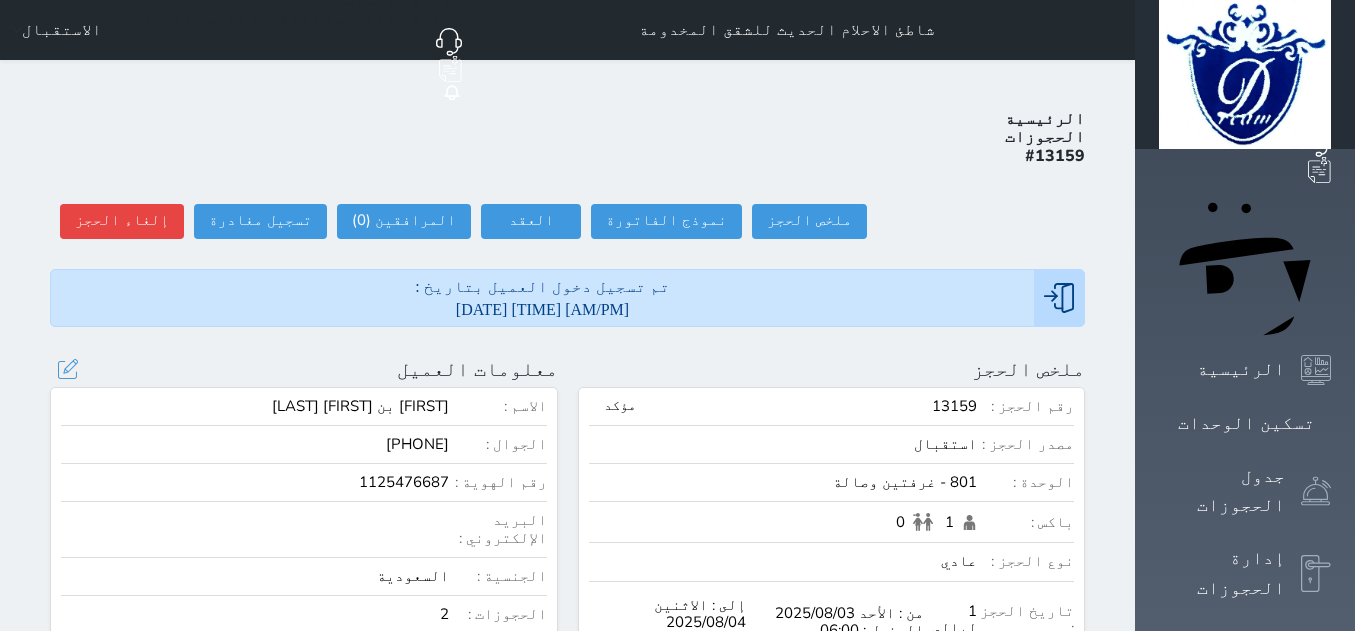 click on "عرض سجل الحجوزات السابقة" at bounding box center [304, 663] 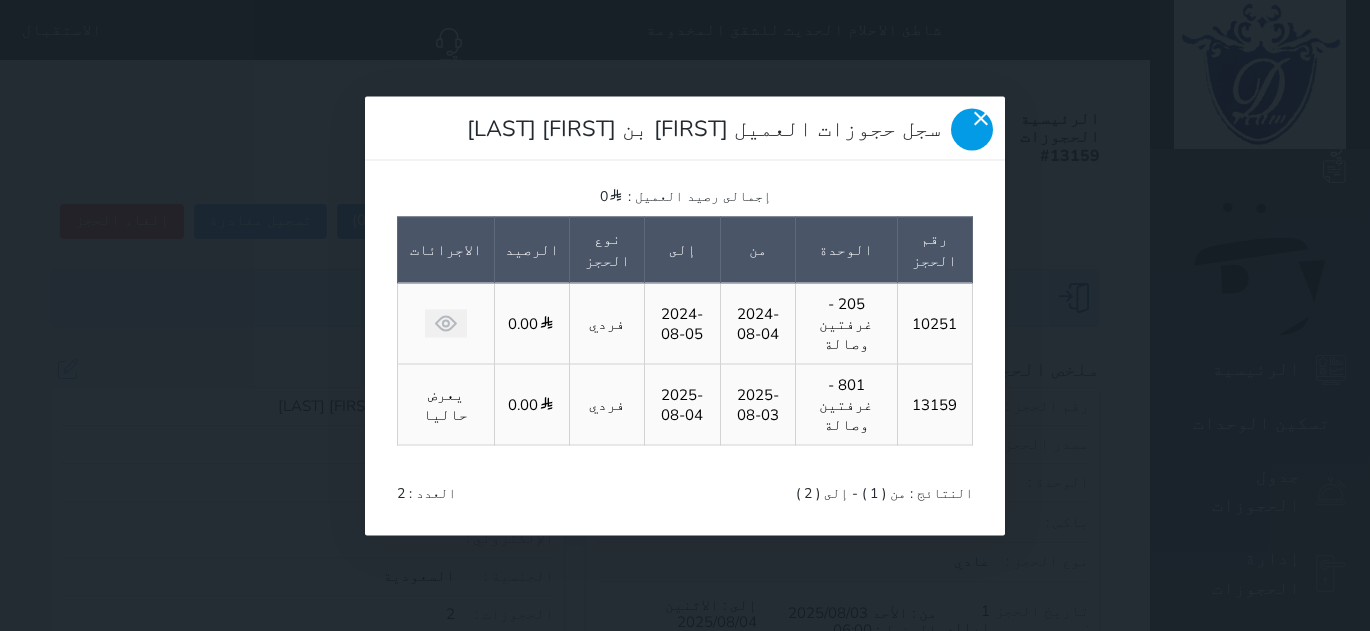 click 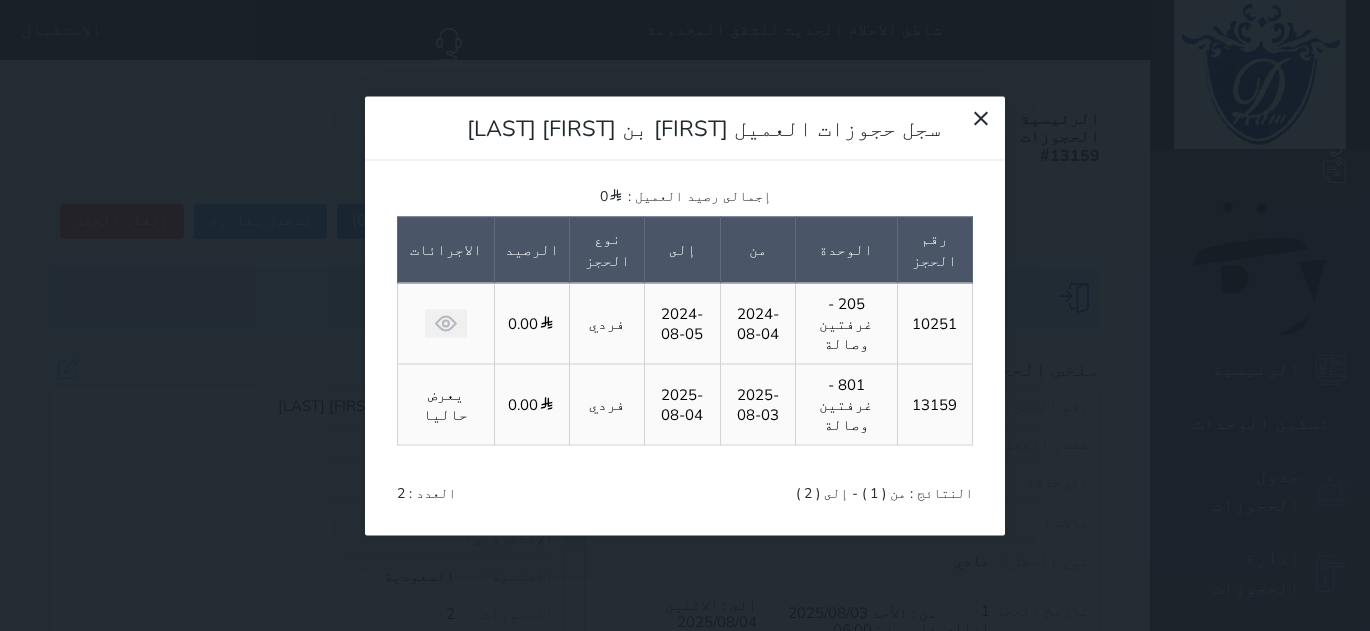 click on "سجل حجوزات العميل زياد بن محمد المطيري                   إجمالى رصيد العميل : 0      رقم الحجز   الوحدة   من   إلى   نوع الحجز   الرصيد   الاجرائات   10251   205 - غرفتين وصالة   2024-08-04   2024-08-05   فردي   0.00    13159   801 - غرفتين وصالة   2025-08-03   2025-08-04   فردي   0.00    يعرض حاليا       النتائج  : من ( 1 ) - إلى  ( 2 )   العدد  : 2" at bounding box center [685, 315] 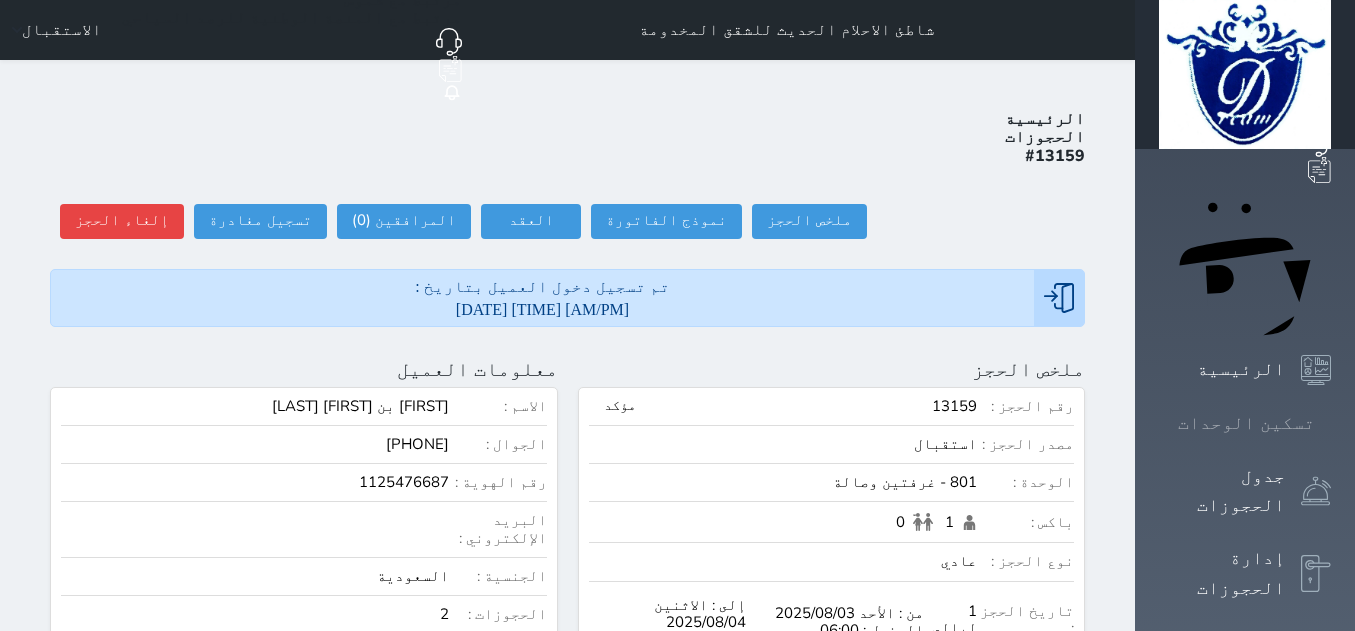 click 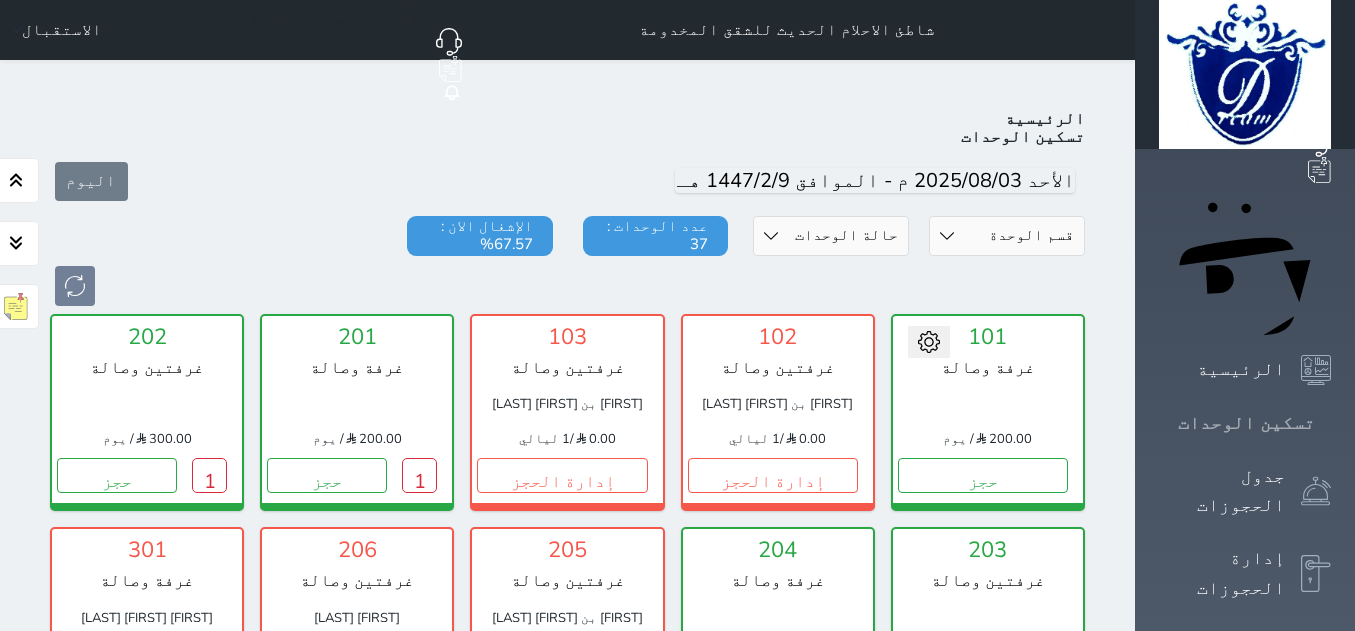 scroll, scrollTop: 78, scrollLeft: 0, axis: vertical 